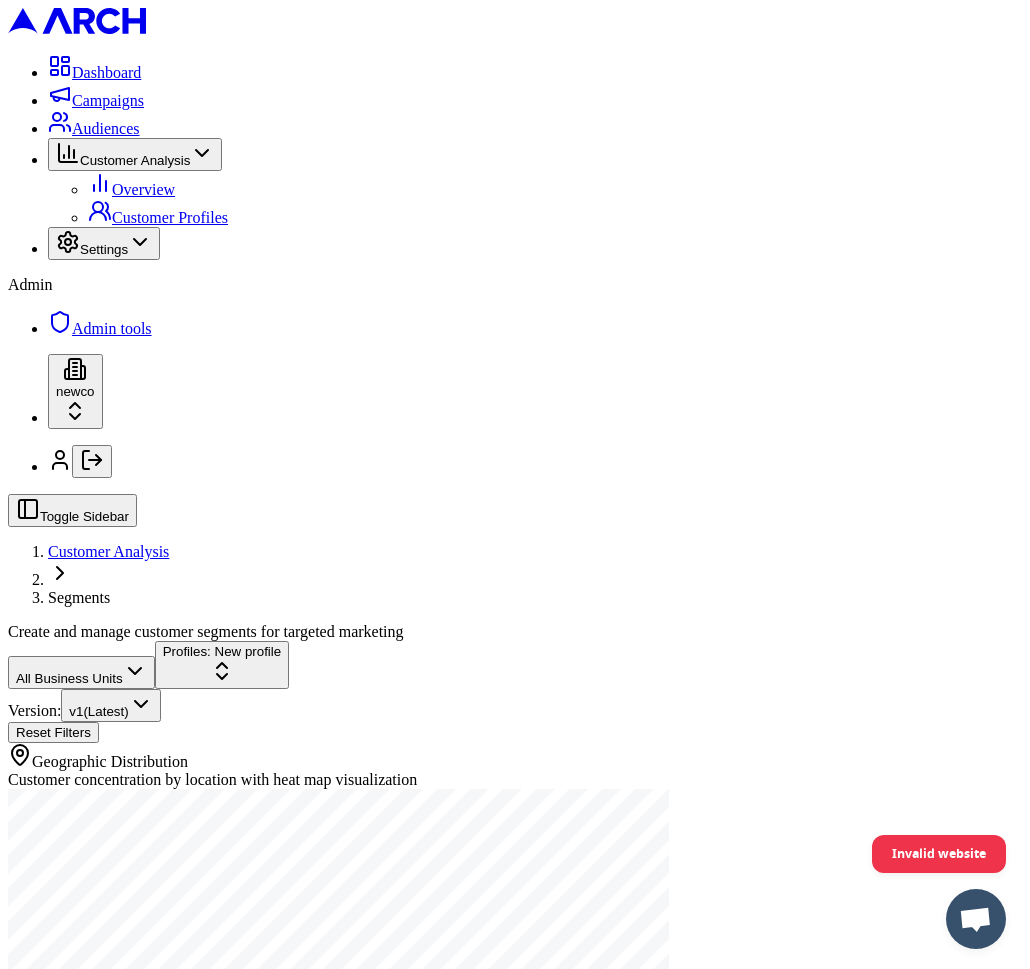 scroll, scrollTop: 0, scrollLeft: 0, axis: both 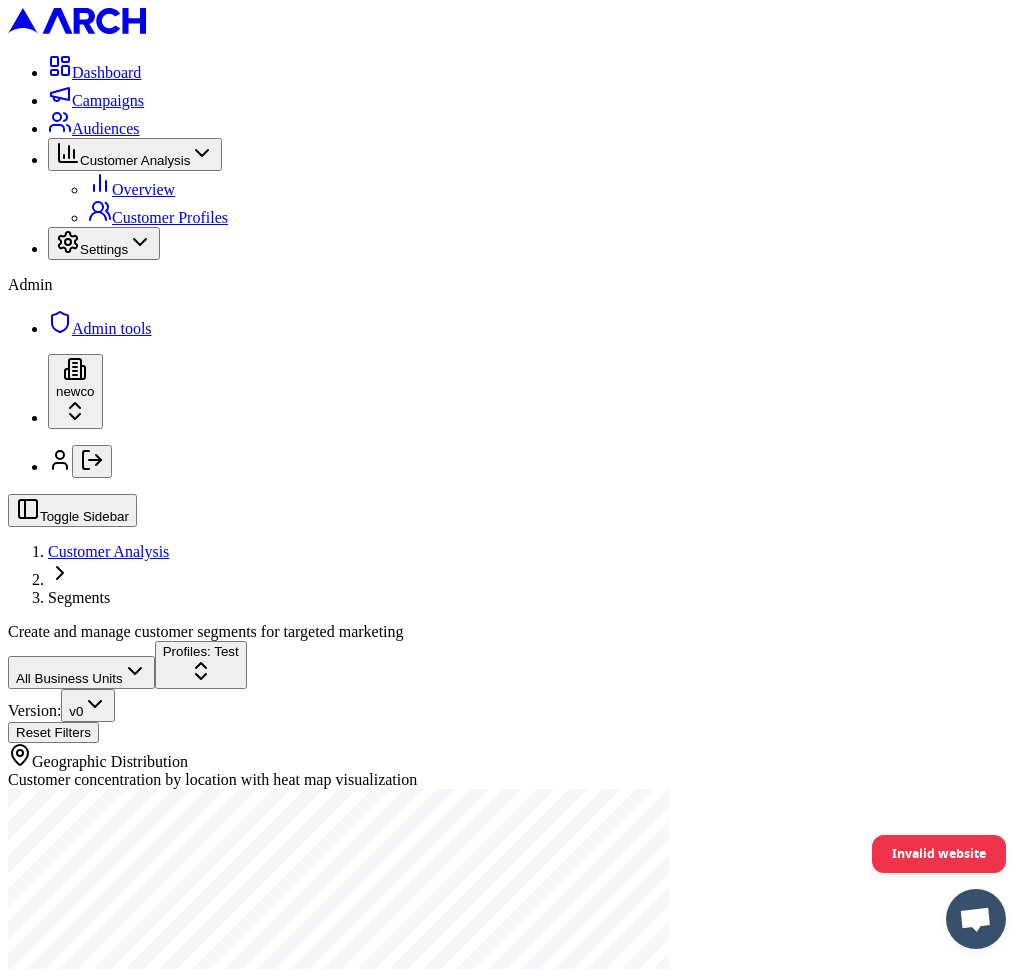 click on "Dashboard Campaigns Audiences Customer Analysis Overview Customer Profiles Settings Admin Admin tools newco Toggle Sidebar Customer Analysis Segments Create and manage customer segments for targeted marketing All Business Units Profiles:   Test Version: v 0 Reset Filters Geographic Distribution Customer concentration by location with heat map visualization Selected Profiles Test Test 0  customers   Explore Profile Square Footage Distribution Distribution of homes by square footage Home Age Distribution Distribution of homes by age Net Worth Distribution Distribution of homeowners by net worth Home Value Distribution Distribution of homes by value Invalid website" at bounding box center (515, 1666) 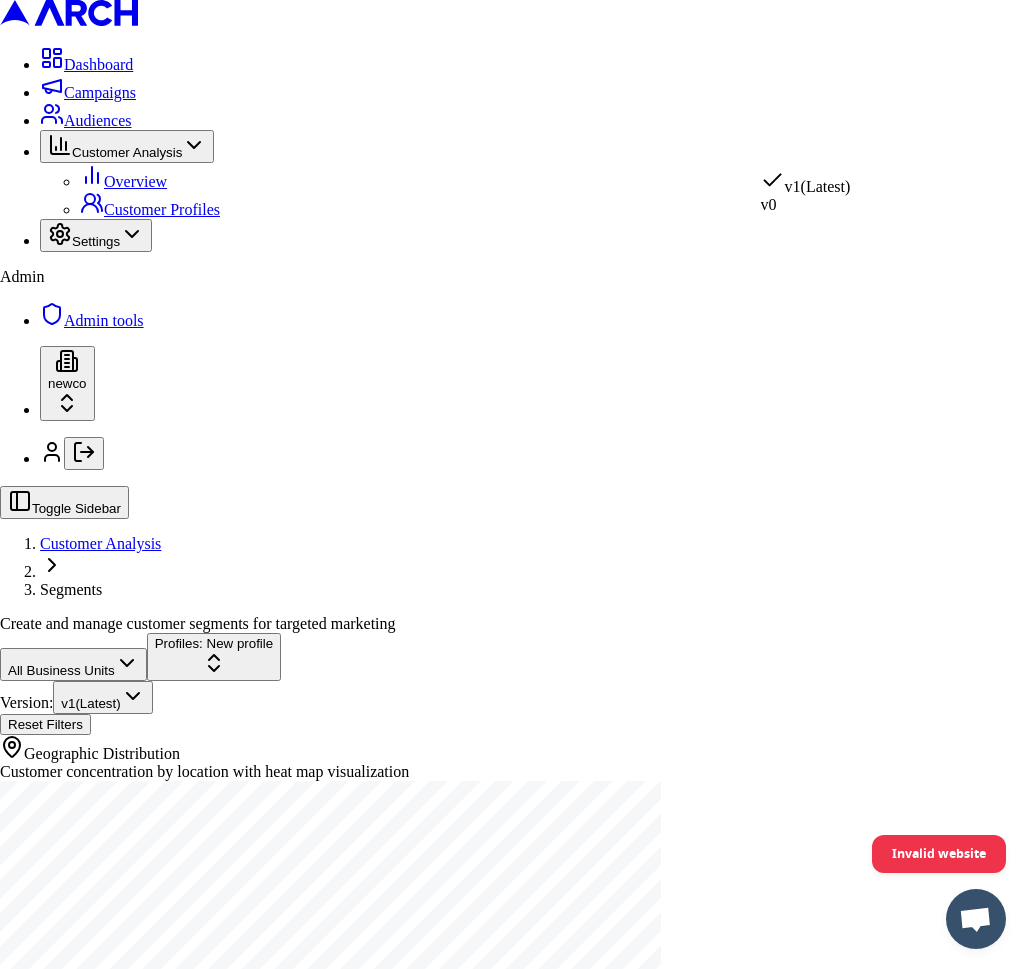 click on "Dashboard Campaigns Audiences Customer Analysis Overview Customer Profiles Settings Admin Admin tools newco Toggle Sidebar Customer Analysis Segments Create and manage customer segments for targeted marketing All Business Units Profiles:   New profile Version: v 1  (Latest) Reset Filters Geographic Distribution Customer concentration by location with heat map visualization Invalid website v 1  (Latest) v 0" at bounding box center (515, 523) 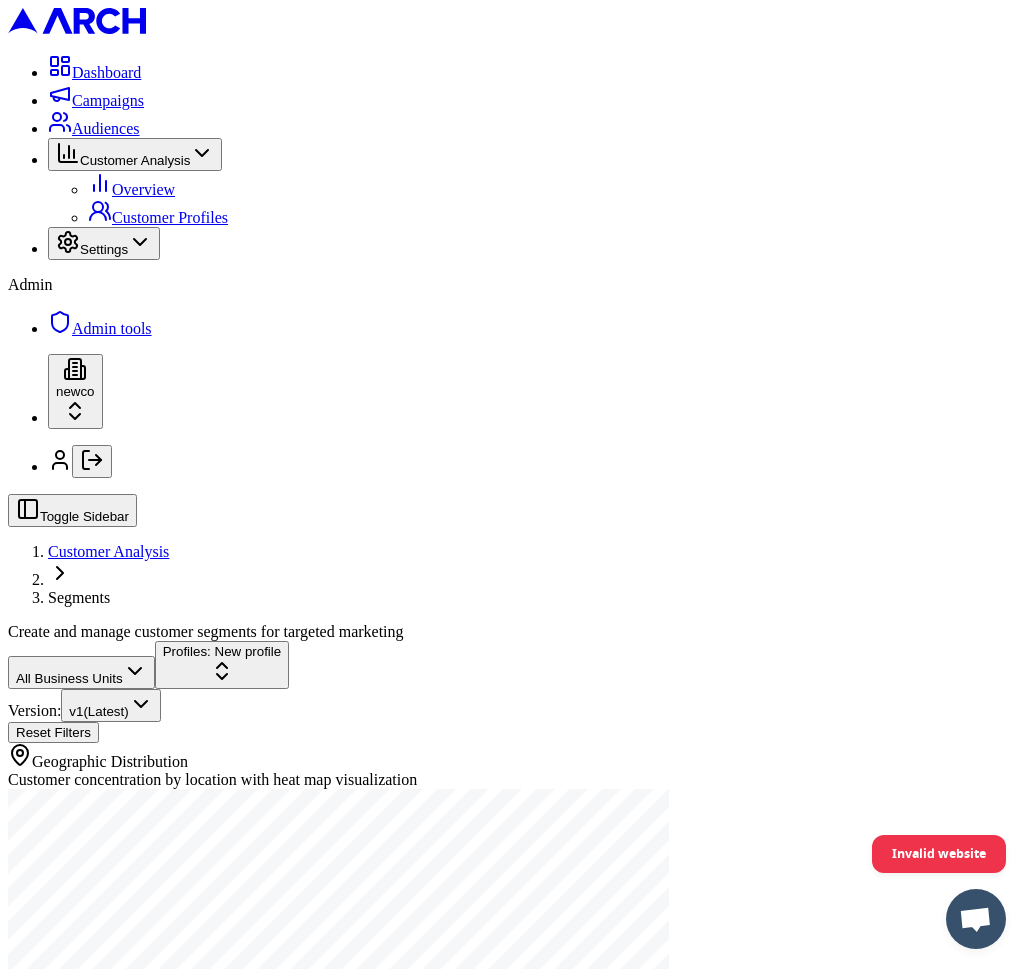 click on "Dashboard Campaigns Audiences Customer Analysis Overview Customer Profiles Settings Admin Admin tools newco Toggle Sidebar Customer Analysis Segments Create and manage customer segments for targeted marketing All Business Units Profiles:   New profile Version: v 1  (Latest) Reset Filters Geographic Distribution Customer concentration by location with heat map visualization Invalid website" at bounding box center (515, 527) 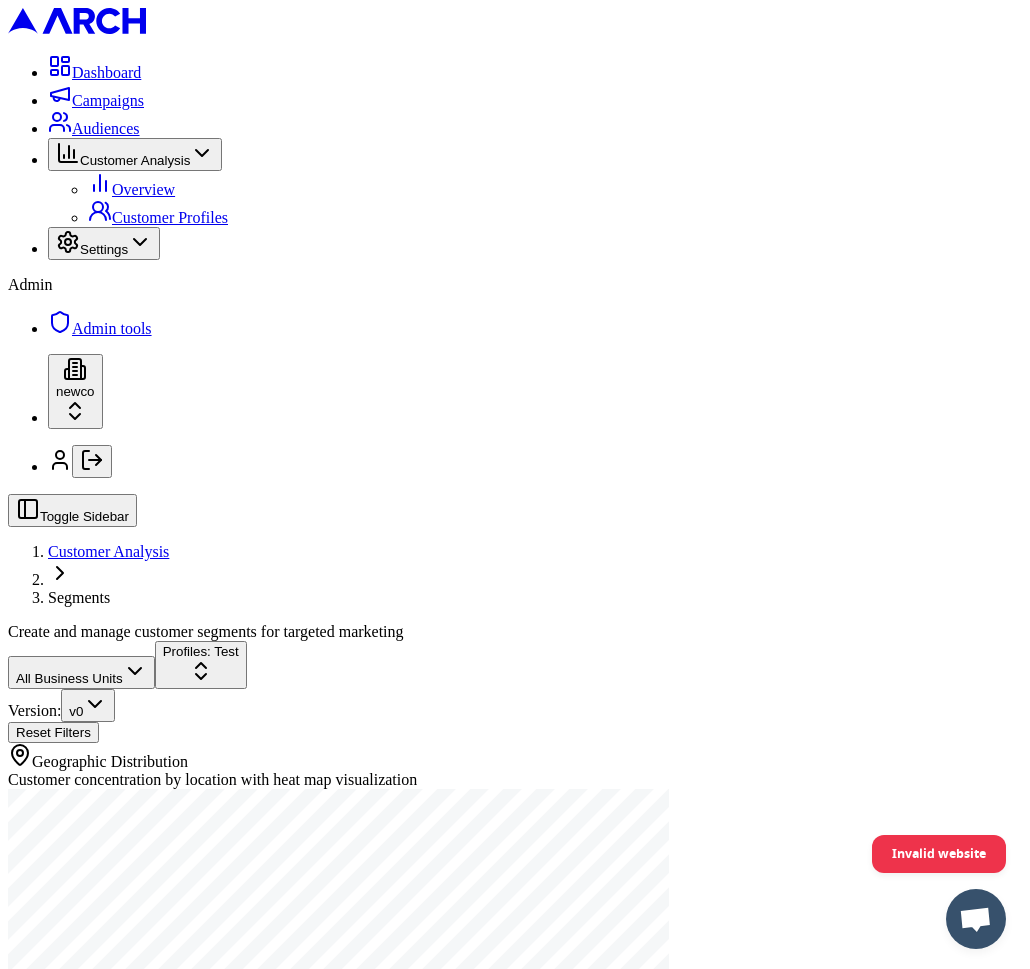 click on "Dashboard Campaigns Audiences Customer Analysis Overview Customer Profiles Settings Admin Admin tools newco Toggle Sidebar Customer Analysis Segments Create and manage customer segments for targeted marketing All Business Units Profiles:   Test Version: v 0 Reset Filters Geographic Distribution Customer concentration by location with heat map visualization Selected Profiles Test Test 0  customers   Explore Profile Square Footage Distribution Distribution of homes by square footage Home Age Distribution Distribution of homes by age Net Worth Distribution Distribution of homeowners by net worth Home Value Distribution Distribution of homes by value Invalid website" at bounding box center [515, 1666] 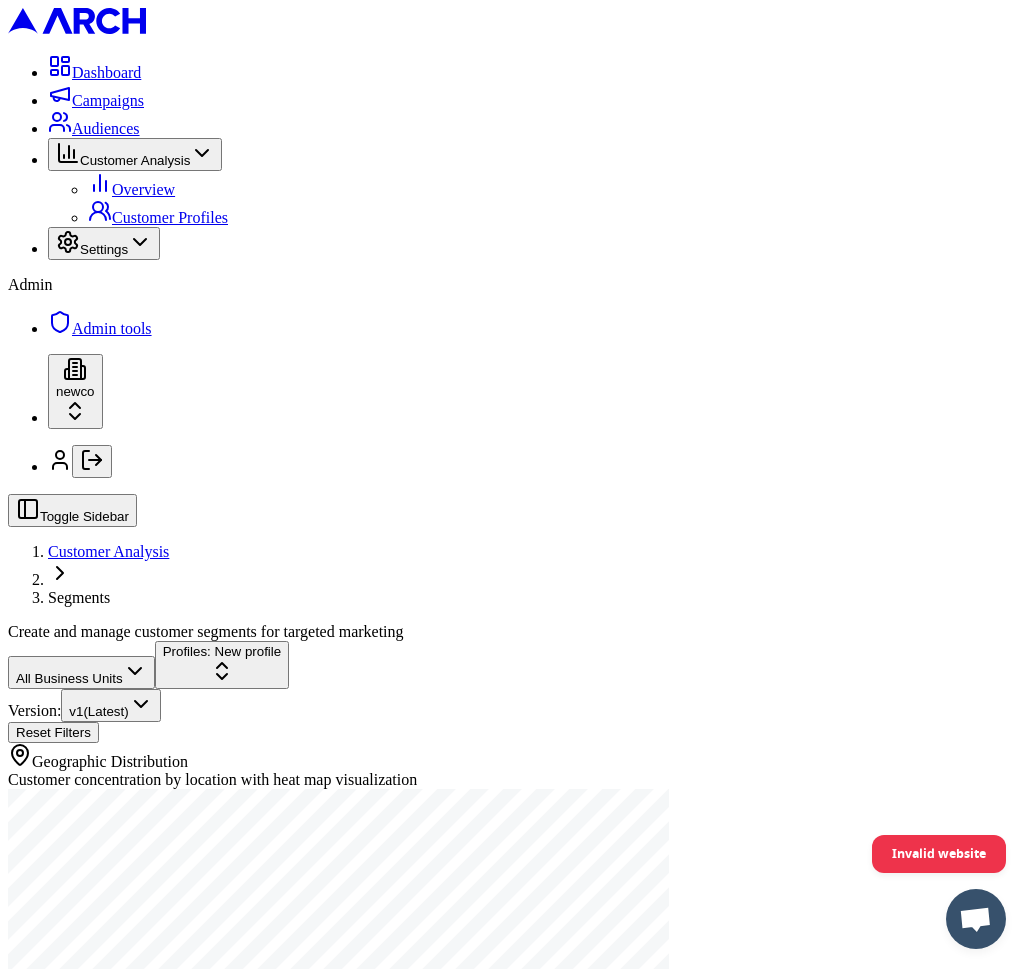 click on "All Business Units Profiles:   New profile Version: v 1  (Latest) Reset Filters Geographic Distribution Customer concentration by location with heat map visualization" at bounding box center (515, 840) 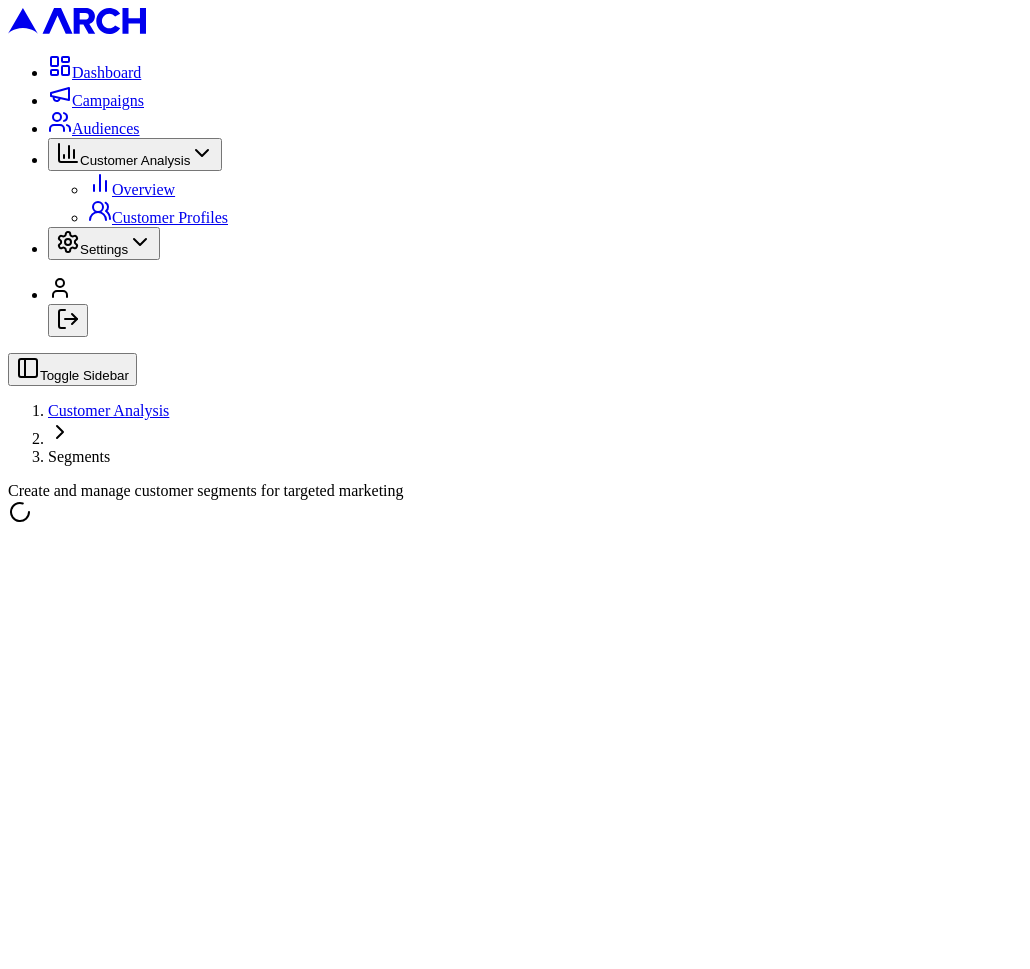 scroll, scrollTop: 0, scrollLeft: 0, axis: both 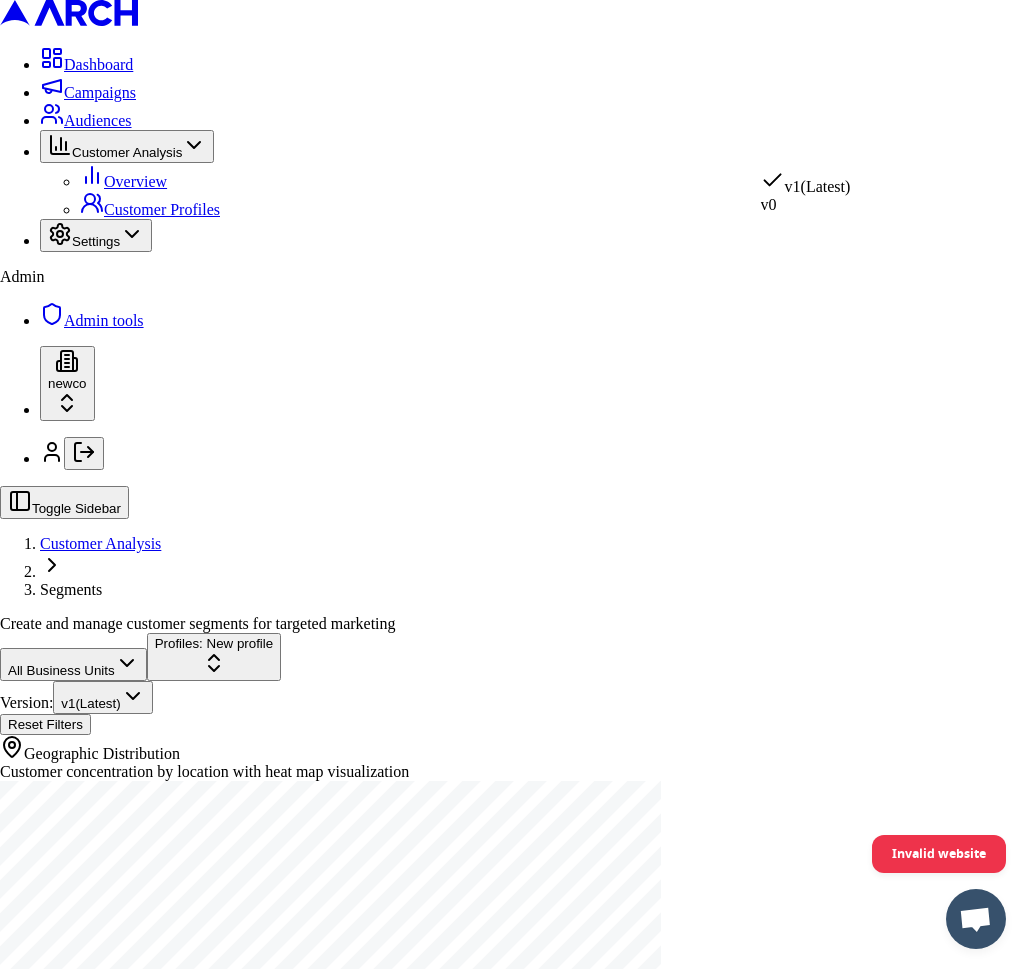 click on "Dashboard Campaigns Audiences Customer Analysis Overview Customer Profiles Settings Admin Admin tools newco Toggle Sidebar Customer Analysis Segments Create and manage customer segments for targeted marketing All Business Units Profiles:   New profile Version: v 1  (Latest) Reset Filters Geographic Distribution Customer concentration by location with heat map visualization Invalid website v 1  (Latest) v 0" at bounding box center (515, 523) 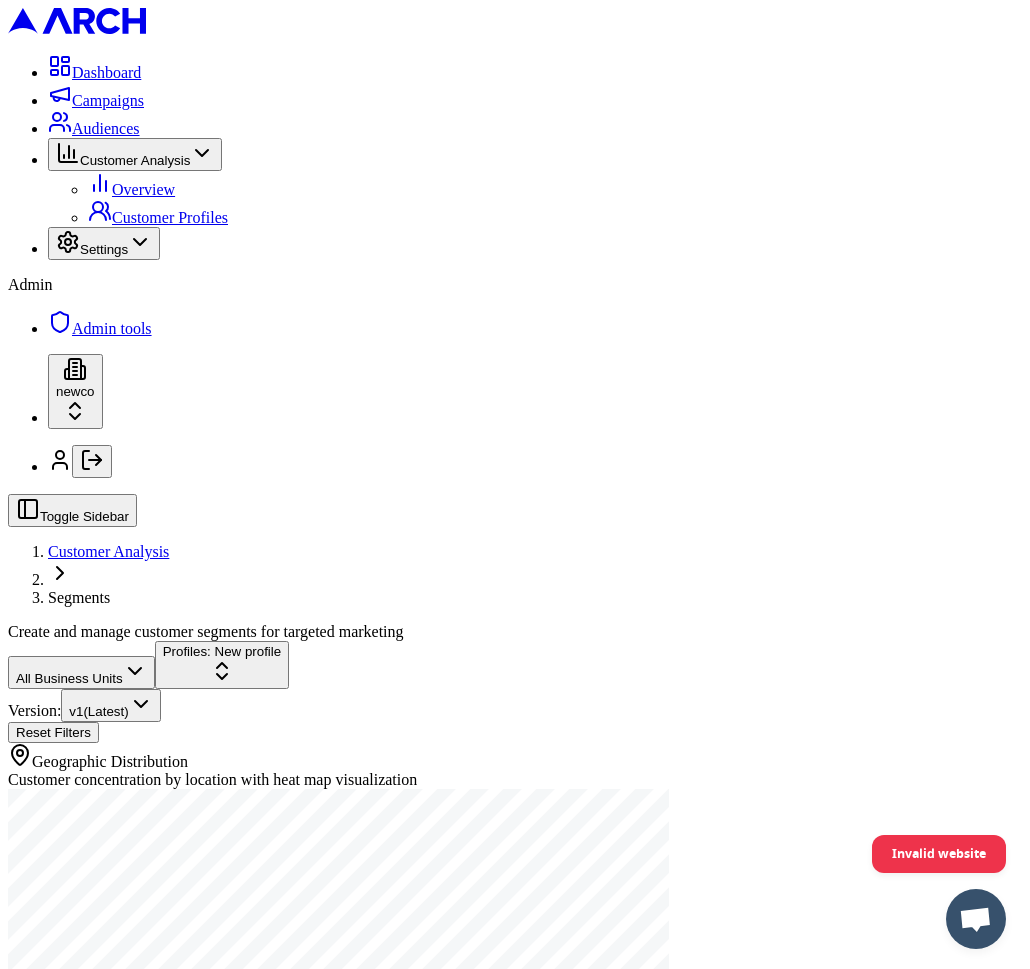 click on "Dashboard Campaigns Audiences Customer Analysis Overview Customer Profiles Settings Admin Admin tools newco Toggle Sidebar Customer Analysis Segments Create and manage customer segments for targeted marketing All Business Units Profiles:   New profile Version: v 1  (Latest) Reset Filters Geographic Distribution Customer concentration by location with heat map visualization Invalid website" at bounding box center [515, 527] 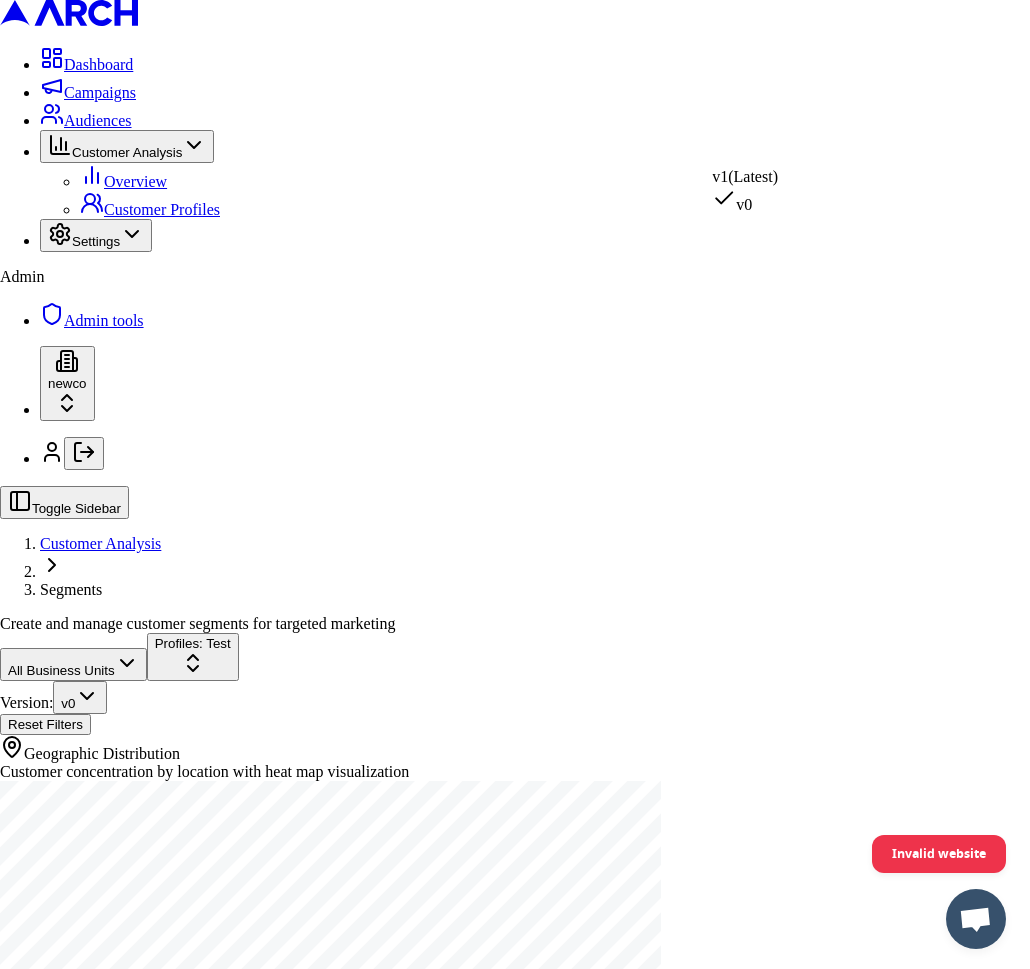click on "Dashboard Campaigns Audiences Customer Analysis Overview Customer Profiles Settings Admin Admin tools newco Toggle Sidebar Customer Analysis Segments Create and manage customer segments for targeted marketing All Business Units Profiles:   Test Version: v 0 Reset Filters Geographic Distribution Customer concentration by location with heat map visualization Selected Profiles Test Test 0  customers   Explore Profile Square Footage Distribution Distribution of homes by square footage Home Age Distribution Distribution of homes by age Net Worth Distribution Distribution of homeowners by net worth Home Value Distribution Distribution of homes by value Invalid website v 1  (Latest) v 0" at bounding box center (515, 1670) 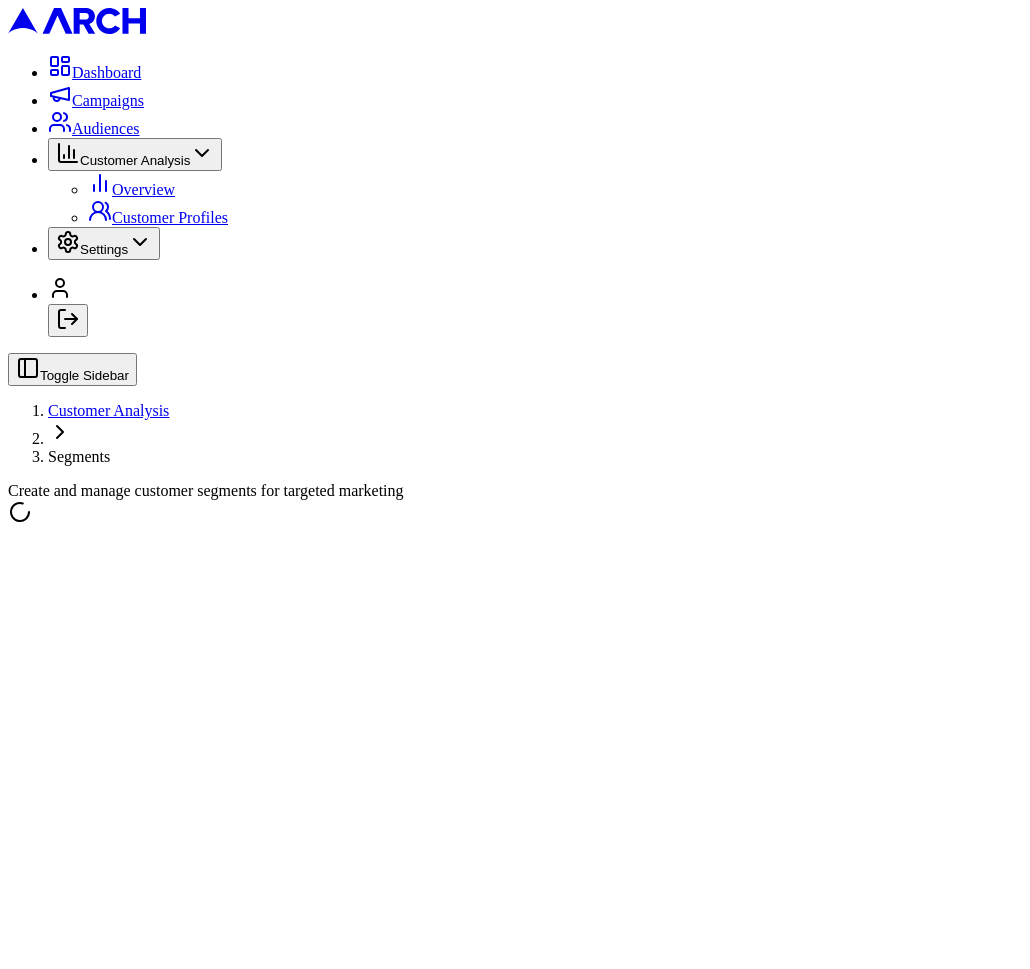 scroll, scrollTop: 0, scrollLeft: 0, axis: both 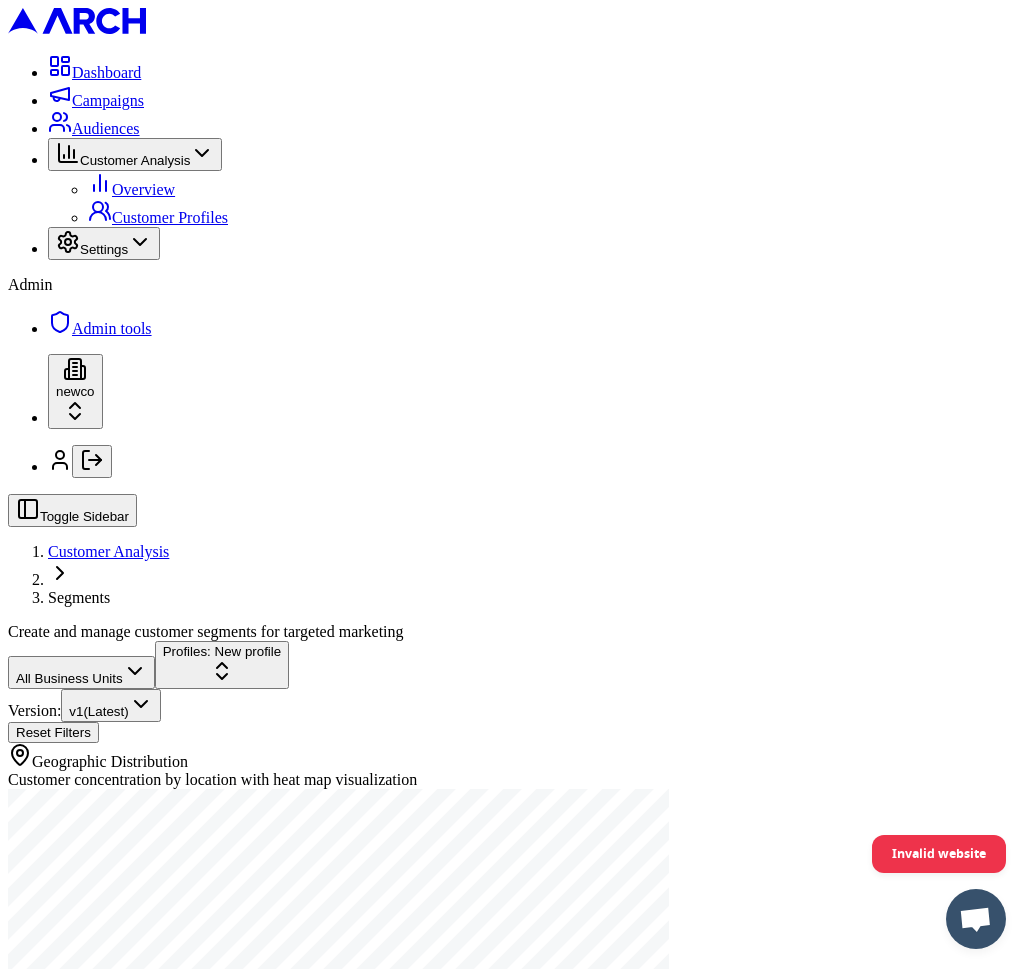 click on "Dashboard Campaigns Audiences Customer Analysis Overview Customer Profiles Settings Admin Admin tools newco Toggle Sidebar Customer Analysis Segments Create and manage customer segments for targeted marketing All Business Units Profiles:   New profile Version: v 1  (Latest) Reset Filters Geographic Distribution Customer concentration by location with heat map visualization Invalid website" at bounding box center (515, 527) 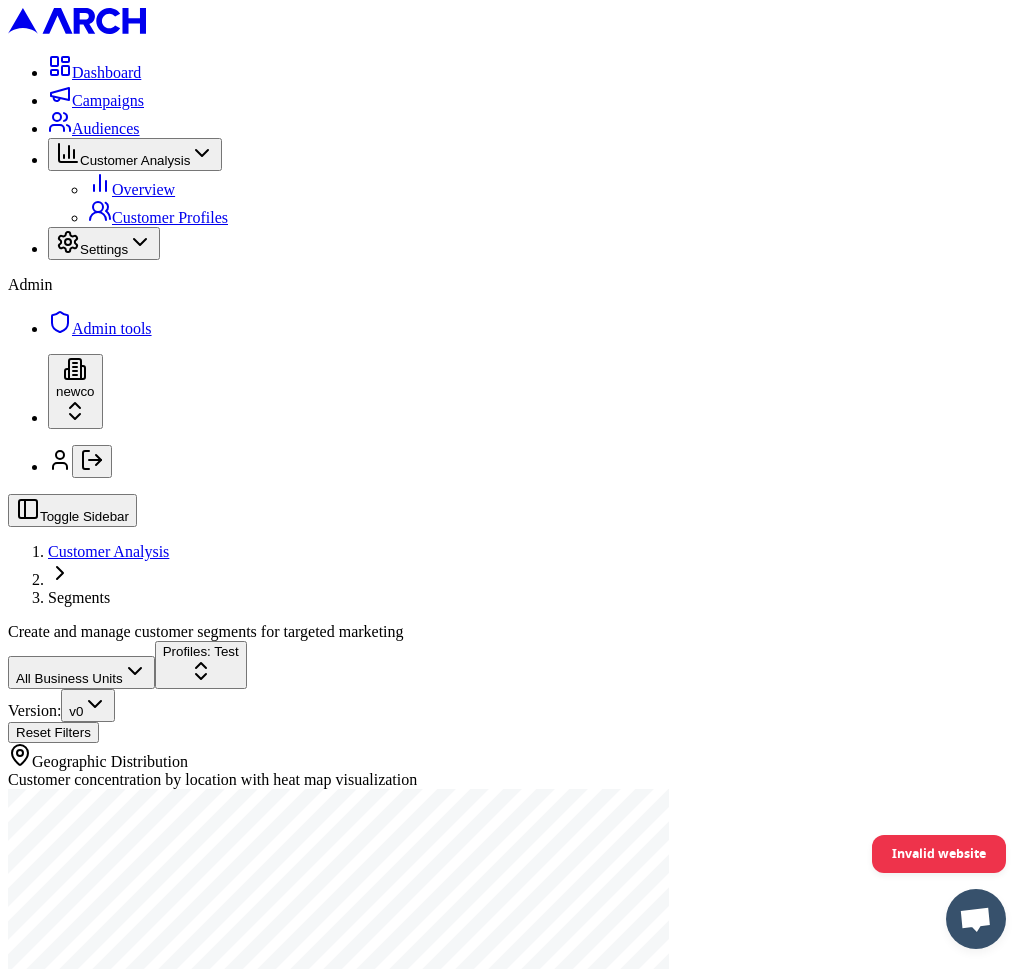 scroll, scrollTop: 0, scrollLeft: 0, axis: both 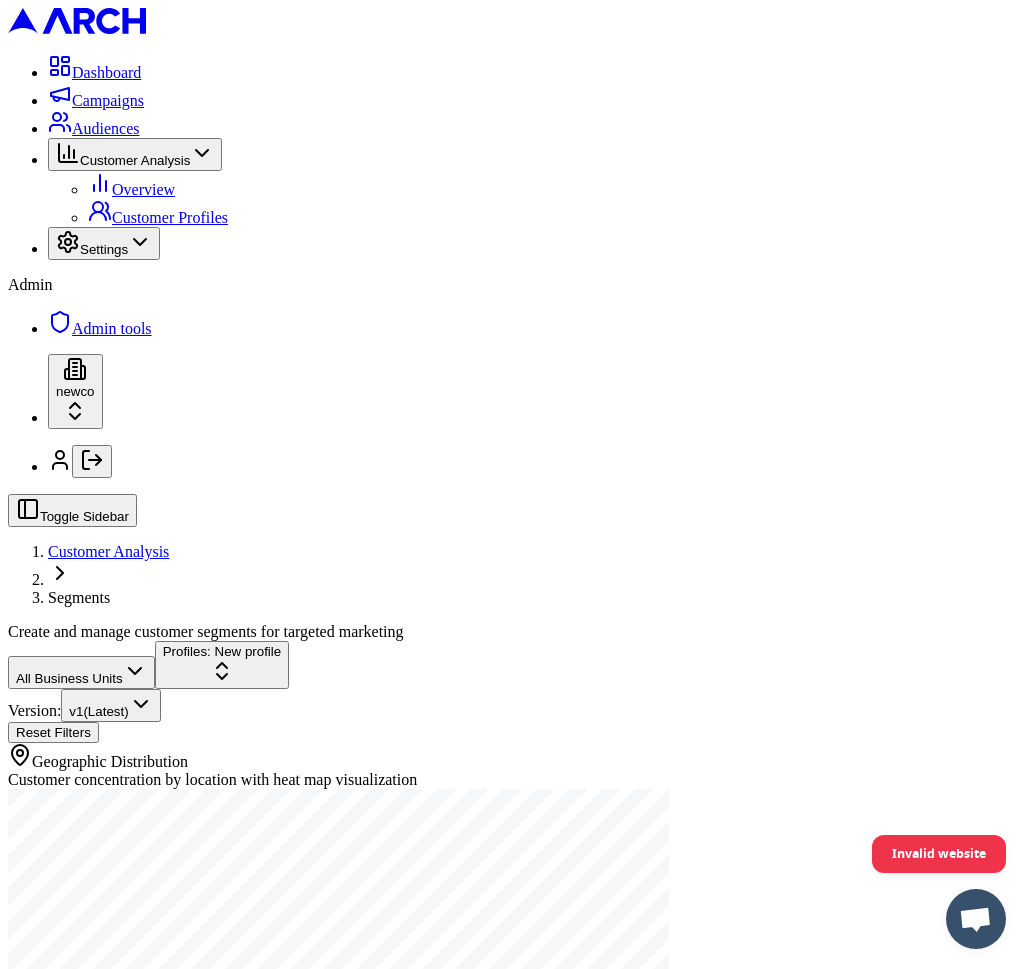 click on "Reset Filters" at bounding box center [53, 732] 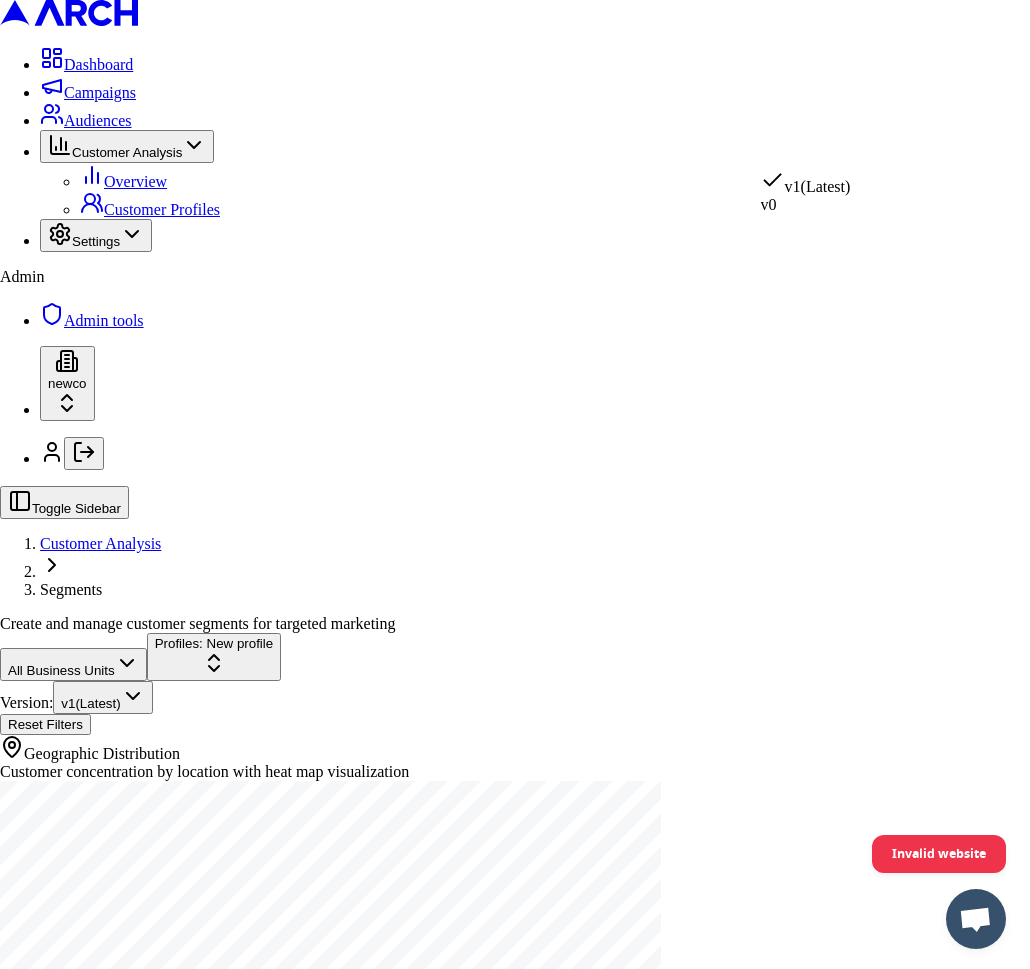click on "Dashboard Campaigns Audiences Customer Analysis Overview Customer Profiles Settings Admin Admin tools newco Toggle Sidebar Customer Analysis Segments Create and manage customer segments for targeted marketing All Business Units Profiles:   New profile Version: v 1  (Latest) Reset Filters Geographic Distribution Customer concentration by location with heat map visualization Invalid website v 1  (Latest) v 0" at bounding box center [515, 523] 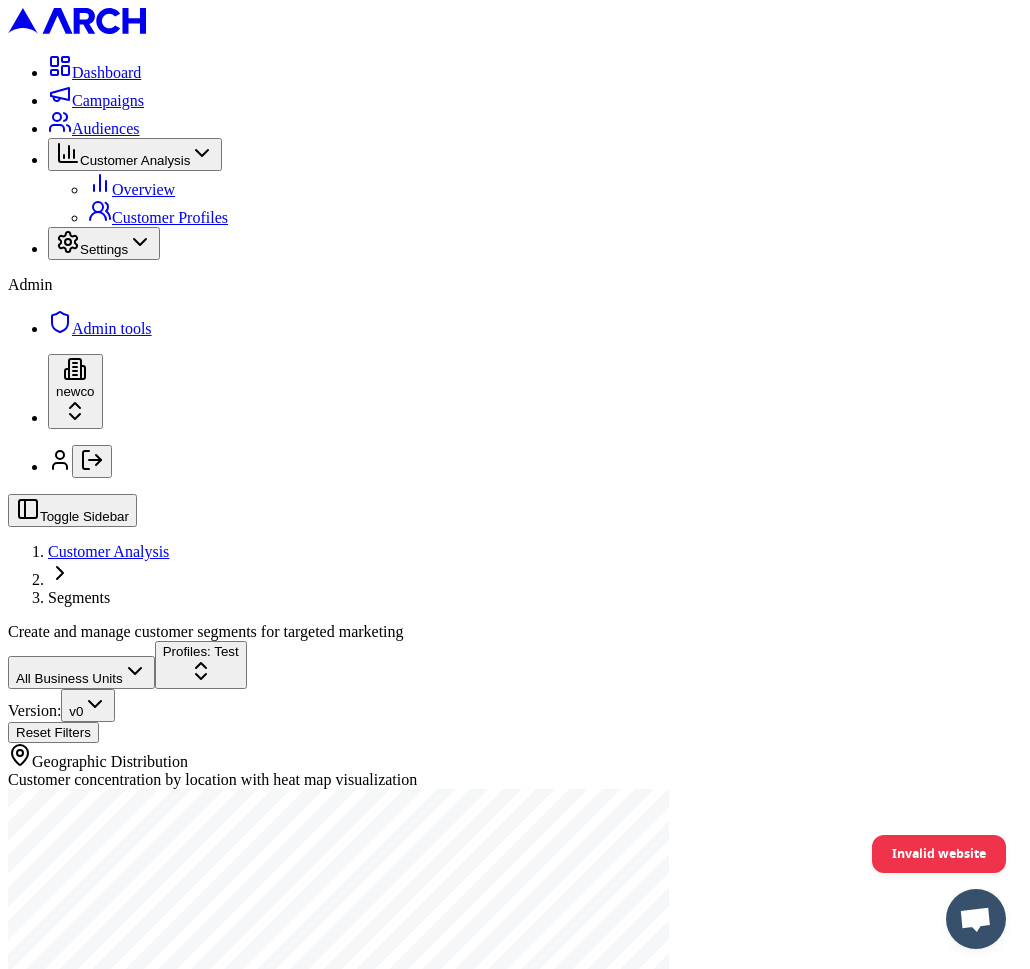 click on "Dashboard Campaigns Audiences Customer Analysis Overview Customer Profiles Settings Admin Admin tools newco Toggle Sidebar Customer Analysis Segments Create and manage customer segments for targeted marketing All Business Units Profiles:   Test Version: v 0 Reset Filters Geographic Distribution Customer concentration by location with heat map visualization Selected Profiles Test Test 0  customers   Explore Profile Square Footage Distribution Distribution of homes by square footage Home Age Distribution Distribution of homes by age Net Worth Distribution Distribution of homeowners by net worth Home Value Distribution Distribution of homes by value Invalid website" at bounding box center (515, 1666) 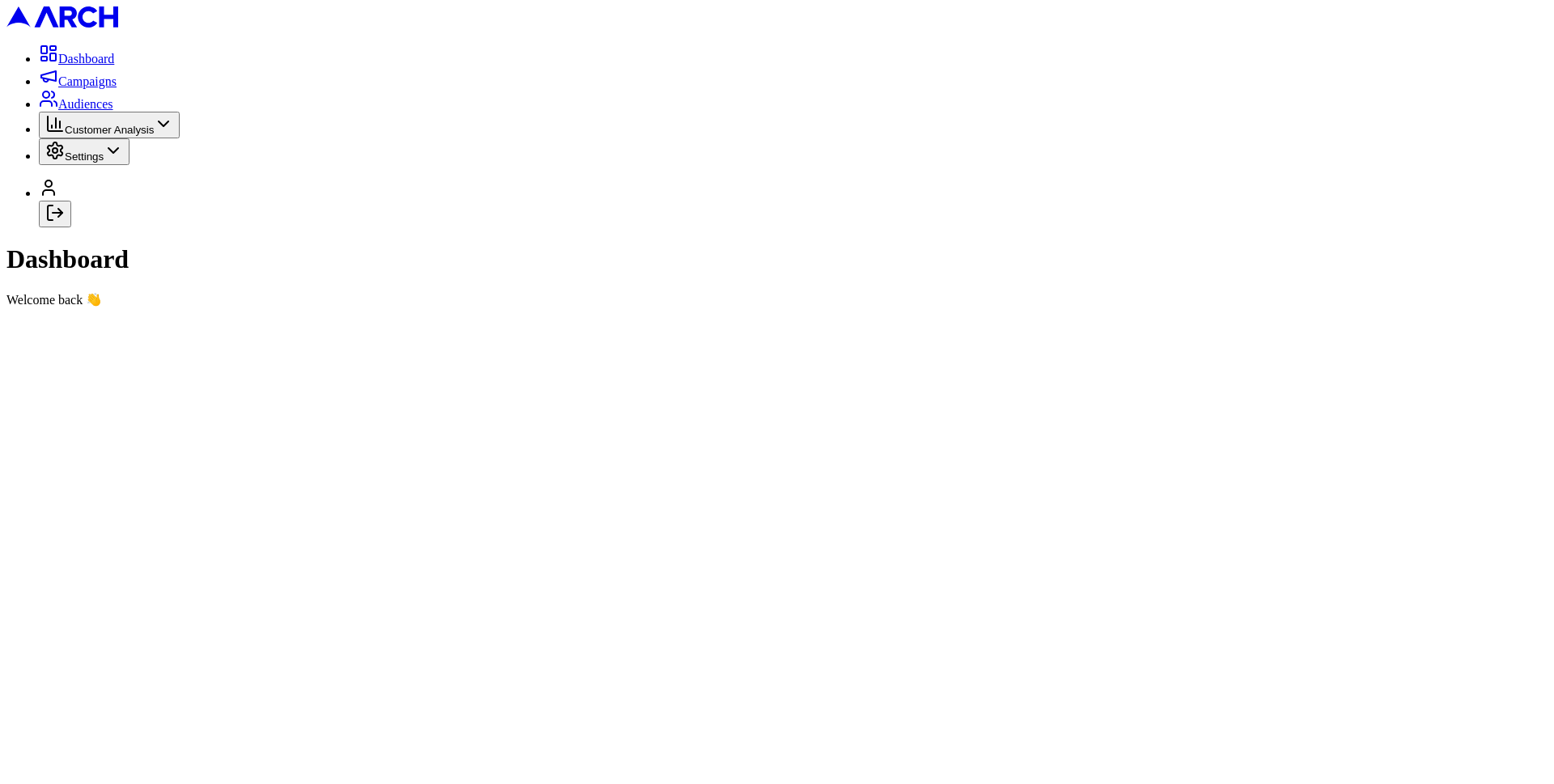 scroll, scrollTop: 0, scrollLeft: 0, axis: both 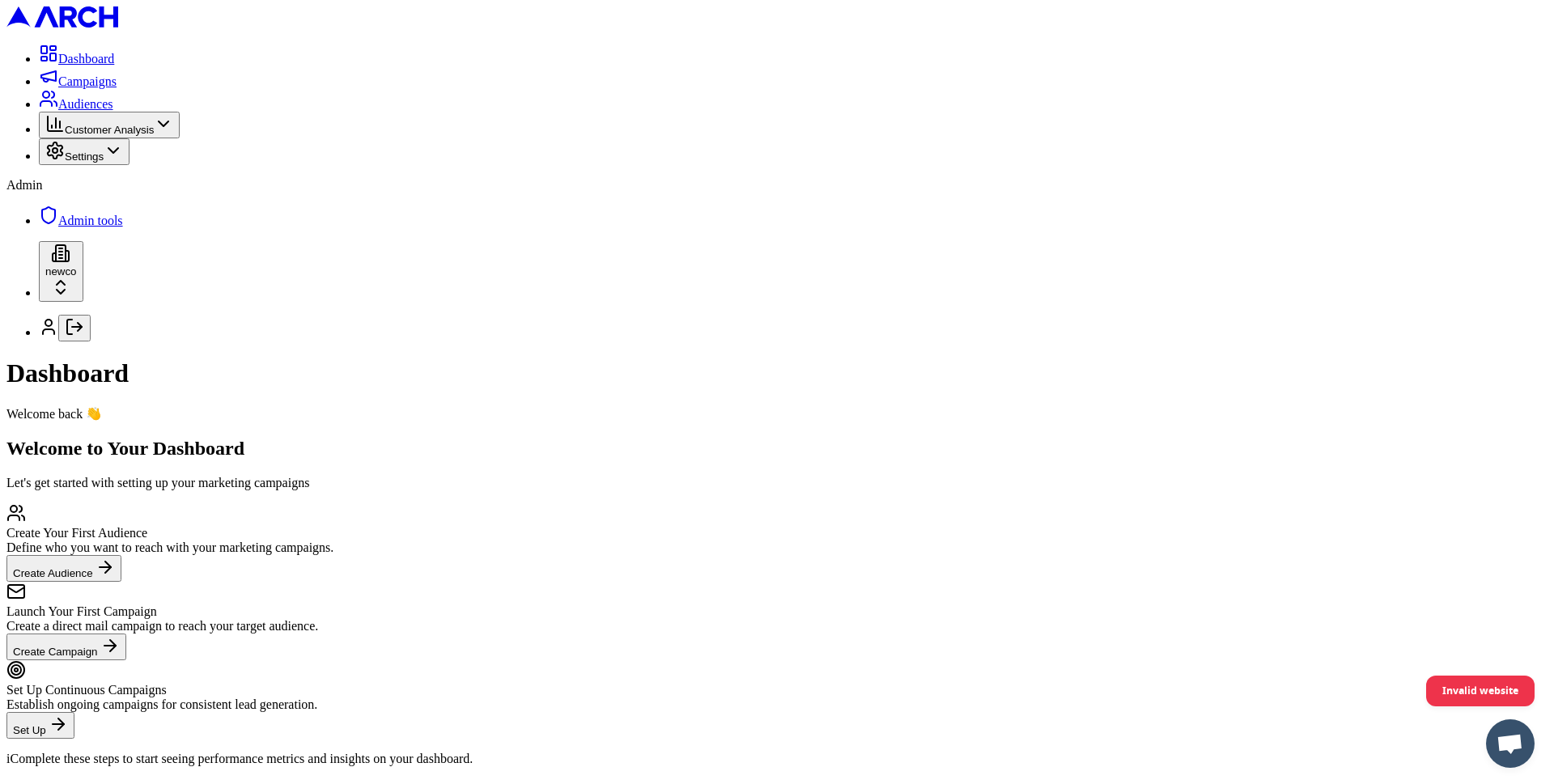 click on "Customer Analysis" at bounding box center [109, 129] 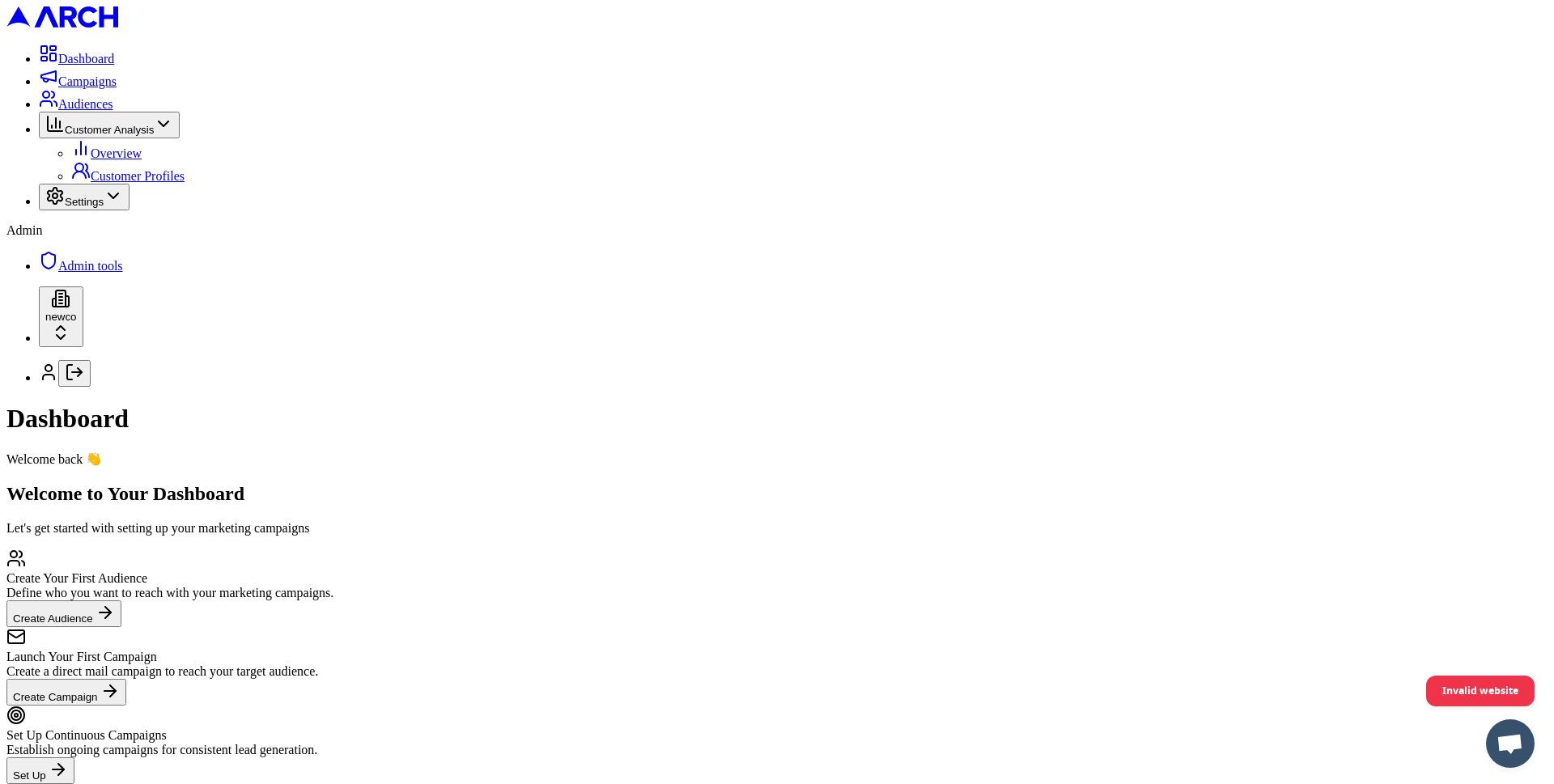 click on "Customer Profiles" at bounding box center (138, 176) 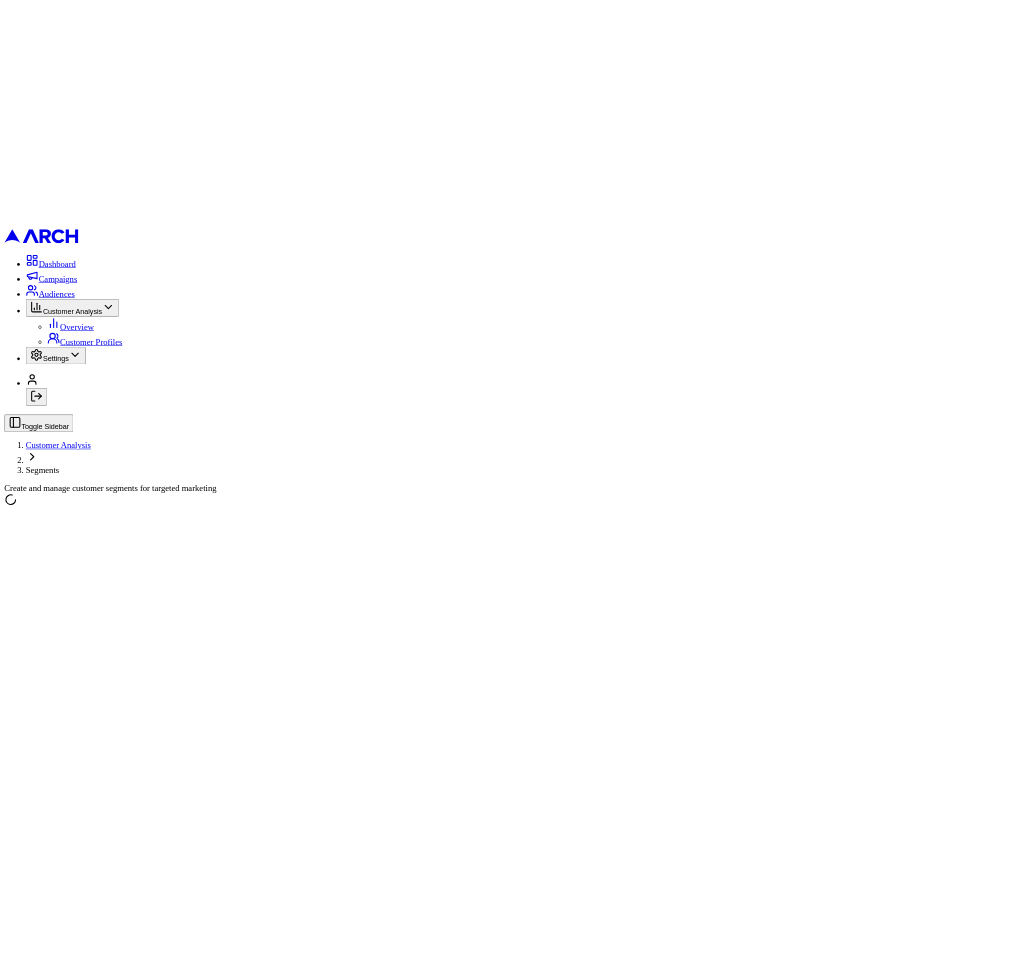 scroll, scrollTop: 0, scrollLeft: 0, axis: both 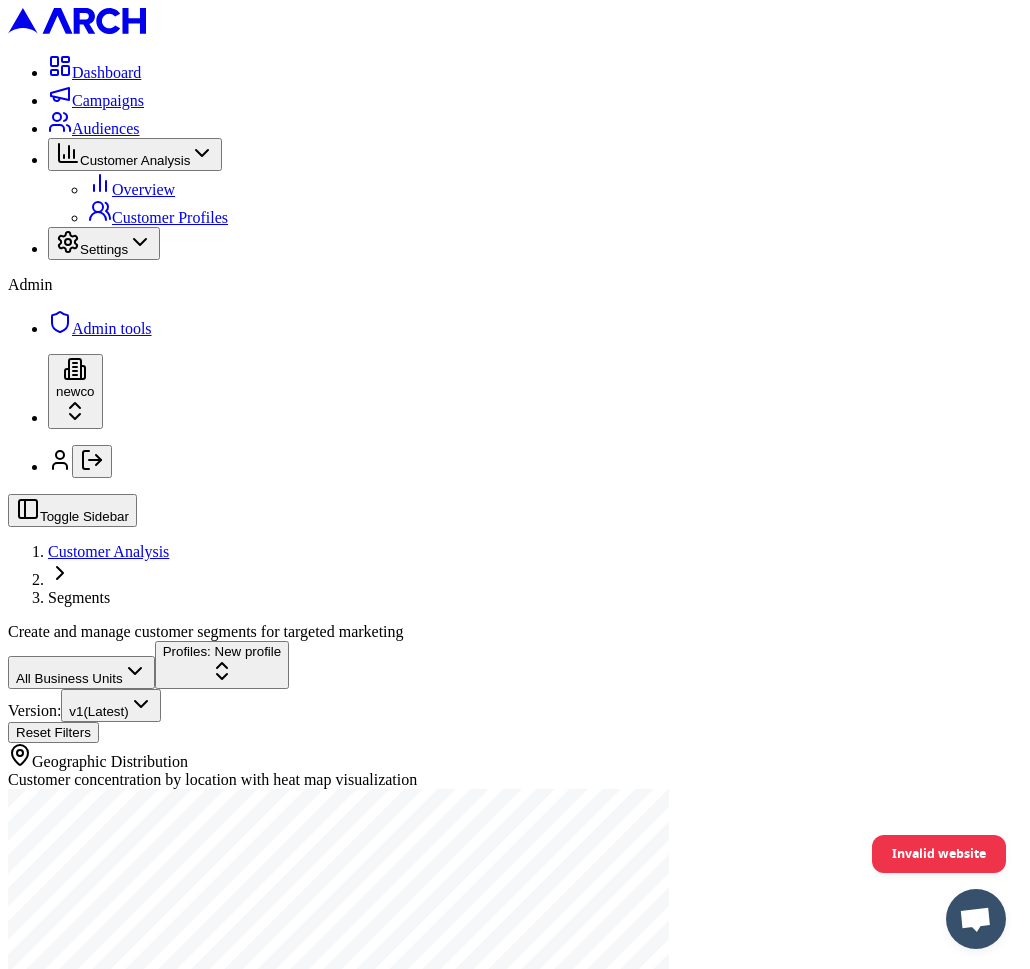 click on "Dashboard Campaigns Audiences Customer Analysis Overview Customer Profiles Settings Admin Admin tools newco Toggle Sidebar Customer Analysis Segments Create and manage customer segments for targeted marketing All Business Units Profiles:   New profile Version: v 1  (Latest) Reset Filters Geographic Distribution Customer concentration by location with heat map visualization Invalid website" at bounding box center [515, 527] 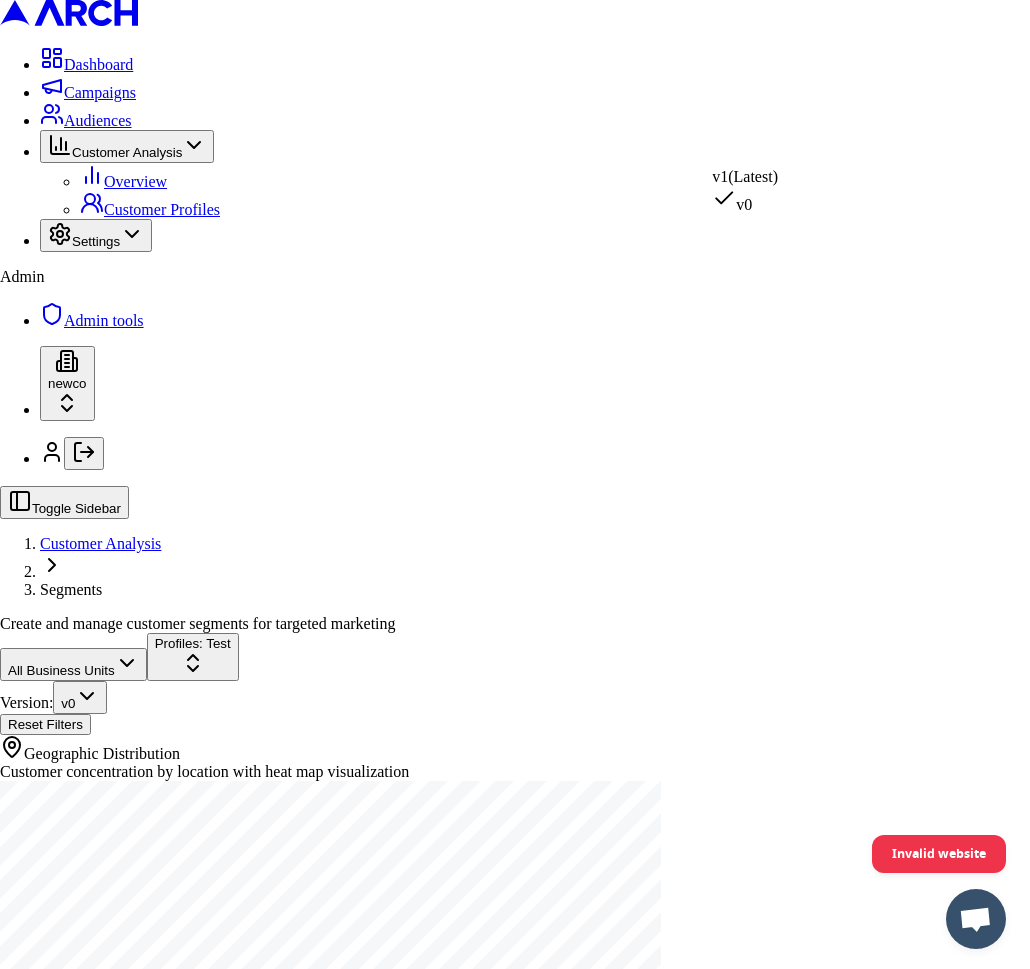 click on "Dashboard Campaigns Audiences Customer Analysis Overview Customer Profiles Settings Admin Admin tools newco Toggle Sidebar Customer Analysis Segments Create and manage customer segments for targeted marketing All Business Units Profiles:   Test Version: v 0 Reset Filters Geographic Distribution Customer concentration by location with heat map visualization Selected Profiles Test Test 0  customers   Explore Profile Square Footage Distribution Distribution of homes by square footage Home Age Distribution Distribution of homes by age Net Worth Distribution Distribution of homeowners by net worth Home Value Distribution Distribution of homes by value Invalid website v 1  (Latest) v 0" at bounding box center (515, 1670) 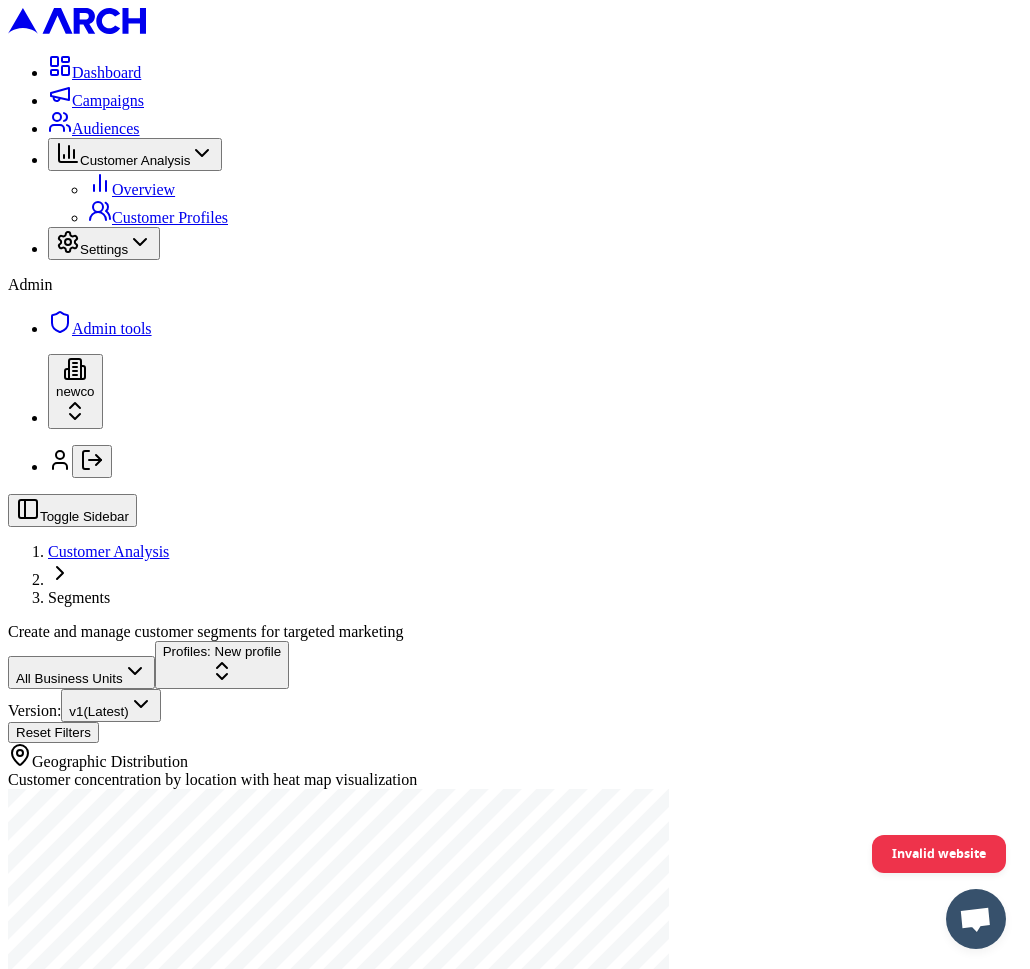 click on "All Business Units Profiles:   New profile Version: v 1  (Latest) Reset Filters Geographic Distribution Customer concentration by location with heat map visualization" at bounding box center [515, 840] 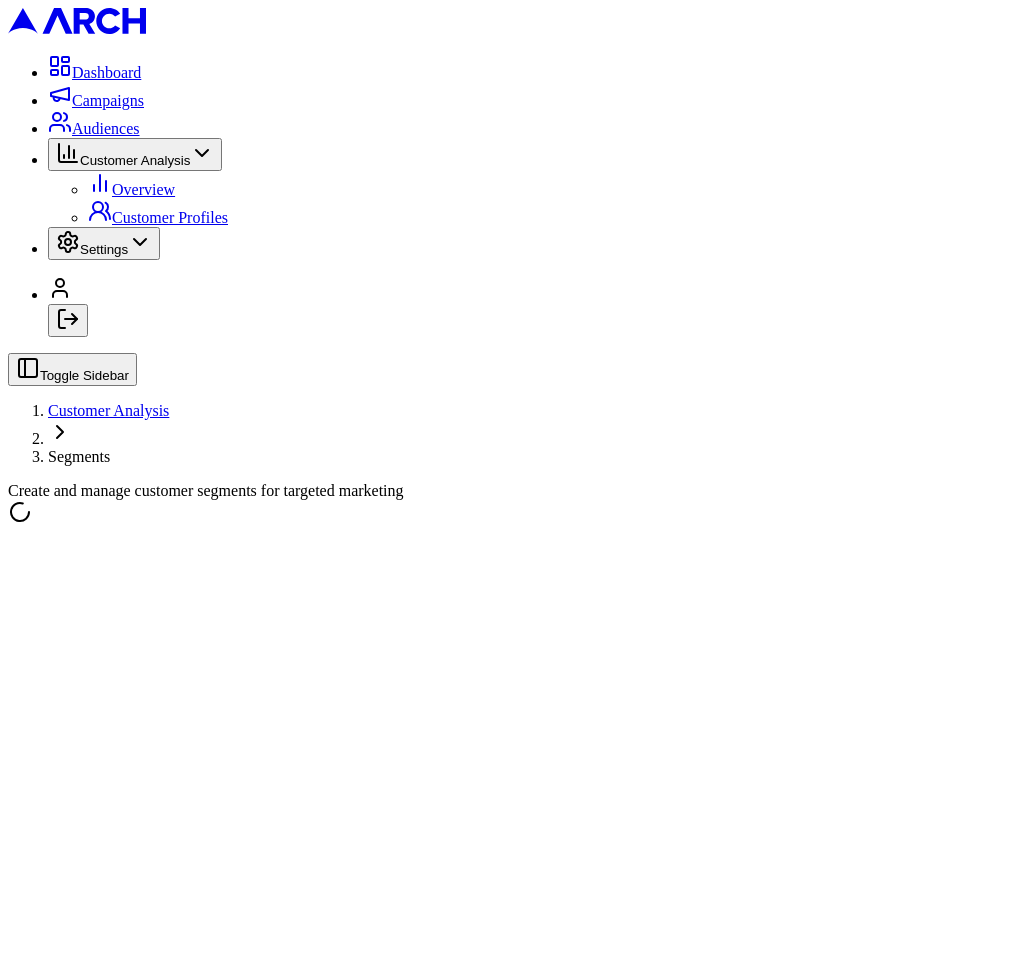 scroll, scrollTop: 0, scrollLeft: 0, axis: both 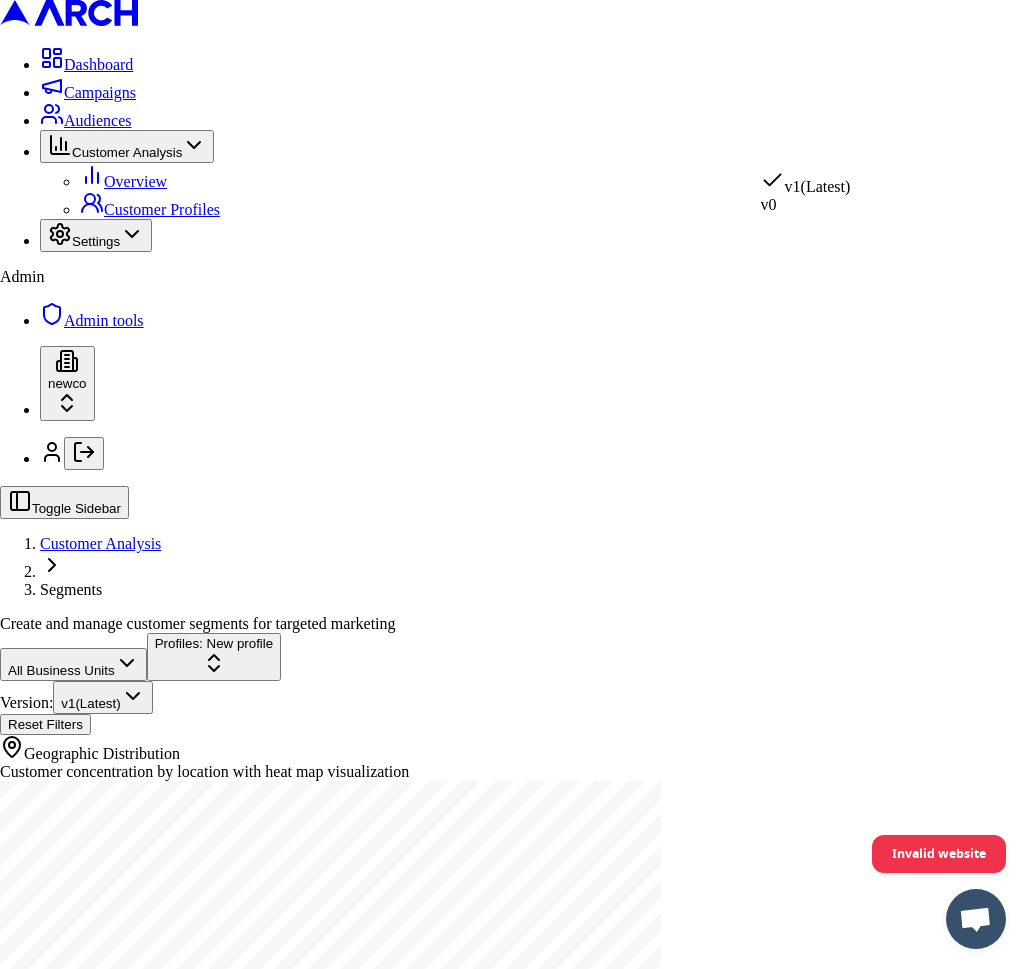 click on "Dashboard Campaigns Audiences Customer Analysis Overview Customer Profiles Settings Admin Admin tools newco Toggle Sidebar Customer Analysis Segments Create and manage customer segments for targeted marketing All Business Units Profiles:   New profile Version: v 1  (Latest) Reset Filters Geographic Distribution Customer concentration by location with heat map visualization Invalid website v 1  (Latest) v 0" at bounding box center [515, 523] 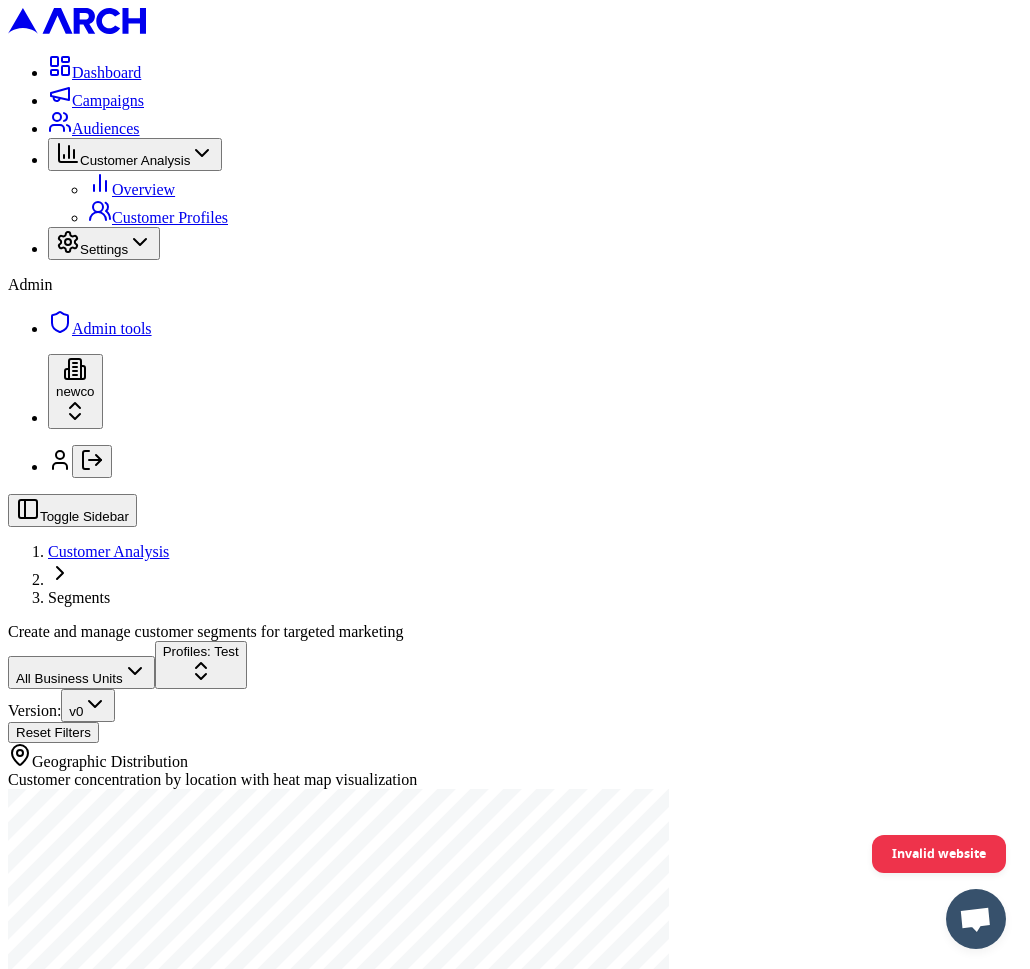 click on "Dashboard Campaigns Audiences Customer Analysis Overview Customer Profiles Settings Admin Admin tools newco Toggle Sidebar Customer Analysis Segments Create and manage customer segments for targeted marketing All Business Units Profiles:   Test Version: v 0 Reset Filters Geographic Distribution Customer concentration by location with heat map visualization Selected Profiles Test Test 0  customers   Explore Profile Square Footage Distribution Distribution of homes by square footage Home Age Distribution Distribution of homes by age Net Worth Distribution Distribution of homeowners by net worth Home Value Distribution Distribution of homes by value Invalid website" at bounding box center (515, 1666) 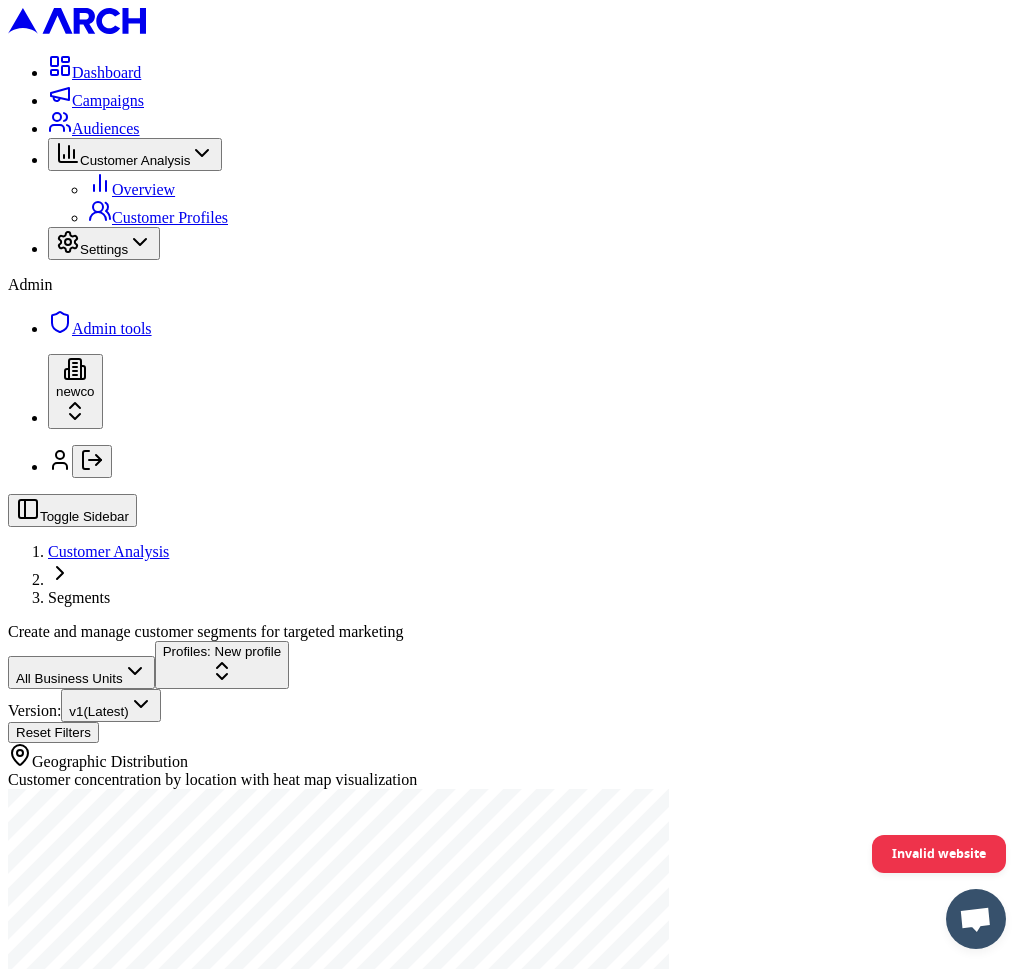 type 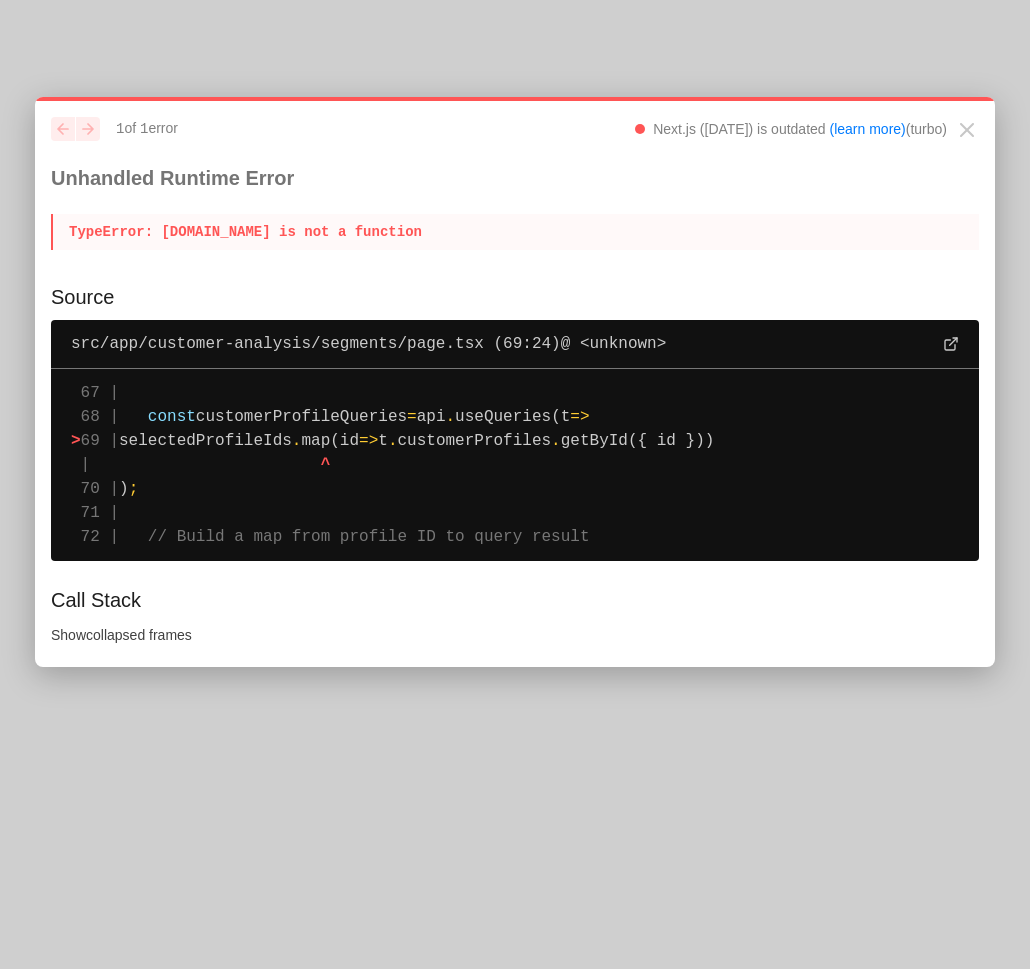 scroll, scrollTop: 0, scrollLeft: 0, axis: both 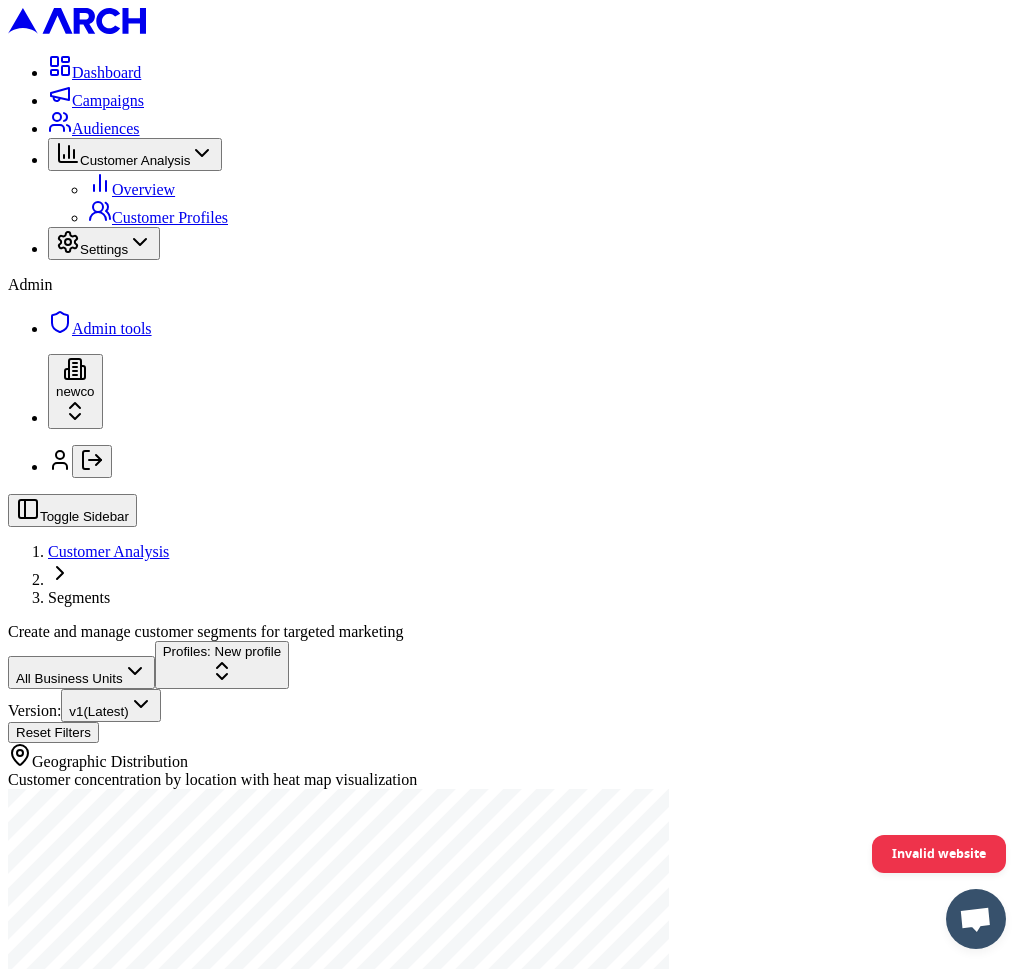 click on "Dashboard Campaigns Audiences Customer Analysis Overview Customer Profiles Settings Admin Admin tools newco Toggle Sidebar Customer Analysis Segments Create and manage customer segments for targeted marketing All Business Units Profiles:   New profile Version: v 1  (Latest) Reset Filters Geographic Distribution Customer concentration by location with heat map visualization Invalid website" at bounding box center (515, 527) 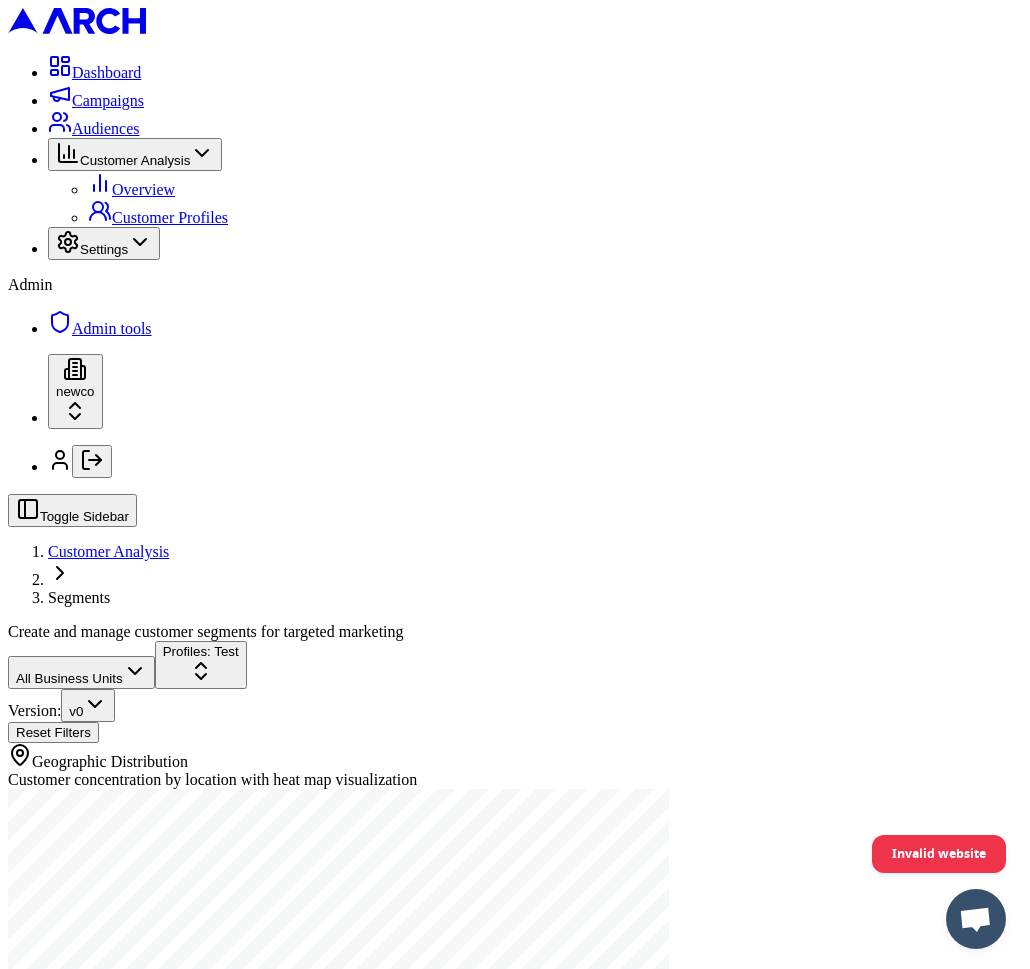 click on "Dashboard Campaigns Audiences Customer Analysis Overview Customer Profiles Settings Admin Admin tools newco Toggle Sidebar Customer Analysis Segments Create and manage customer segments for targeted marketing All Business Units Profiles:   Test Version: v 0 Reset Filters Geographic Distribution Customer concentration by location with heat map visualization Selected Profiles Test Test 0  customers   Explore Profile Square Footage Distribution Distribution of homes by square footage Home Age Distribution Distribution of homes by age Net Worth Distribution Distribution of homeowners by net worth Home Value Distribution Distribution of homes by value Invalid website" at bounding box center (515, 1666) 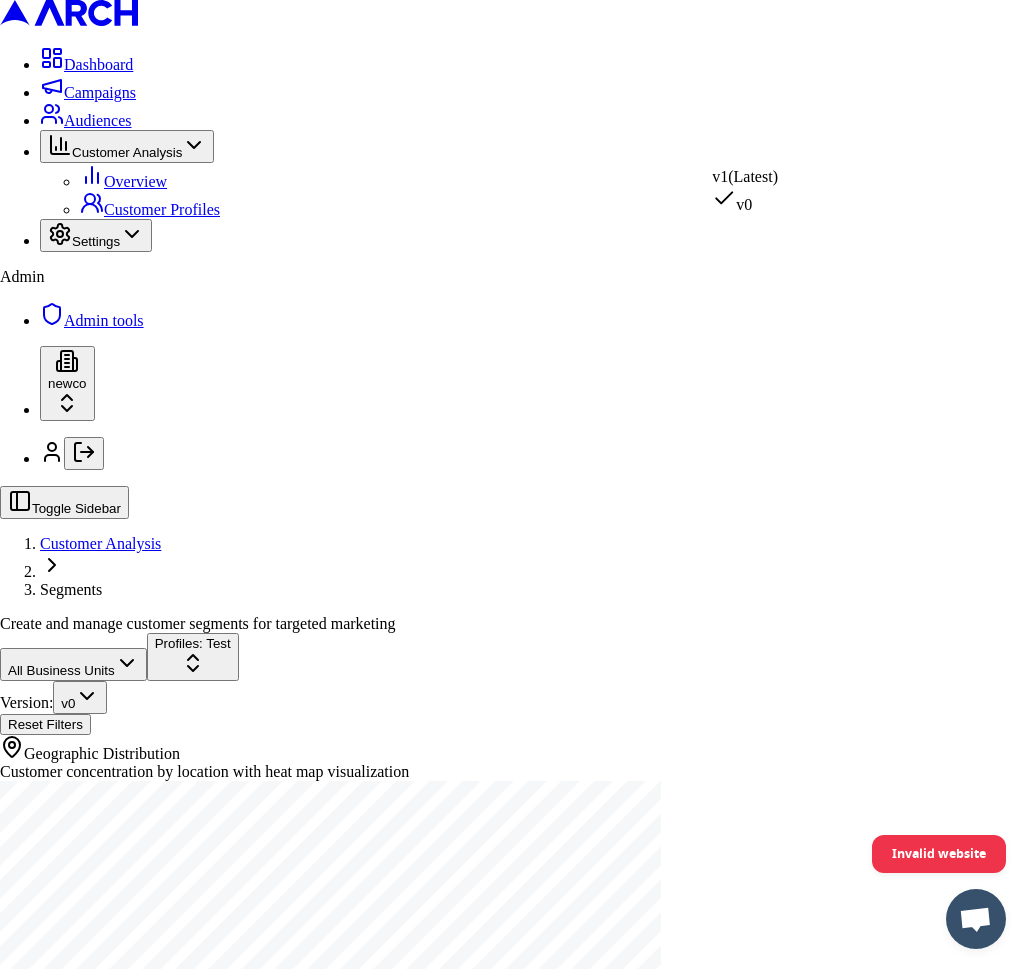 click on "Dashboard Campaigns Audiences Customer Analysis Overview Customer Profiles Settings Admin Admin tools newco Toggle Sidebar Customer Analysis Segments Create and manage customer segments for targeted marketing All Business Units Profiles:   Test Version: v 0 Reset Filters Geographic Distribution Customer concentration by location with heat map visualization Selected Profiles Test Test 0  customers   Explore Profile Square Footage Distribution Distribution of homes by square footage Home Age Distribution Distribution of homes by age Net Worth Distribution Distribution of homeowners by net worth Home Value Distribution Distribution of homes by value Invalid website v 1  (Latest) v 0" at bounding box center (515, 1670) 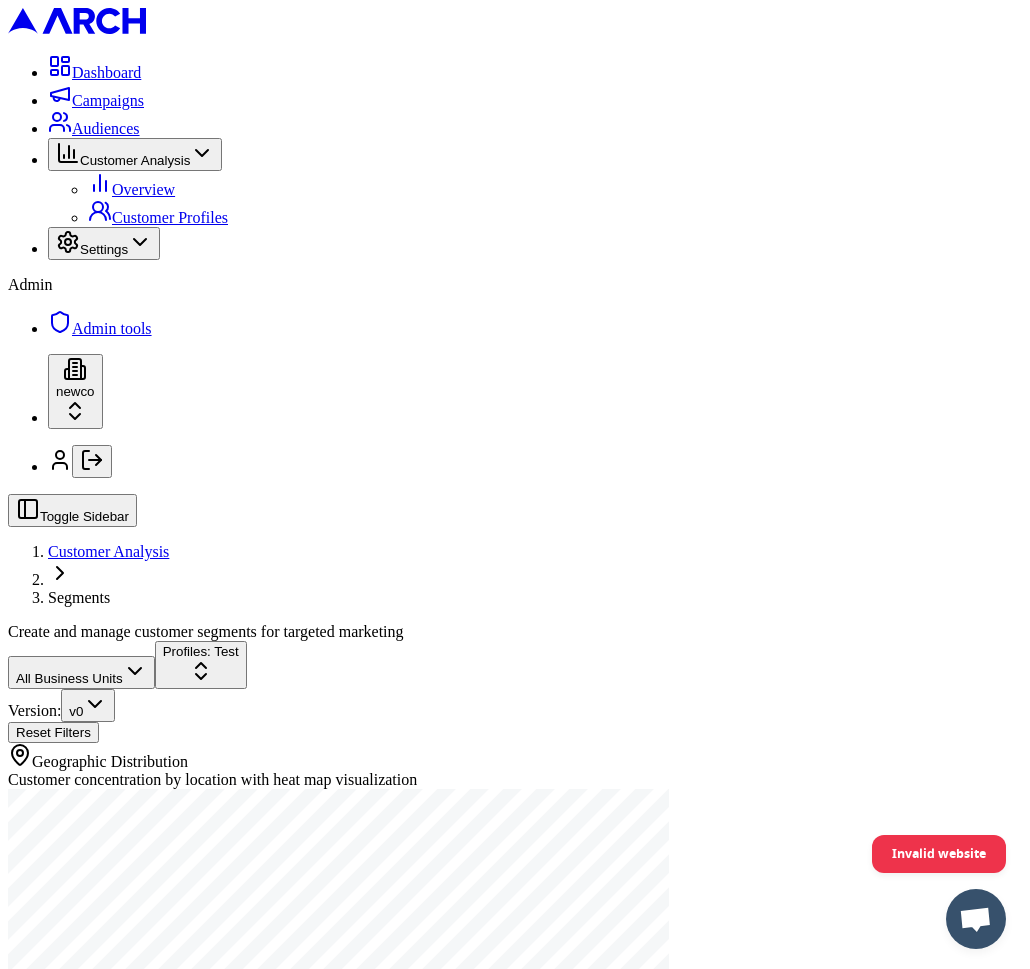 click on "Dashboard Campaigns Audiences Customer Analysis Overview Customer Profiles Settings Admin Admin tools newco Toggle Sidebar Customer Analysis Segments Create and manage customer segments for targeted marketing All Business Units Profiles:   Test Version: v 0 Reset Filters Geographic Distribution Customer concentration by location with heat map visualization Selected Profiles Test Test 0  customers   Explore Profile Square Footage Distribution Distribution of homes by square footage Home Age Distribution Distribution of homes by age Net Worth Distribution Distribution of homeowners by net worth Home Value Distribution Distribution of homes by value Invalid website" at bounding box center (515, 1666) 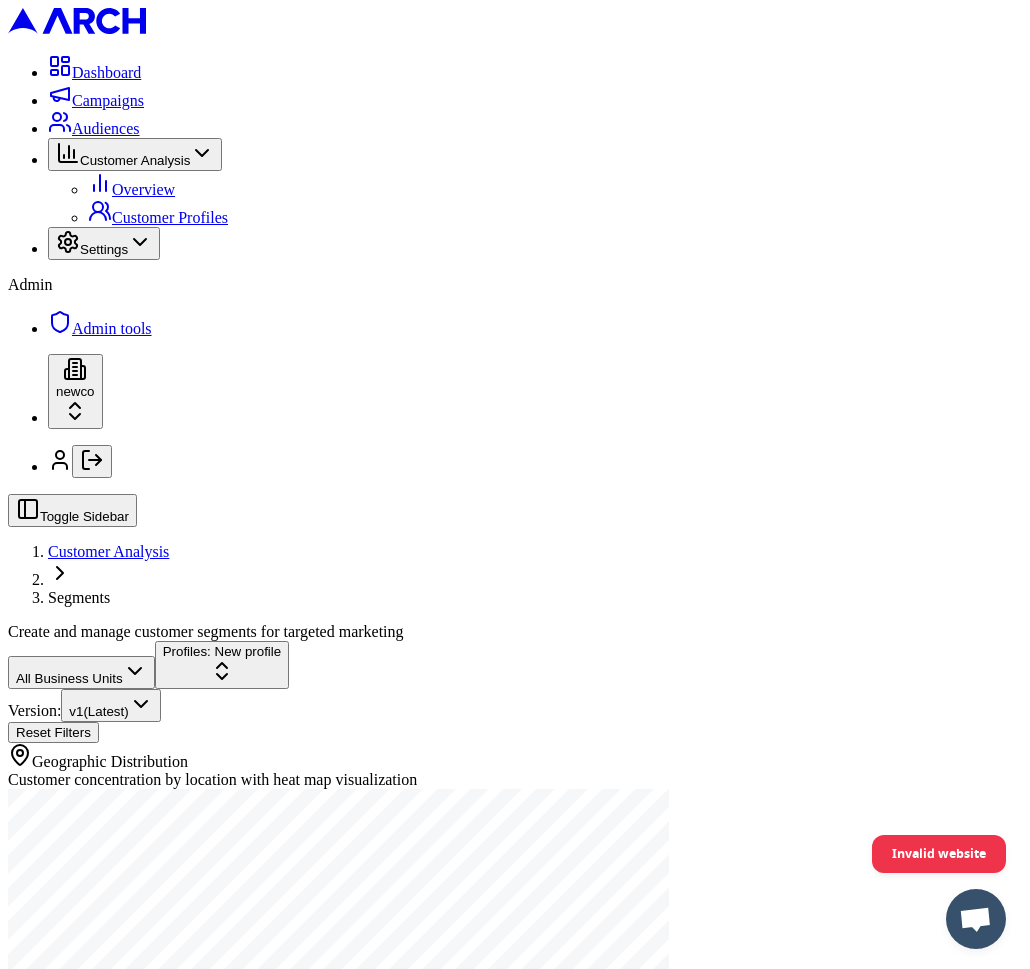 click on "All Business Units Profiles:   New profile Version: v 1  (Latest) Reset Filters Geographic Distribution Customer concentration by location with heat map visualization" at bounding box center [515, 840] 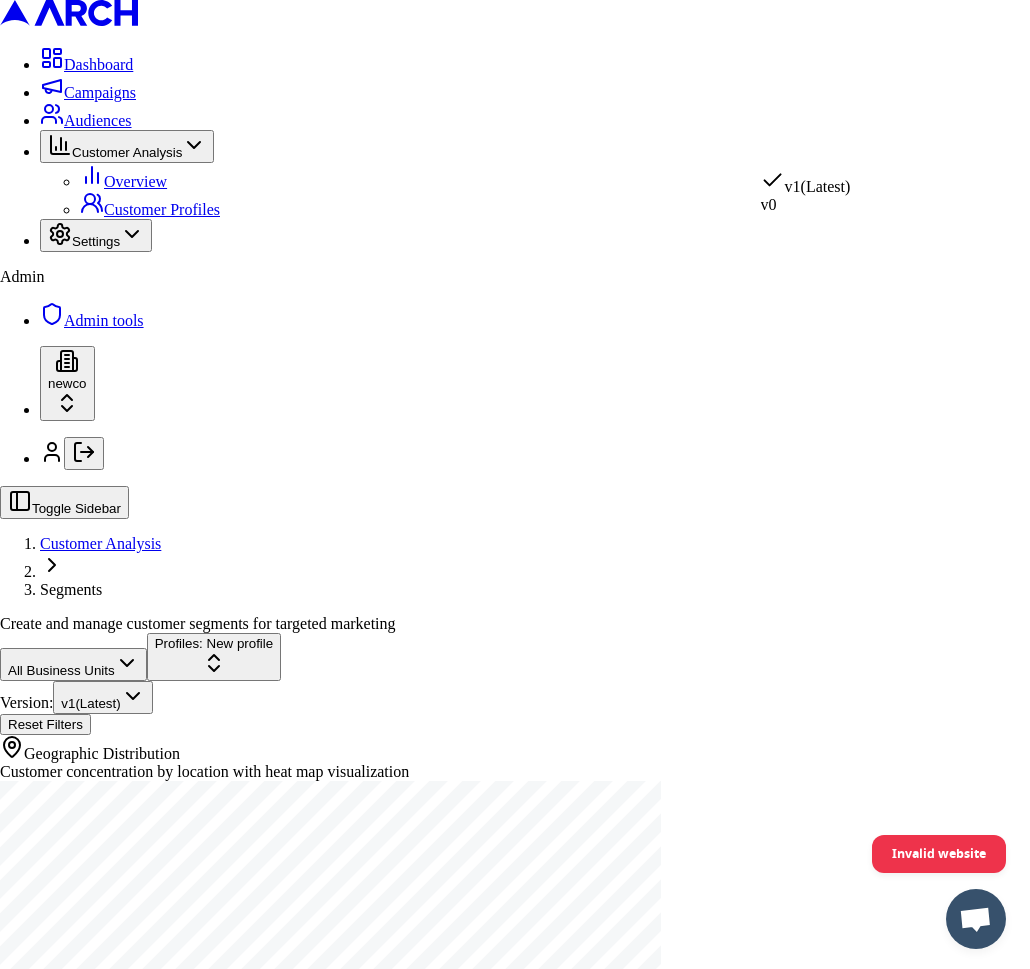 click on "Dashboard Campaigns Audiences Customer Analysis Overview Customer Profiles Settings Admin Admin tools newco Toggle Sidebar Customer Analysis Segments Create and manage customer segments for targeted marketing All Business Units Profiles:   New profile Version: v 1  (Latest) Reset Filters Geographic Distribution Customer concentration by location with heat map visualization Invalid website v 1  (Latest) v 0" at bounding box center (515, 523) 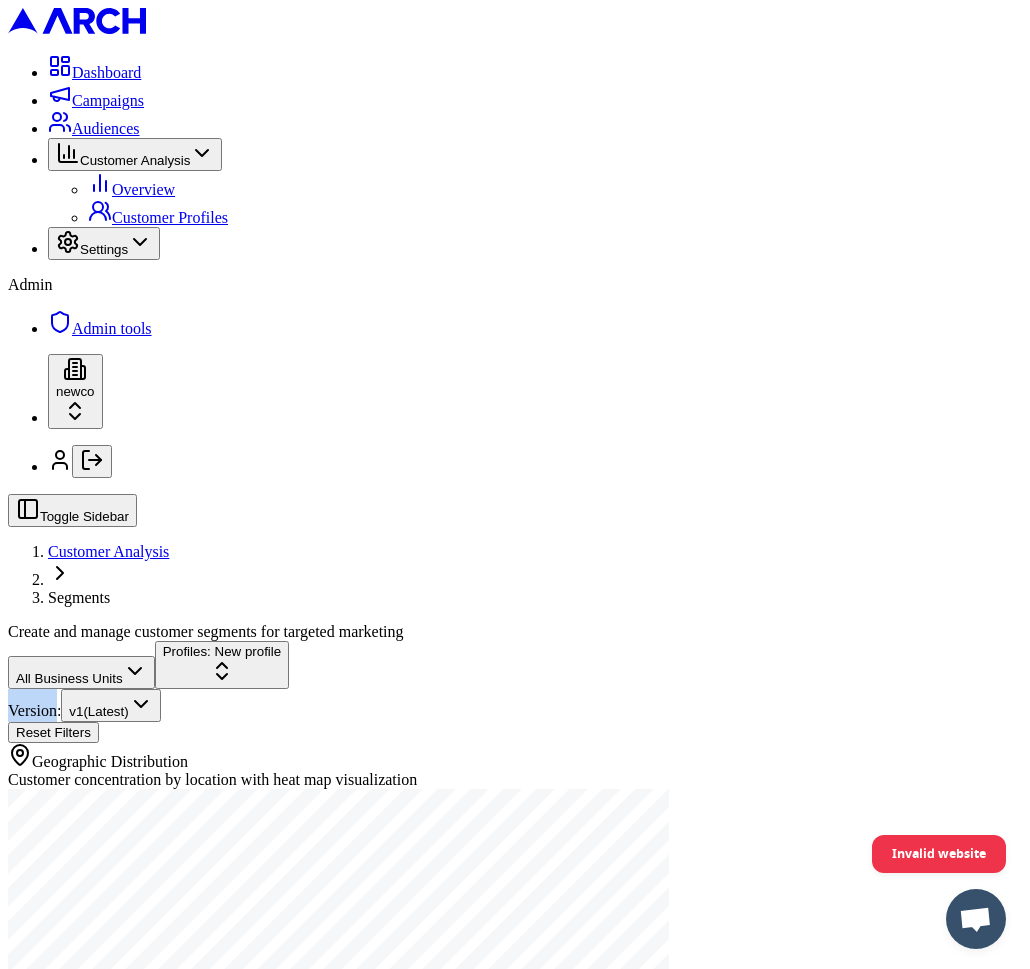 click on "Version:" at bounding box center (34, 710) 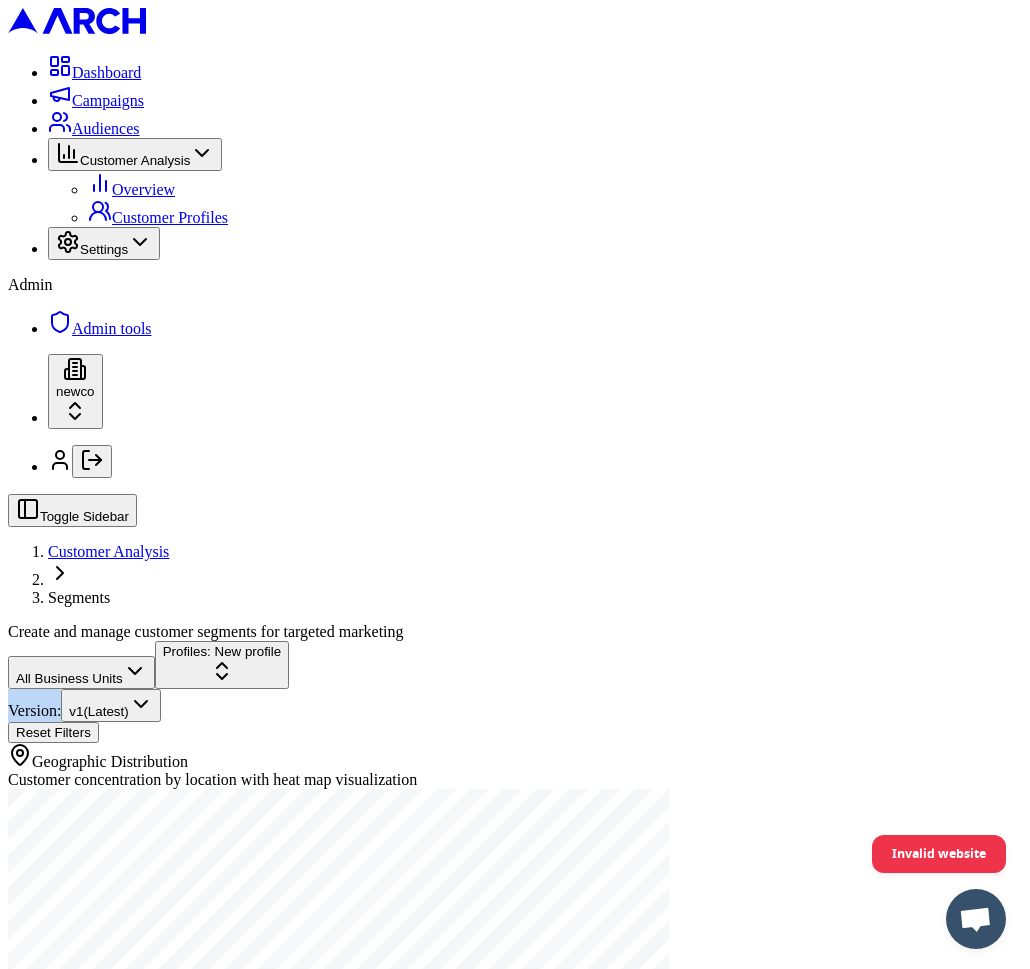 click on "Version:" at bounding box center [34, 710] 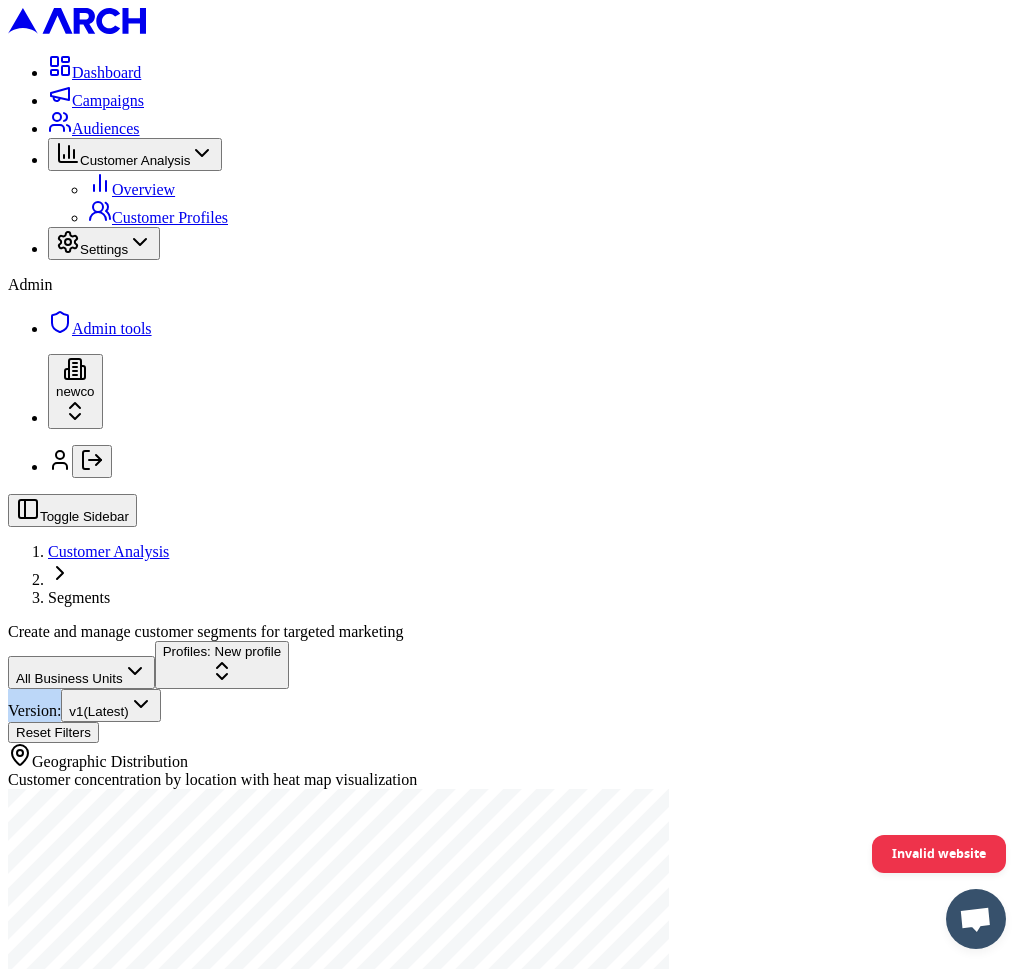 click on "Version:" at bounding box center (34, 710) 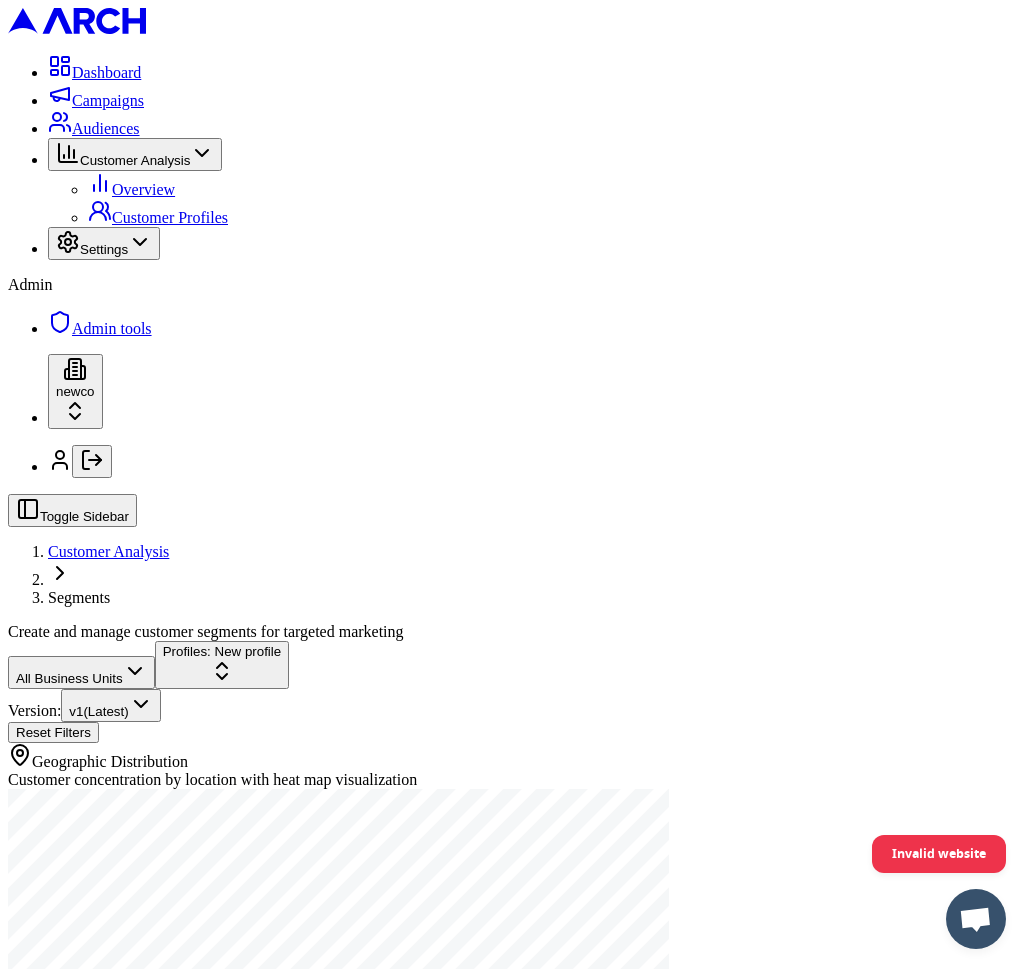 click on "Profiles:   New profile" at bounding box center (222, 651) 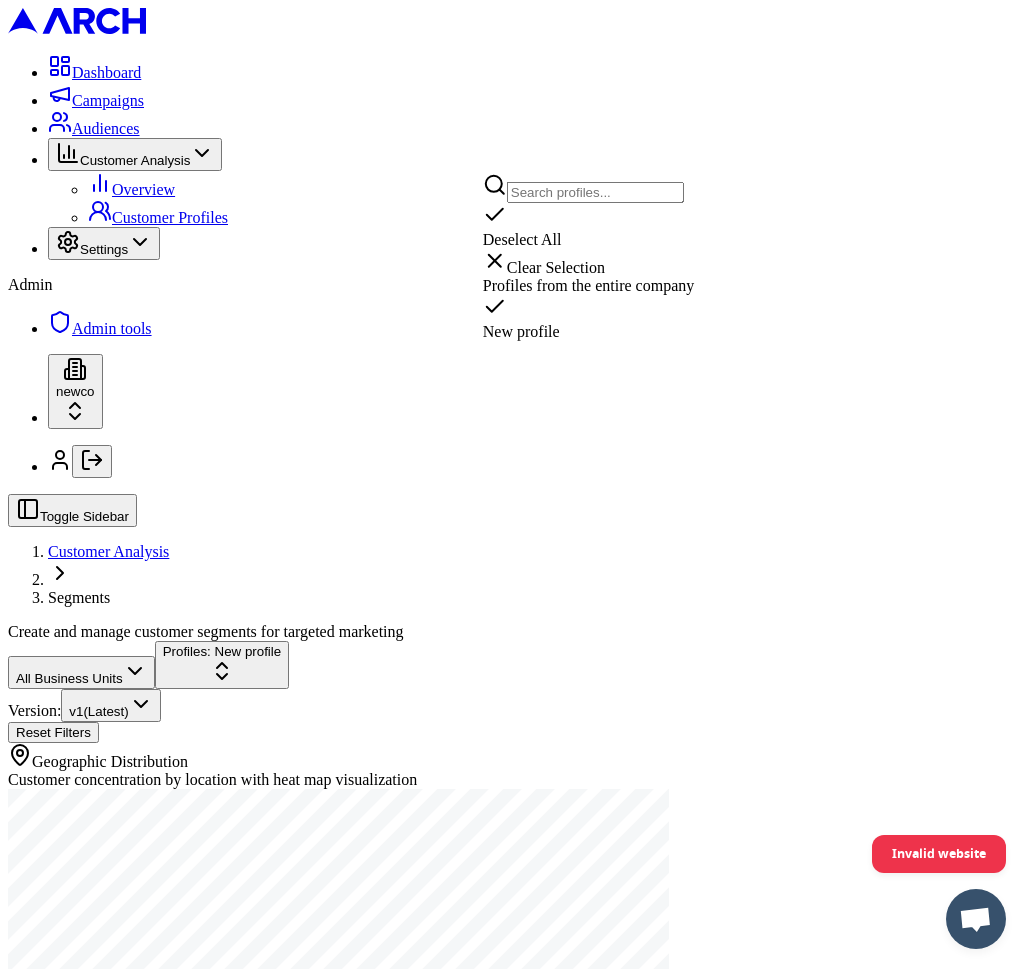 click on "All Business Units" at bounding box center (81, 672) 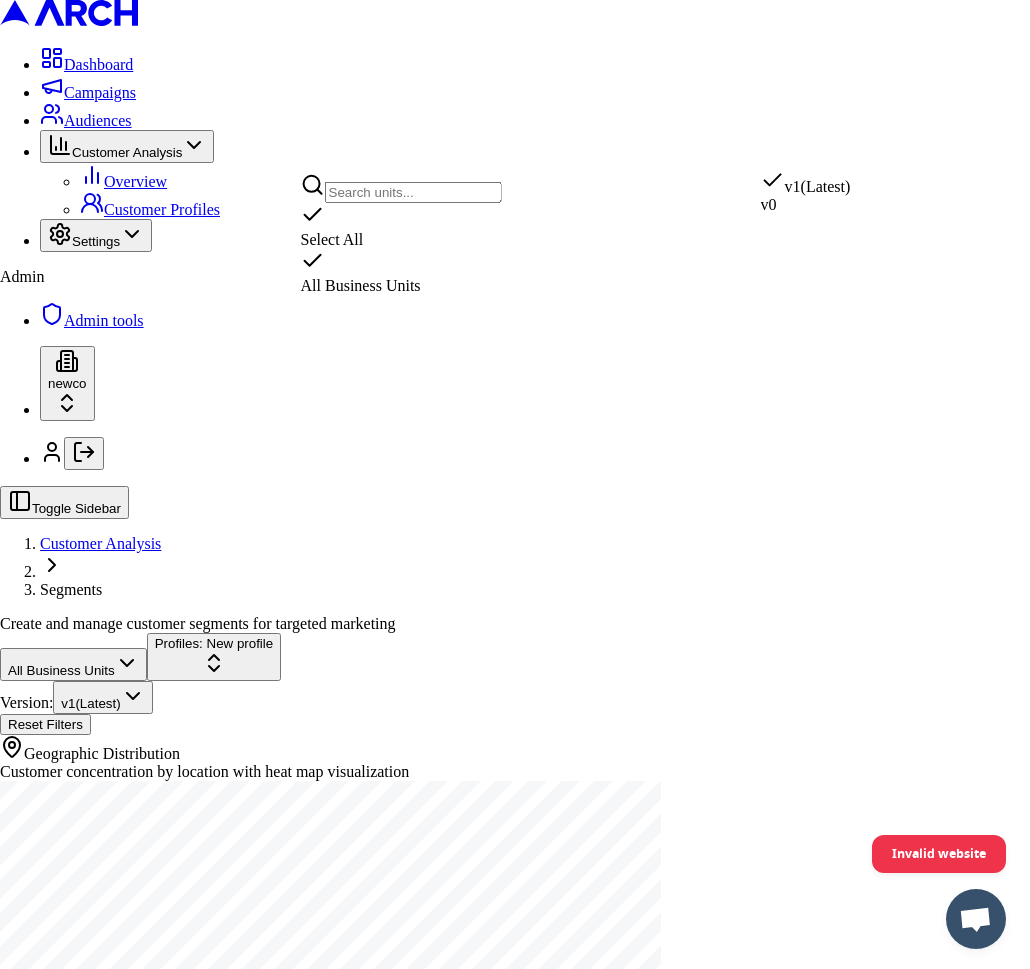 click on "Dashboard Campaigns Audiences Customer Analysis Overview Customer Profiles Settings Admin Admin tools newco Toggle Sidebar Customer Analysis Segments Create and manage customer segments for targeted marketing All Business Units Profiles:   New profile Version: v 1  (Latest) Reset Filters Geographic Distribution Customer concentration by location with heat map visualization Invalid website Select All All Business Units v 1  (Latest) v 0" at bounding box center (515, 523) 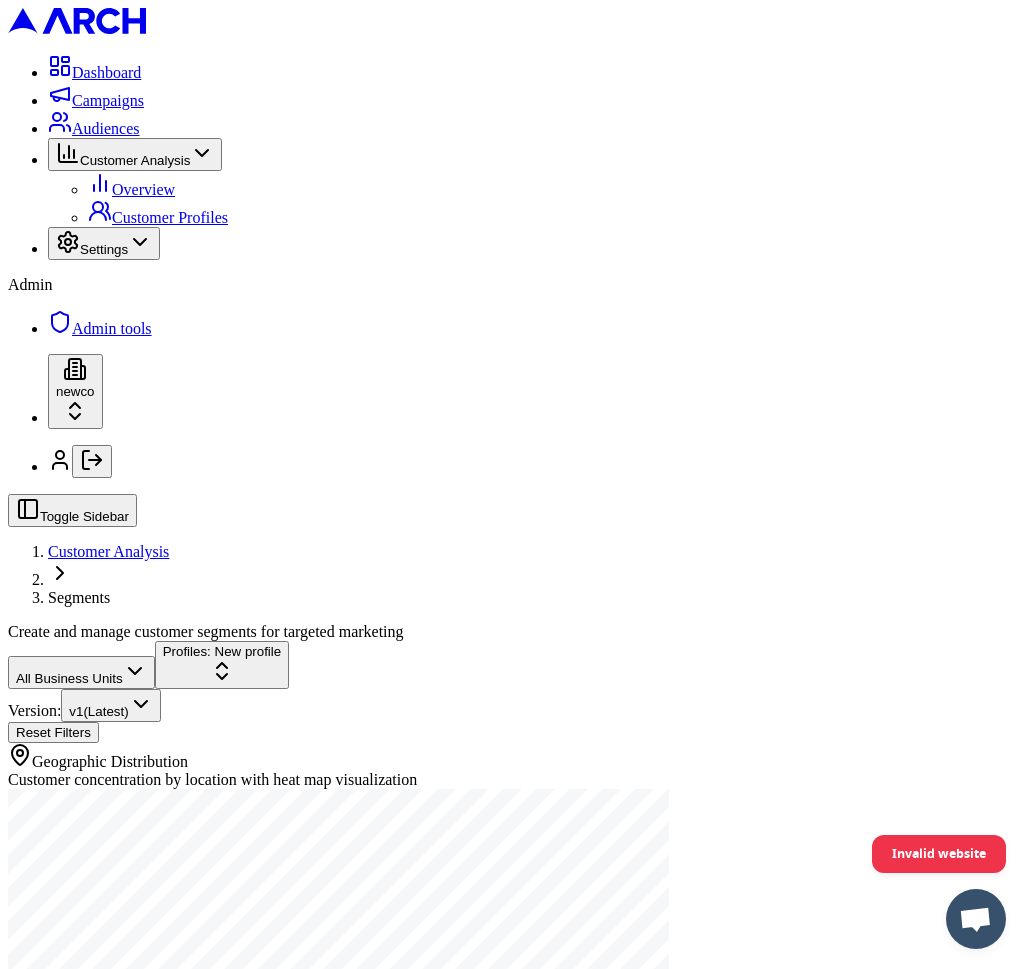 click on "Dashboard Campaigns Audiences Customer Analysis Overview Customer Profiles Settings Admin Admin tools newco Toggle Sidebar Customer Analysis Segments Create and manage customer segments for targeted marketing All Business Units Profiles:   New profile Version: v 1  (Latest) Reset Filters Geographic Distribution Customer concentration by location with heat map visualization Invalid website" at bounding box center (515, 527) 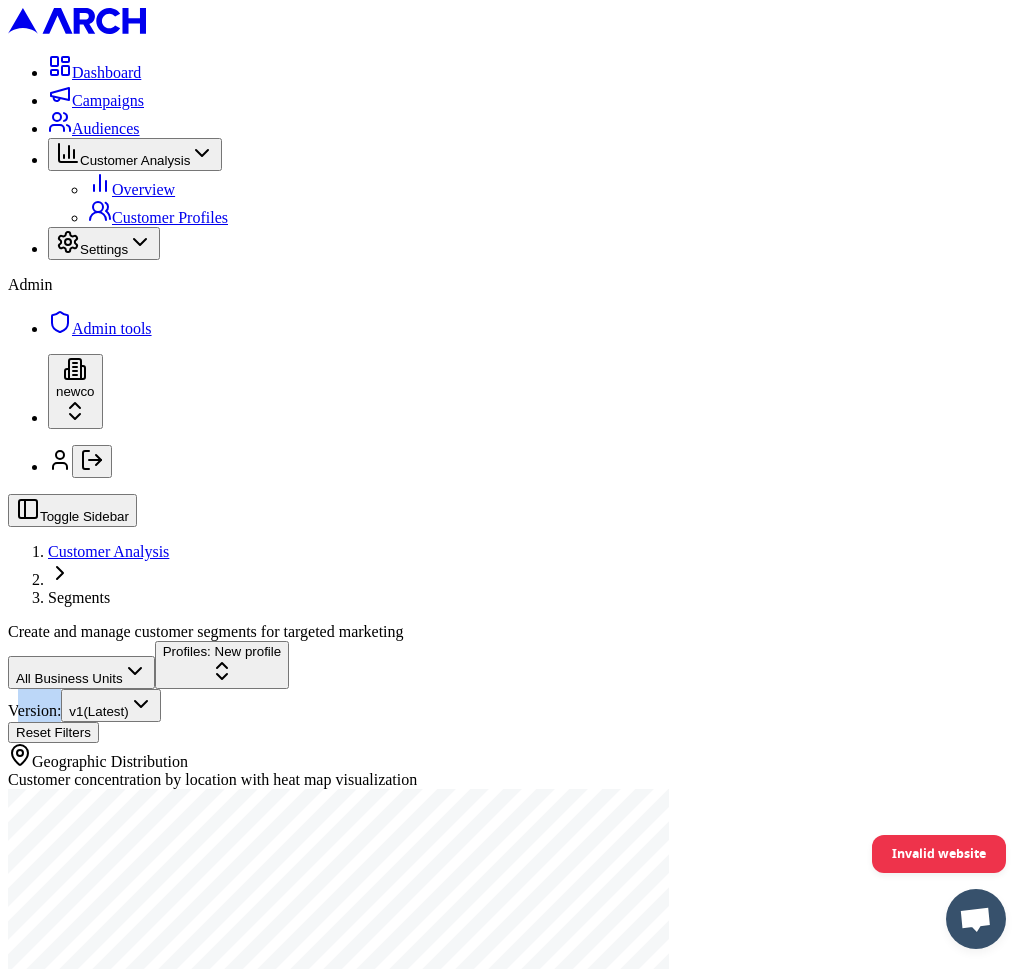 drag, startPoint x: 754, startPoint y: 150, endPoint x: 707, endPoint y: 150, distance: 47 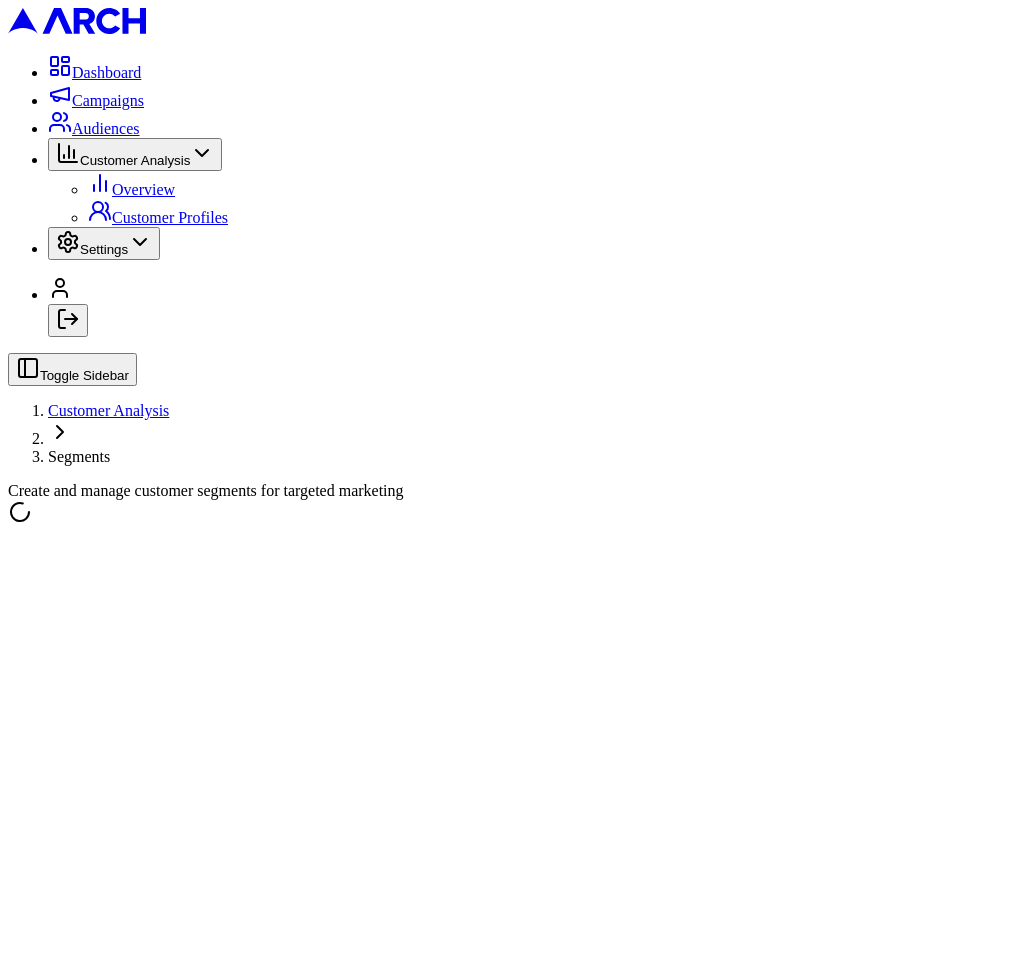 scroll, scrollTop: 0, scrollLeft: 0, axis: both 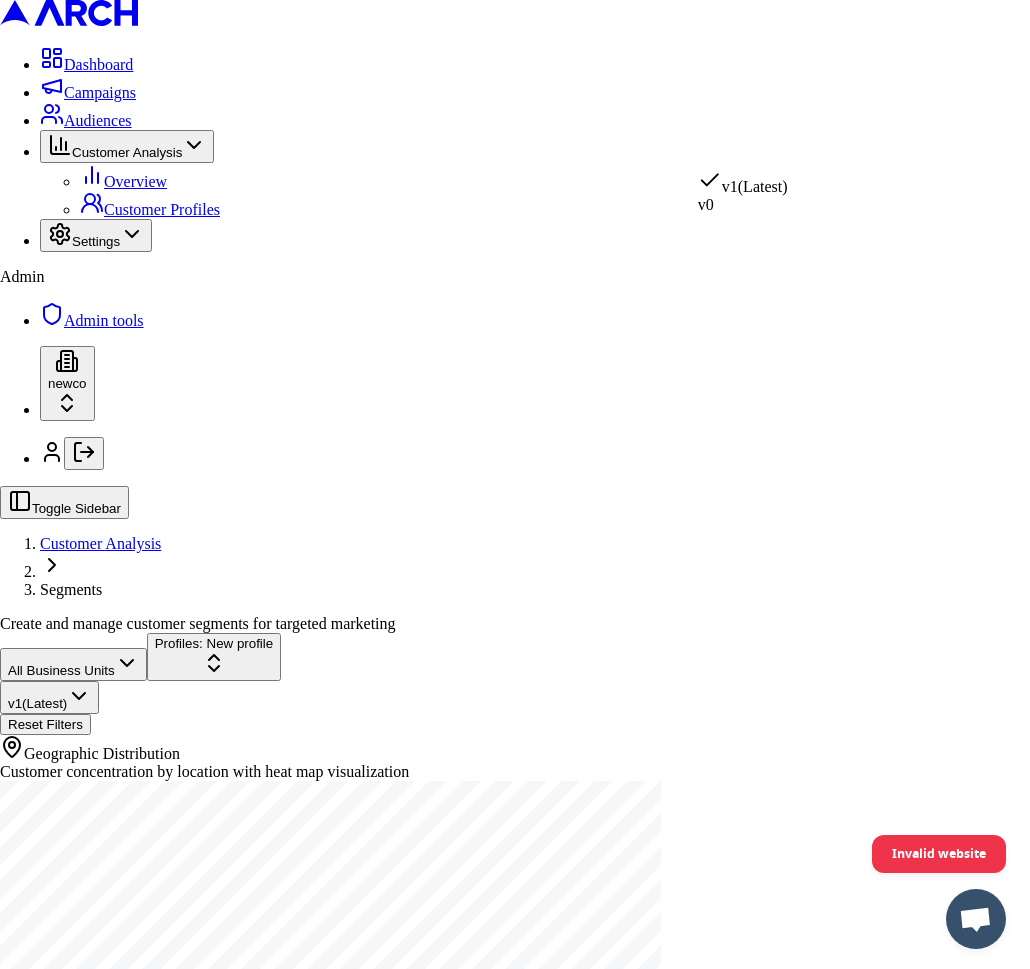 click on "Dashboard Campaigns Audiences Customer Analysis Overview Customer Profiles Settings Admin Admin tools newco Toggle Sidebar Customer Analysis Segments Create and manage customer segments for targeted marketing All Business Units Profiles:   New profile v 1  (Latest) Reset Filters Geographic Distribution Customer concentration by location with heat map visualization Invalid website v 1  (Latest) v 0" at bounding box center [515, 523] 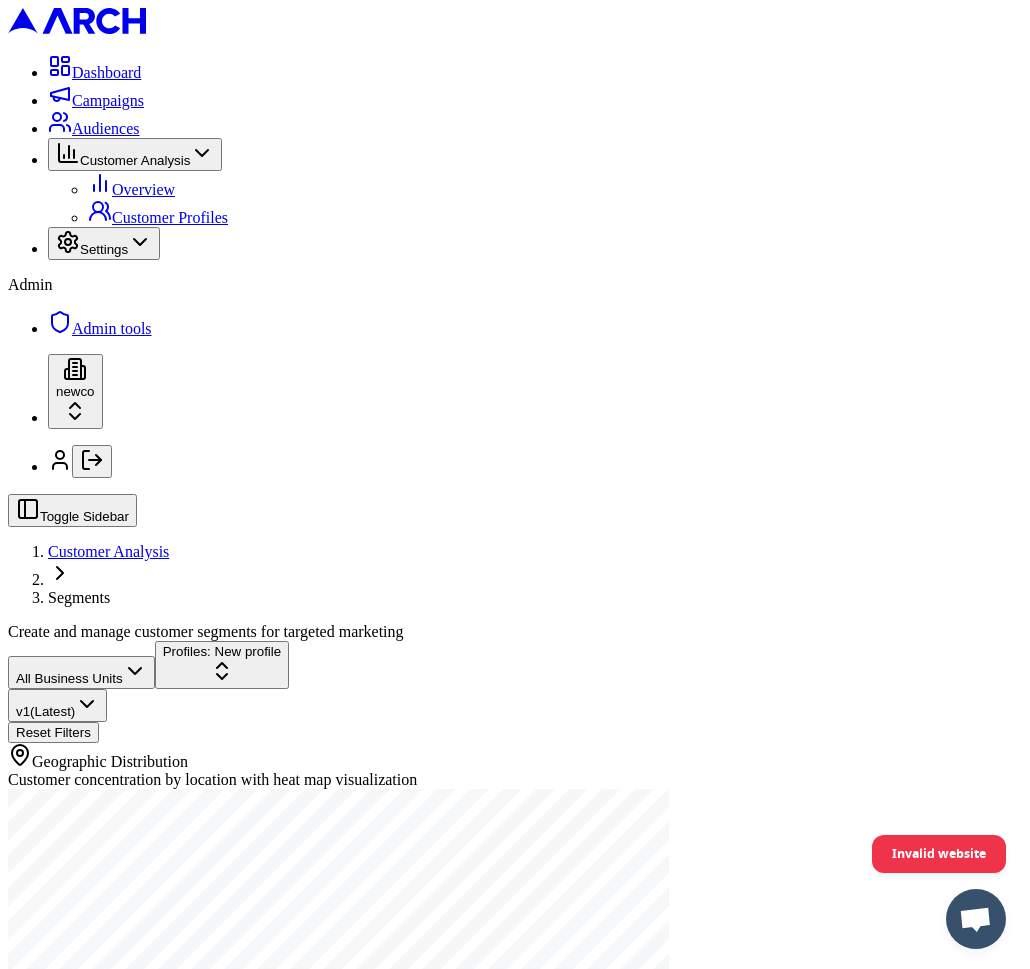 click on "Dashboard Campaigns Audiences Customer Analysis Overview Customer Profiles Settings Admin Admin tools newco Toggle Sidebar Customer Analysis Segments Create and manage customer segments for targeted marketing All Business Units Profiles:   New profile v 1  (Latest) Reset Filters Geographic Distribution Customer concentration by location with heat map visualization Invalid website" at bounding box center (515, 527) 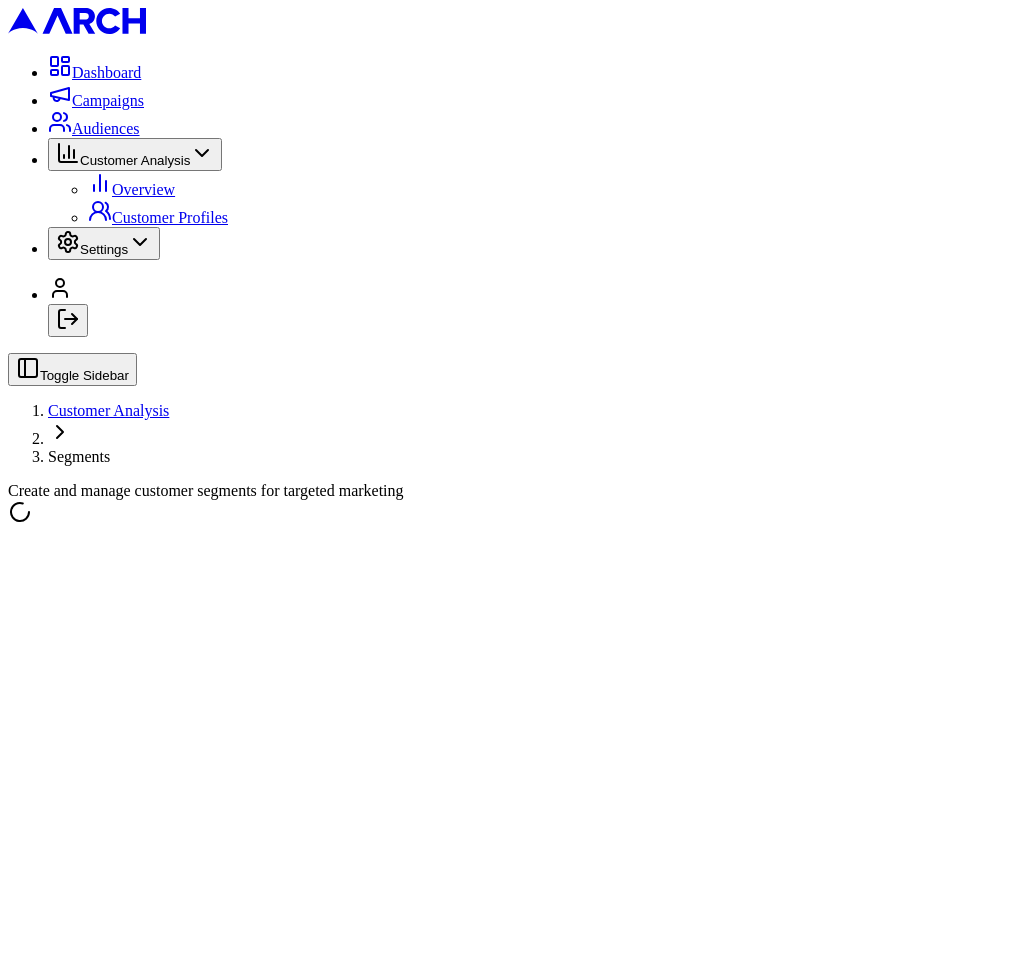 scroll, scrollTop: 0, scrollLeft: 0, axis: both 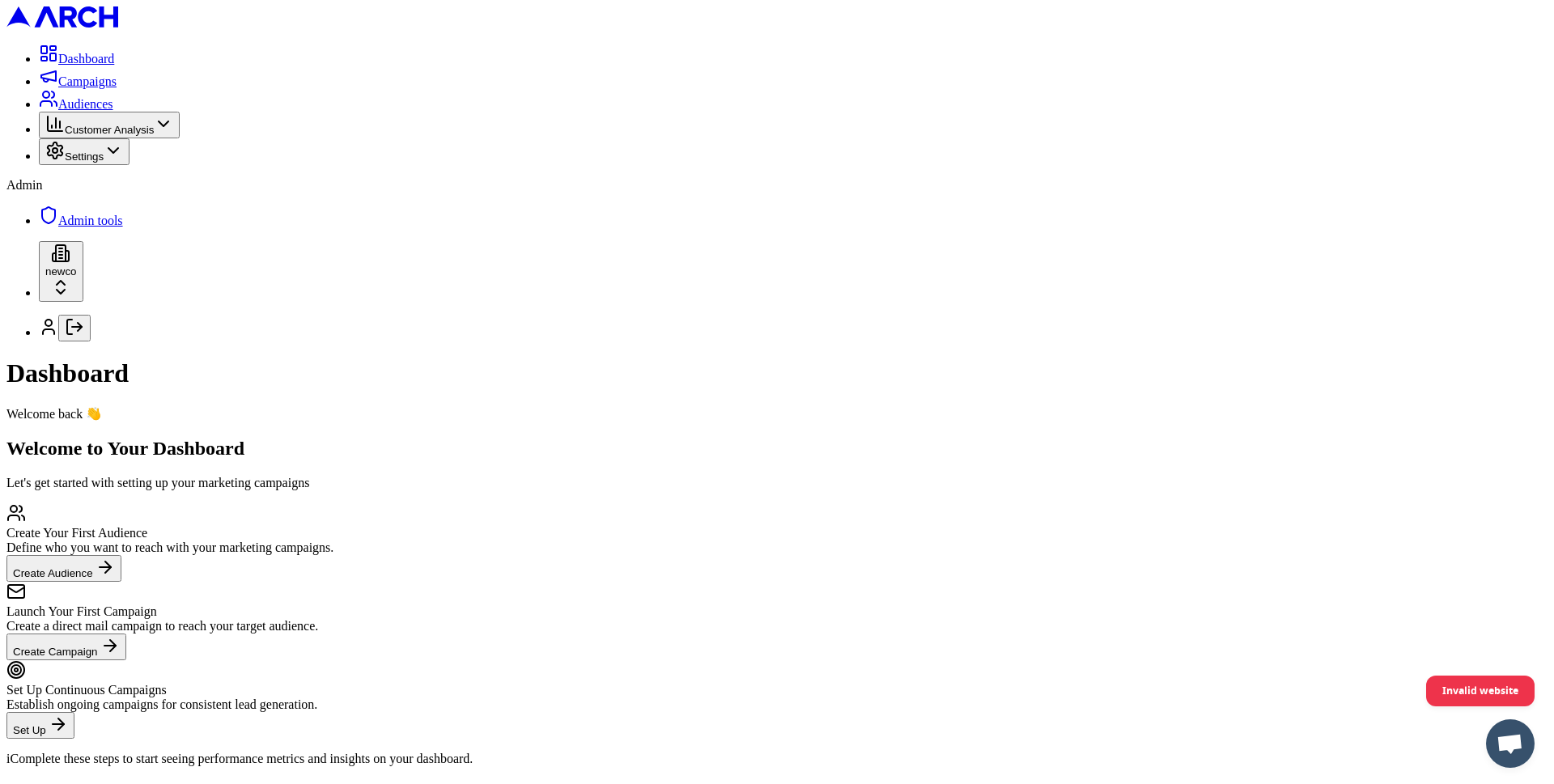 click on "Customer Analysis" at bounding box center (109, 125) 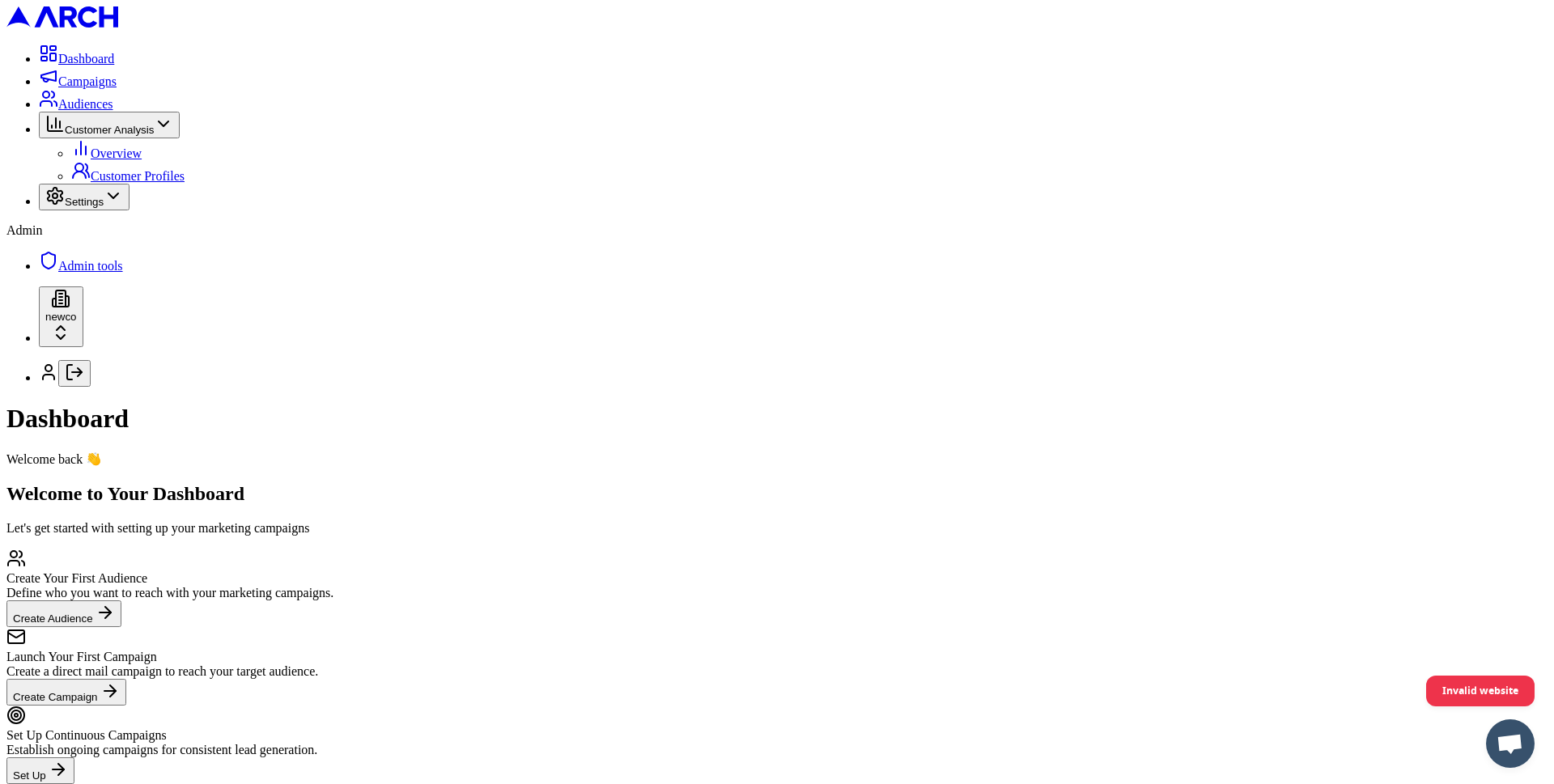 click on "Customer Profiles" at bounding box center (128, 176) 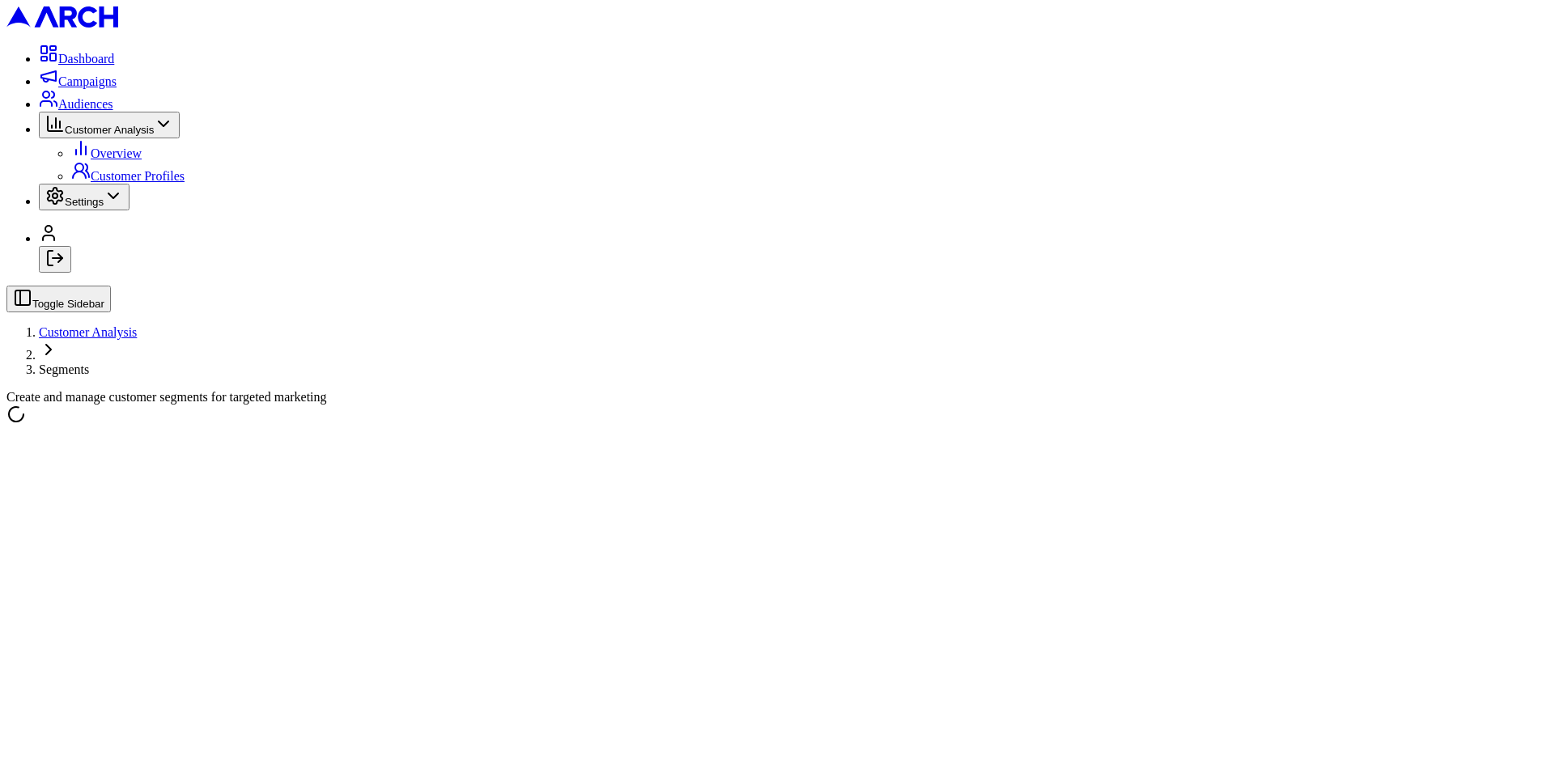 scroll, scrollTop: 0, scrollLeft: 0, axis: both 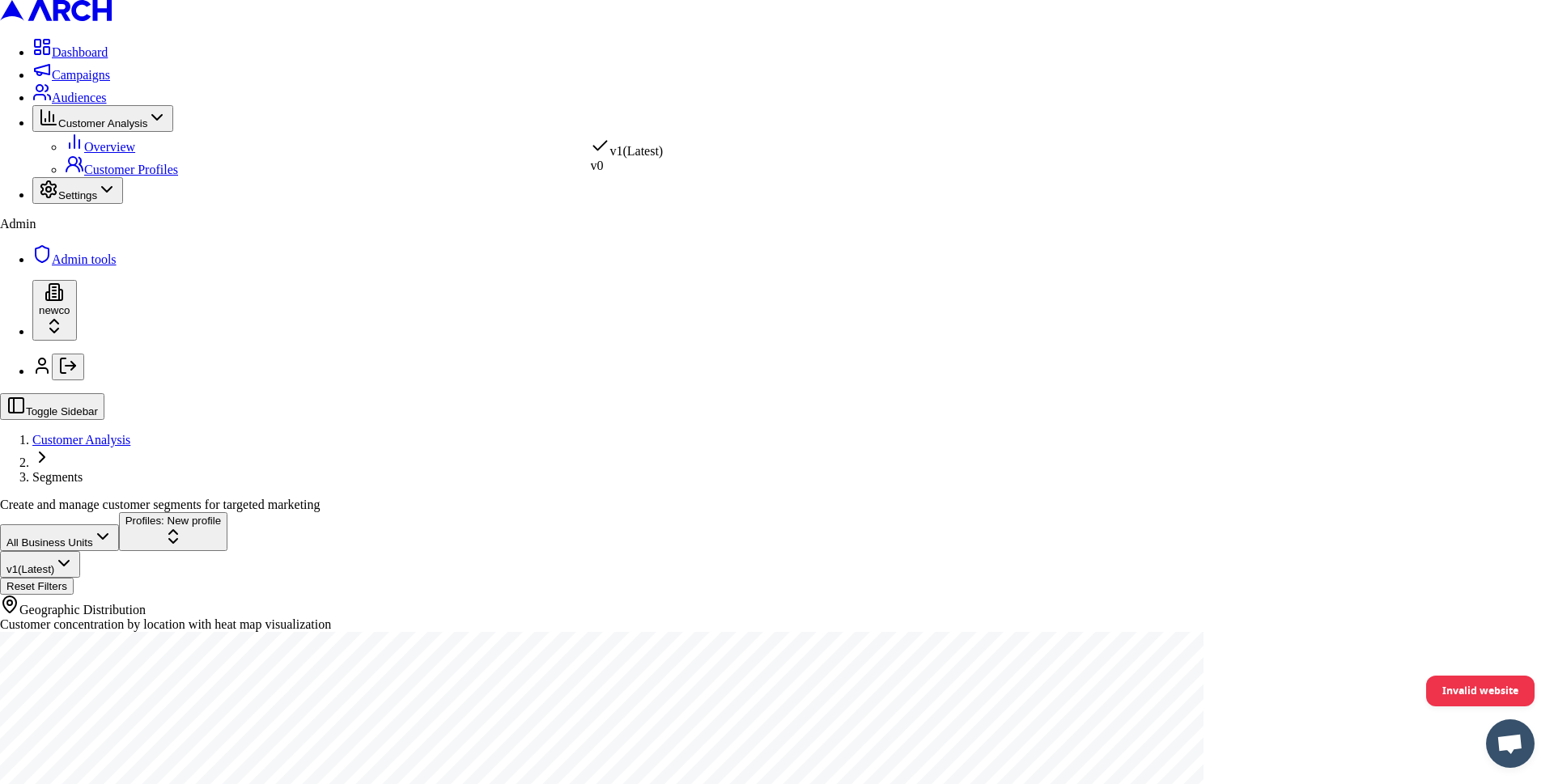 click on "Dashboard Campaigns Audiences Customer Analysis Overview Customer Profiles Settings Admin Admin tools newco Toggle Sidebar Customer Analysis Segments Create and manage customer segments for targeted marketing All Business Units Profiles:   New profile v 1  (Latest) Reset Filters Geographic Distribution Customer concentration by location with heat map visualization Invalid website v 1  (Latest) v 0" at bounding box center [777, 423] 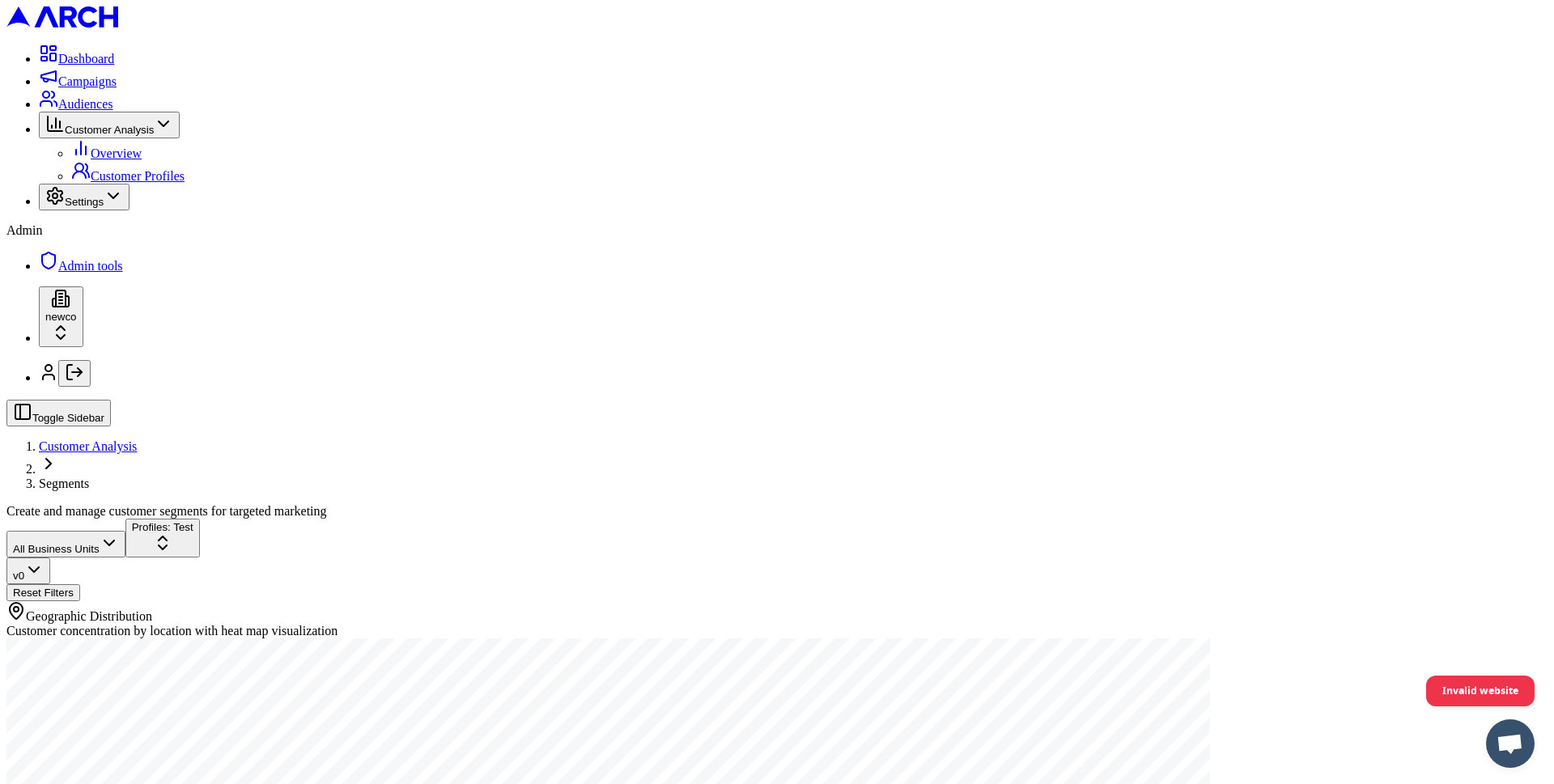 scroll, scrollTop: 0, scrollLeft: 0, axis: both 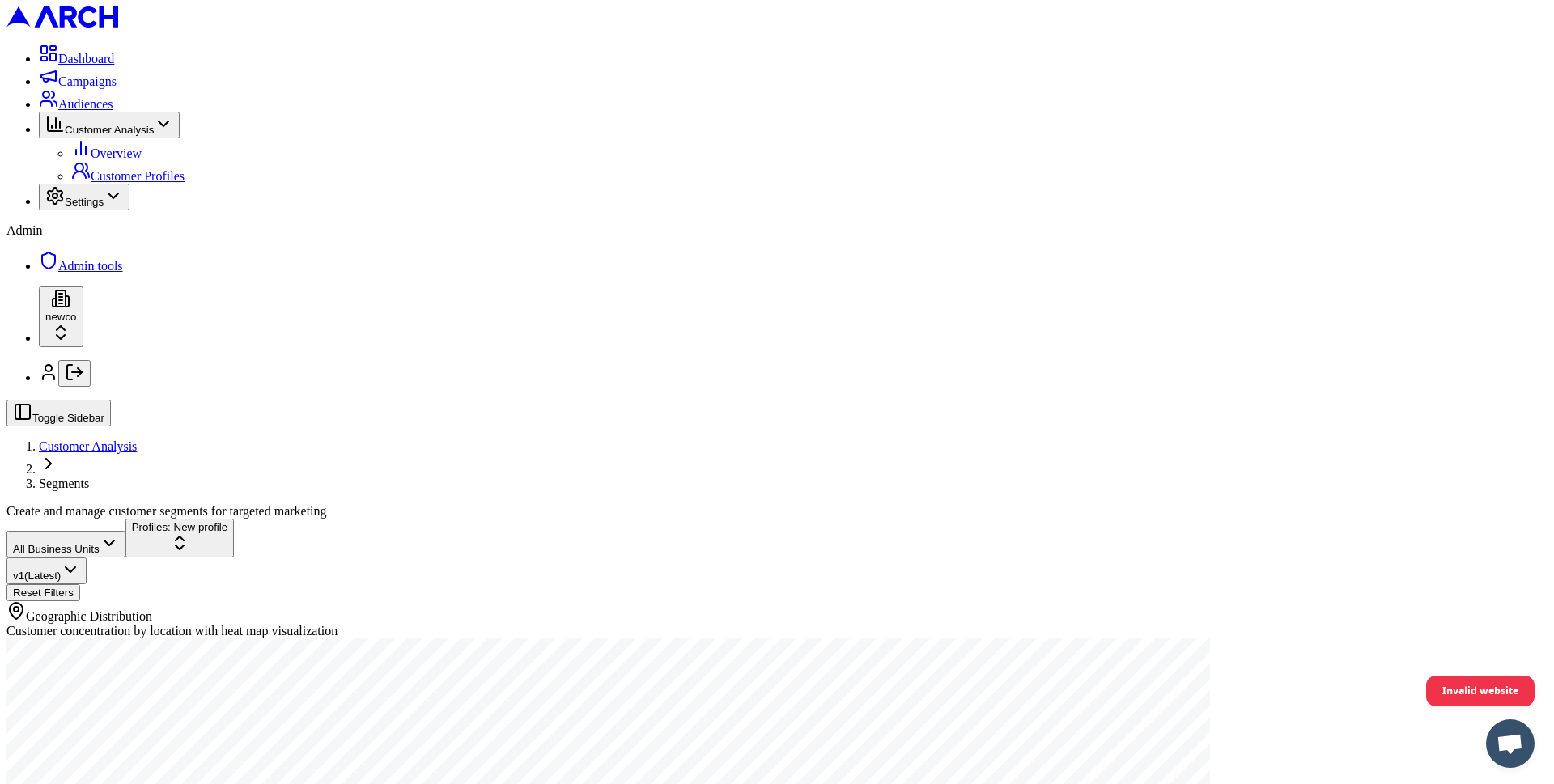click on "Dashboard Campaigns Audiences Customer Analysis Overview Customer Profiles Settings Admin Admin tools newco Toggle Sidebar Customer Analysis Segments Create and manage customer segments for targeted marketing All Business Units Profiles:   New profile v 1  (Latest) Reset Filters Geographic Distribution Customer concentration by location with heat map visualization Invalid website" at bounding box center [777, 426] 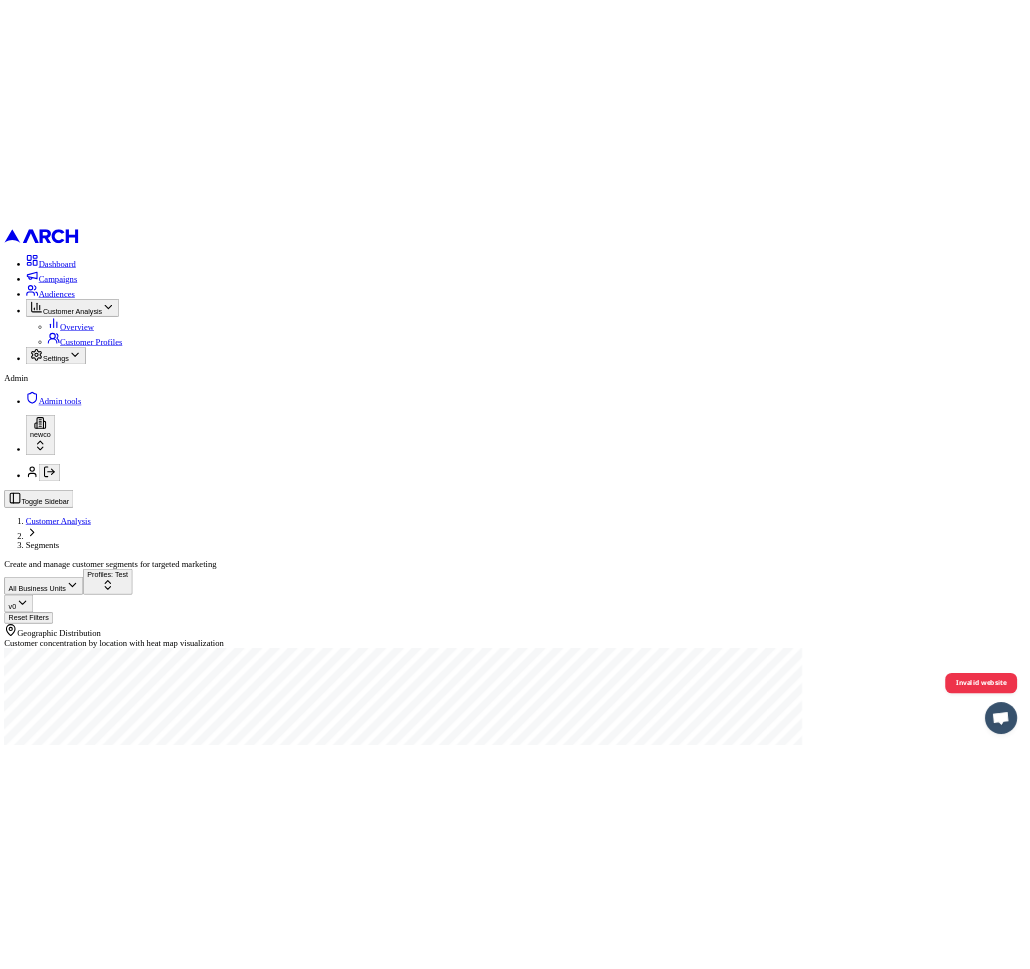 scroll, scrollTop: 33, scrollLeft: 0, axis: vertical 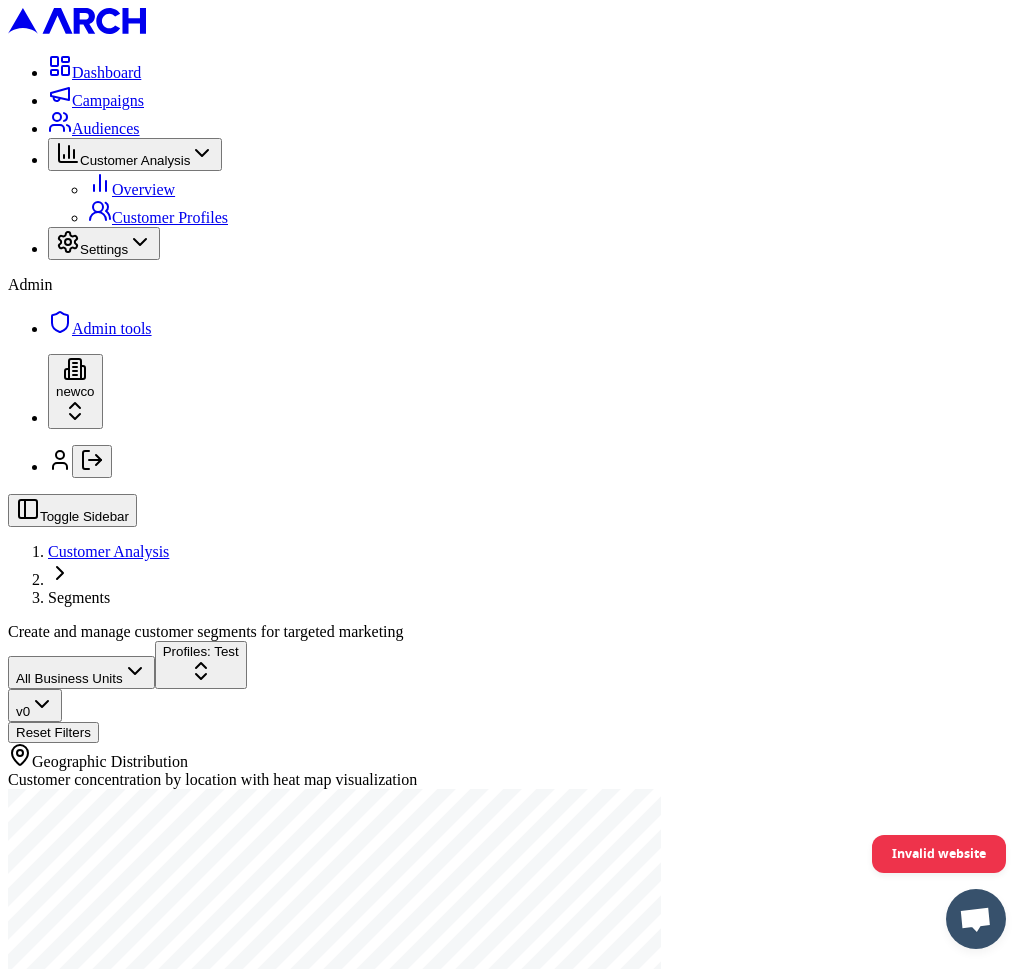 click on "Dashboard Campaigns Audiences Customer Analysis Overview Customer Profiles Settings Admin Admin tools newco Toggle Sidebar Customer Analysis Segments Create and manage customer segments for targeted marketing All Business Units Profiles:   Test v 0 Reset Filters Geographic Distribution Customer concentration by location with heat map visualization Selected Profiles Test Test 0  customers   Explore Profile Square Footage Distribution Distribution of homes by square footage Home Age Distribution Distribution of homes by age Net Worth Distribution Distribution of homeowners by net worth Home Value Distribution Distribution of homes by value Invalid website" at bounding box center (515, 1666) 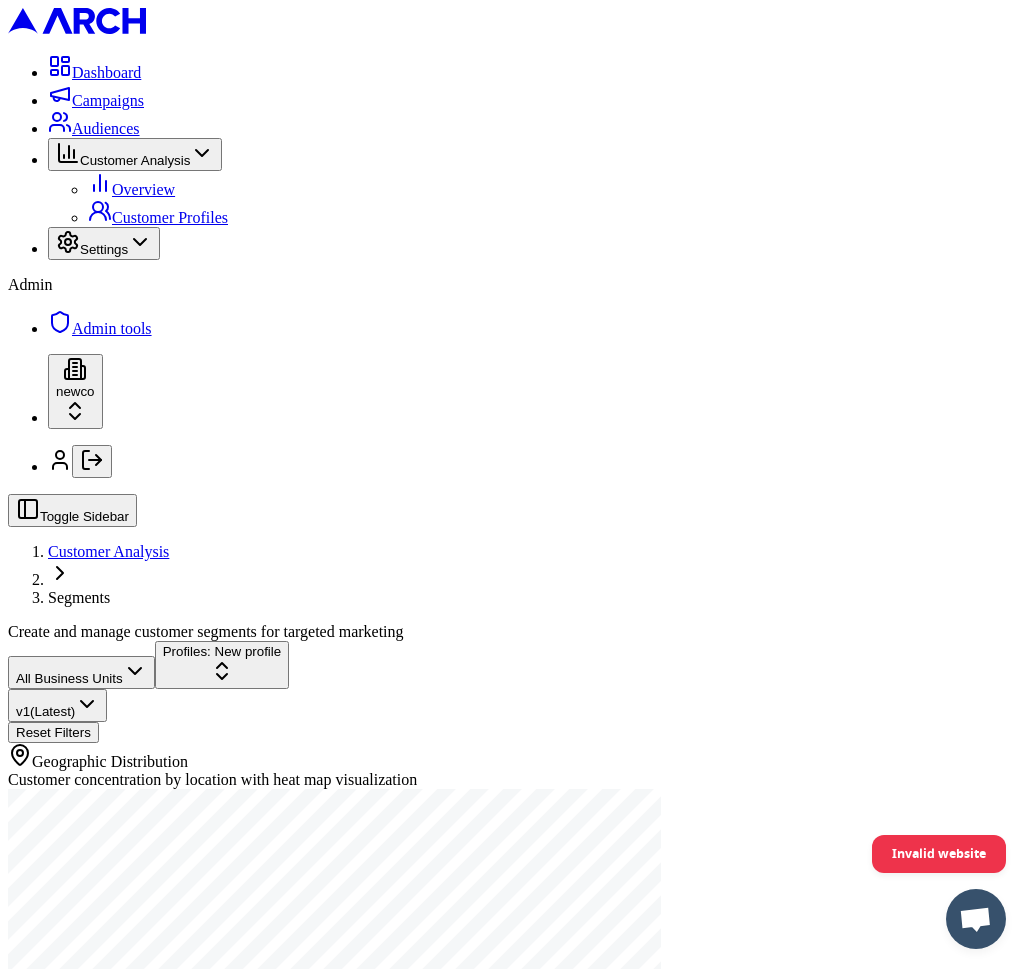 scroll, scrollTop: 0, scrollLeft: 0, axis: both 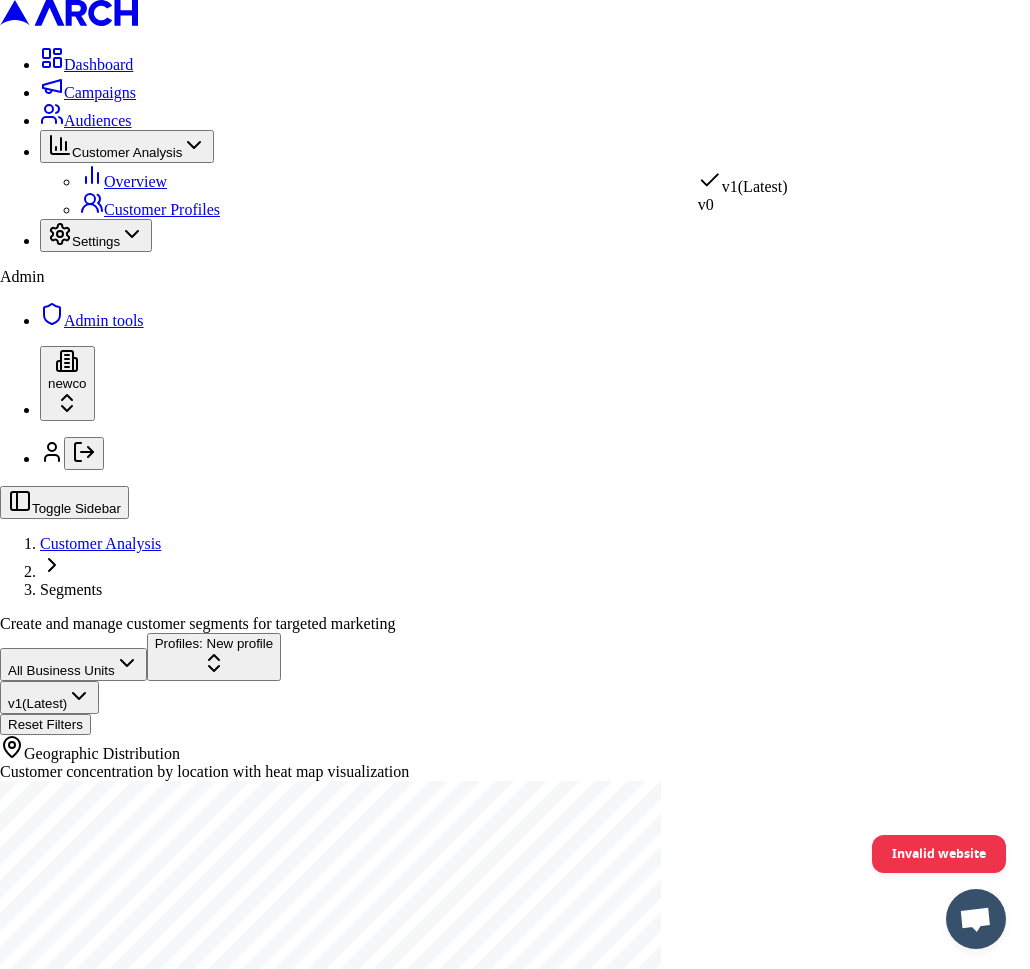 click on "Dashboard Campaigns Audiences Customer Analysis Overview Customer Profiles Settings Admin Admin tools newco Toggle Sidebar Customer Analysis Segments Create and manage customer segments for targeted marketing All Business Units Profiles:   New profile v 1  (Latest) Reset Filters Geographic Distribution Customer concentration by location with heat map visualization Invalid website v 1  (Latest) v 0" at bounding box center (515, 523) 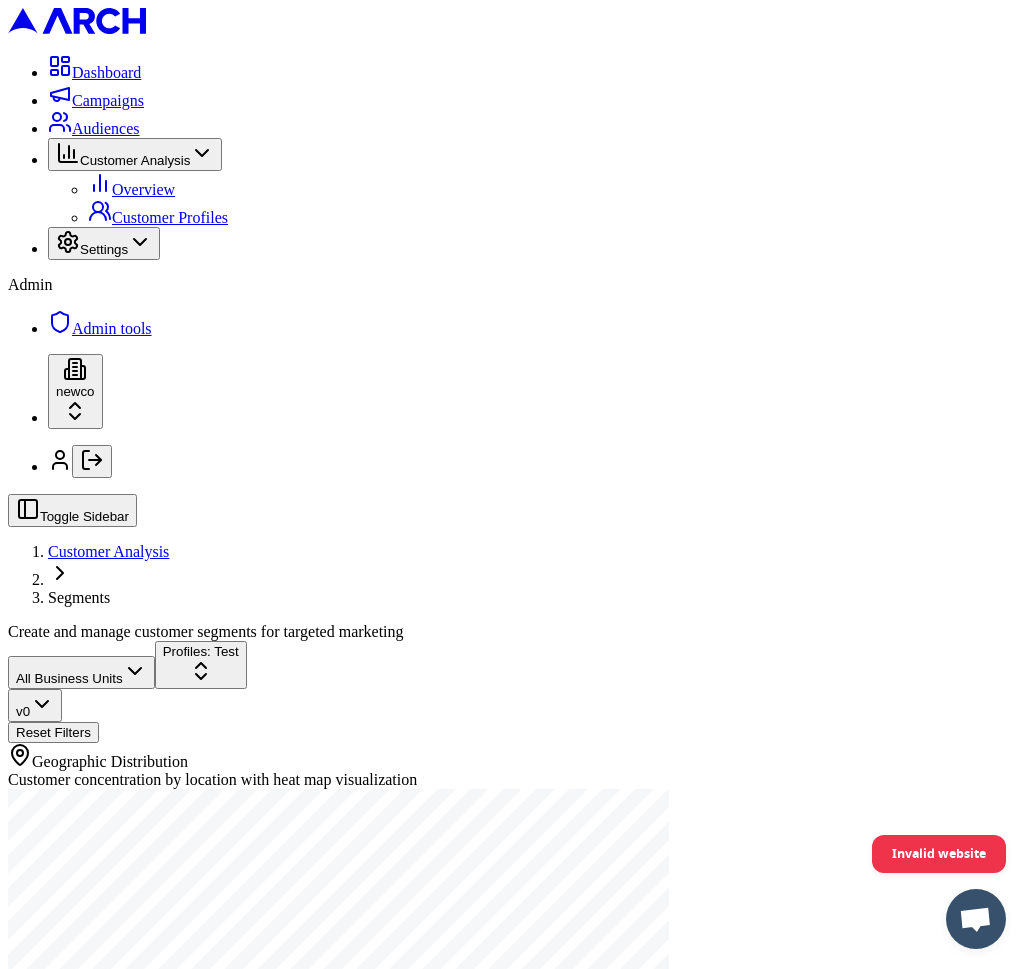 scroll, scrollTop: 0, scrollLeft: 0, axis: both 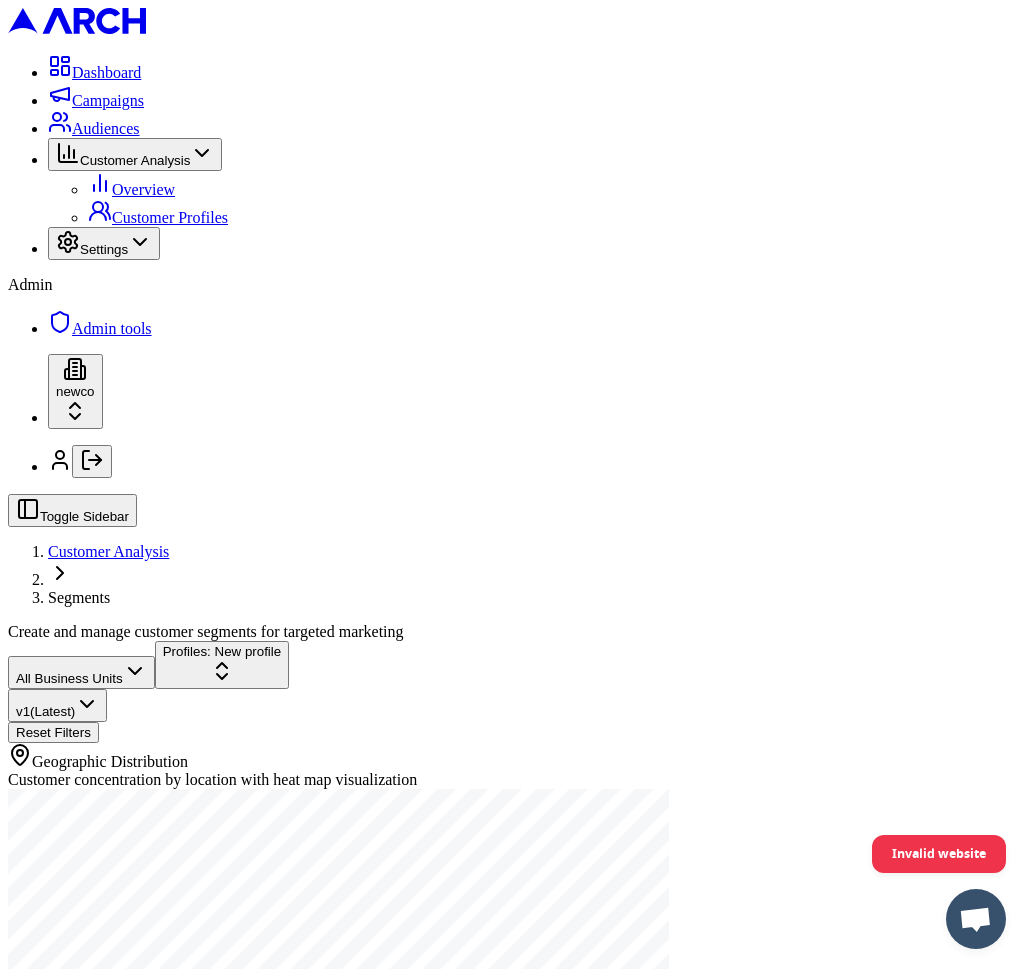 click on "Dashboard Campaigns Audiences Customer Analysis Overview Customer Profiles Settings Admin Admin tools newco Toggle Sidebar Customer Analysis Segments Create and manage customer segments for targeted marketing All Business Units Profiles:   New profile v 1  (Latest) Reset Filters Geographic Distribution Customer concentration by location with heat map visualization Invalid website" at bounding box center (515, 527) 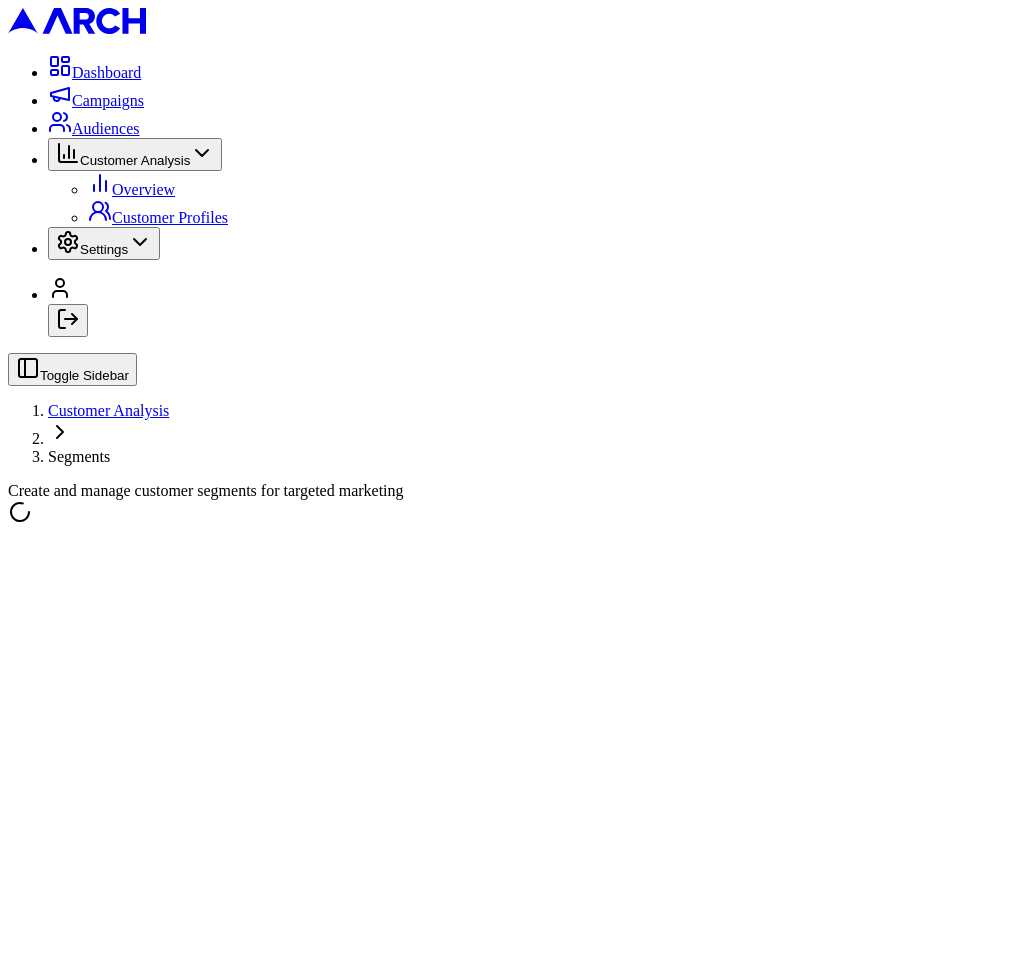 scroll, scrollTop: 0, scrollLeft: 0, axis: both 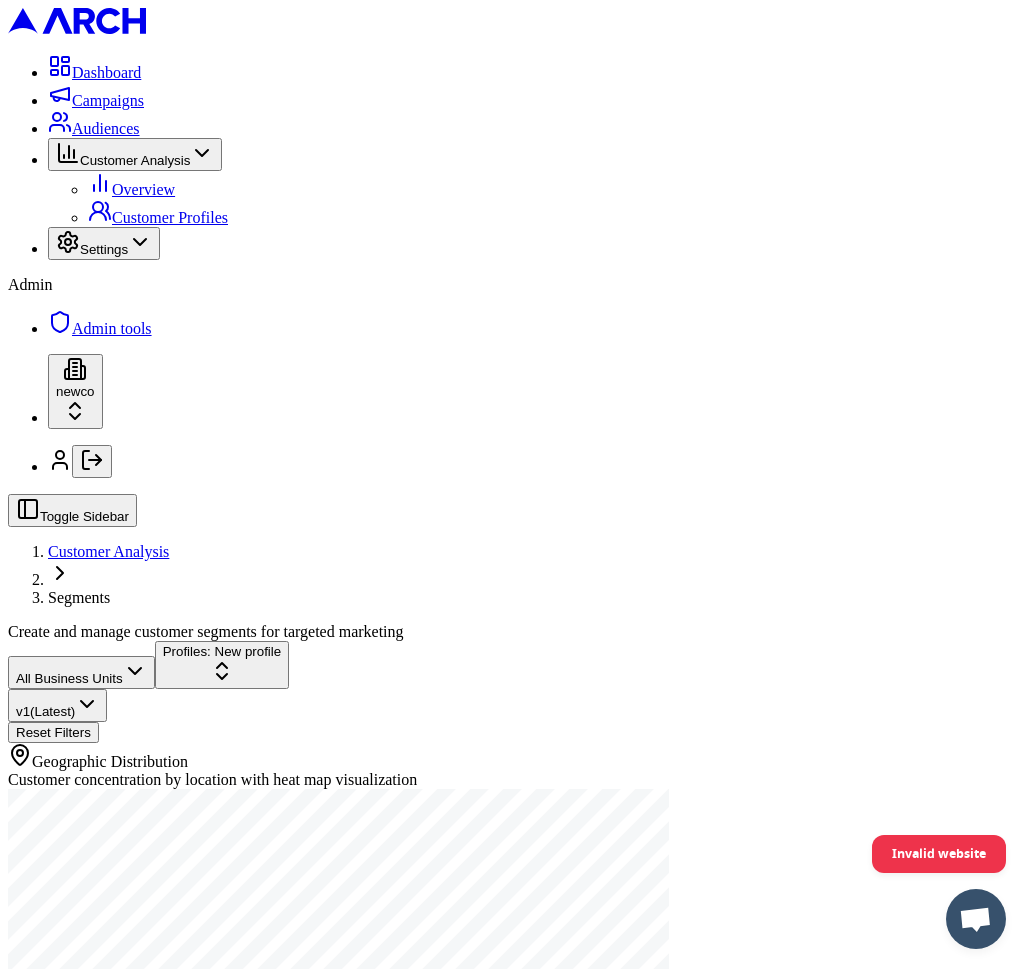 click on "Dashboard Campaigns Audiences Customer Analysis Overview Customer Profiles Settings Admin Admin tools newco Toggle Sidebar Customer Analysis Segments Create and manage customer segments for targeted marketing All Business Units Profiles:   New profile v 1  (Latest) Reset Filters Geographic Distribution Customer concentration by location with heat map visualization Invalid website" at bounding box center (515, 527) 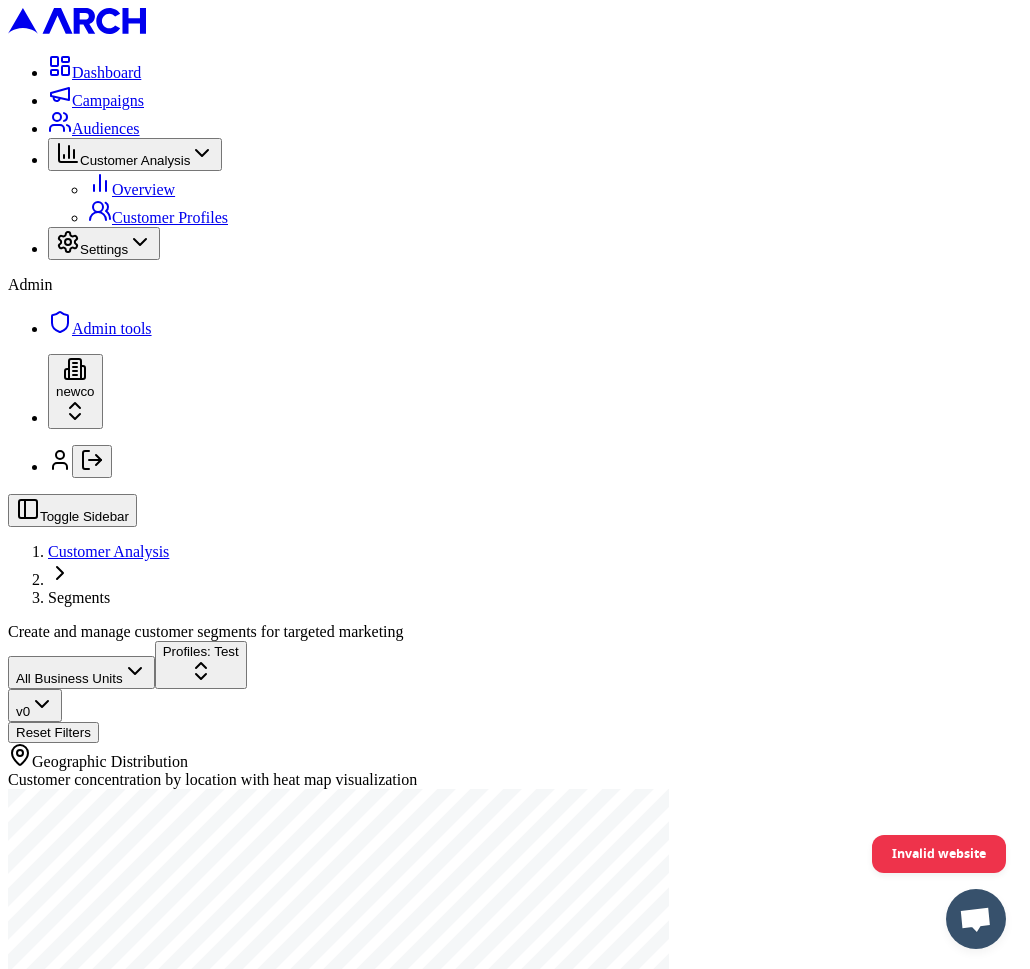 click on "Dashboard Campaigns Audiences Customer Analysis Overview Customer Profiles Settings Admin Admin tools newco Toggle Sidebar Customer Analysis Segments Create and manage customer segments for targeted marketing All Business Units Profiles:   Test v 0 Reset Filters Geographic Distribution Customer concentration by location with heat map visualization Selected Profiles Test Test 0  customers   Explore Profile Square Footage Distribution Distribution of homes by square footage Home Age Distribution Distribution of homes by age Net Worth Distribution Distribution of homeowners by net worth Home Value Distribution Distribution of homes by value Invalid website" at bounding box center (515, 1666) 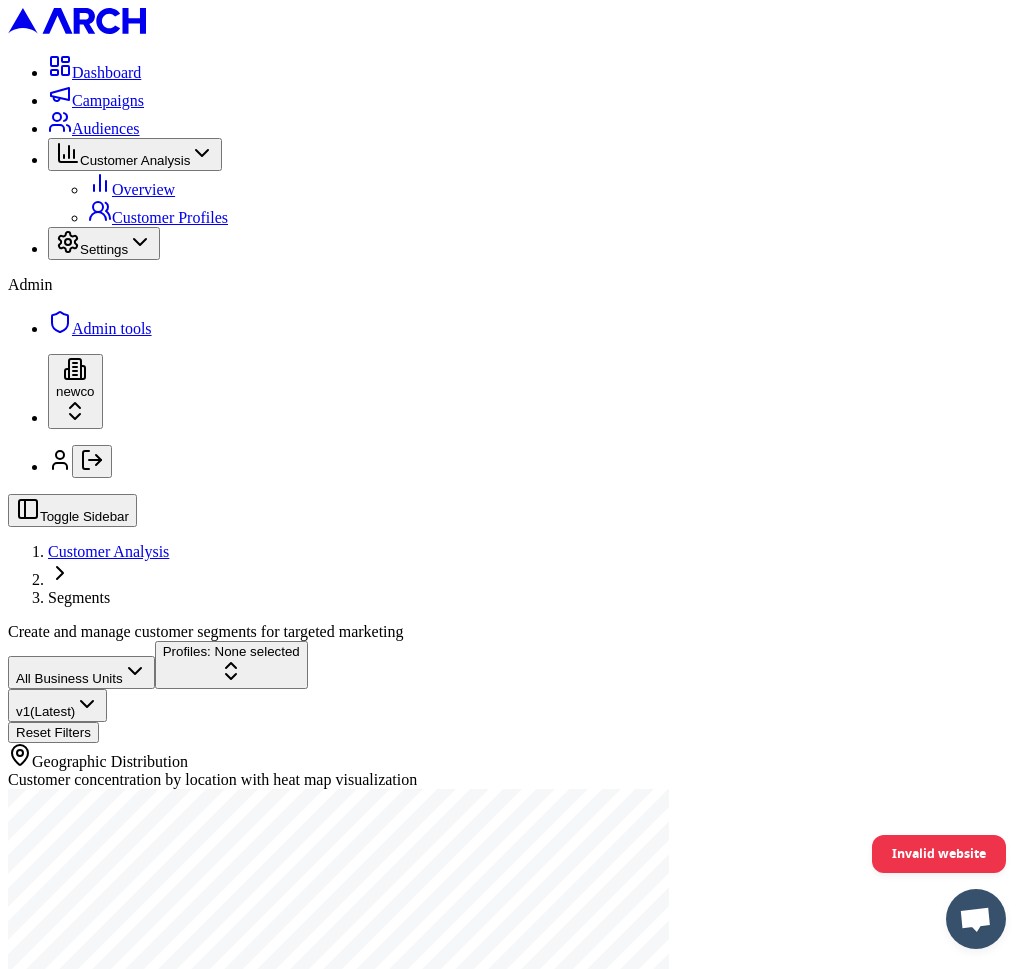 click on "Profiles:   None selected" at bounding box center (231, 665) 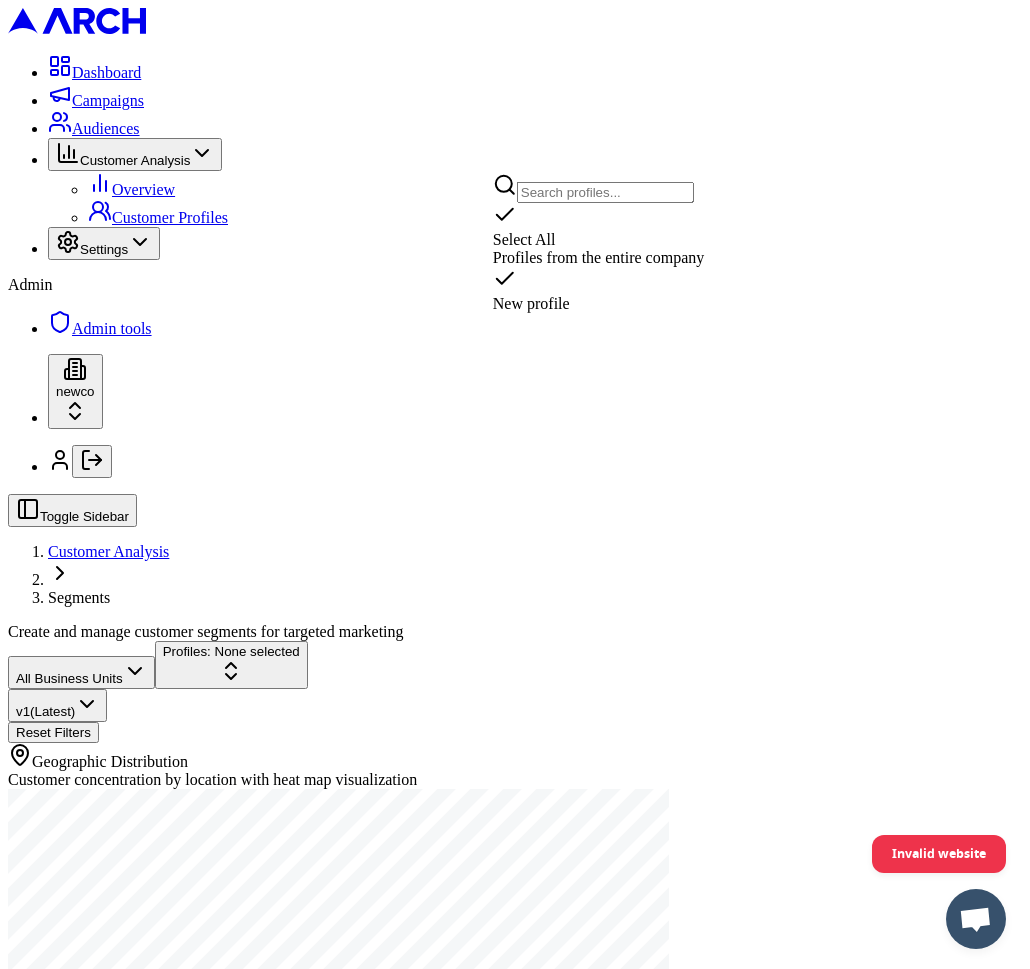 click on "New profile" at bounding box center [599, 304] 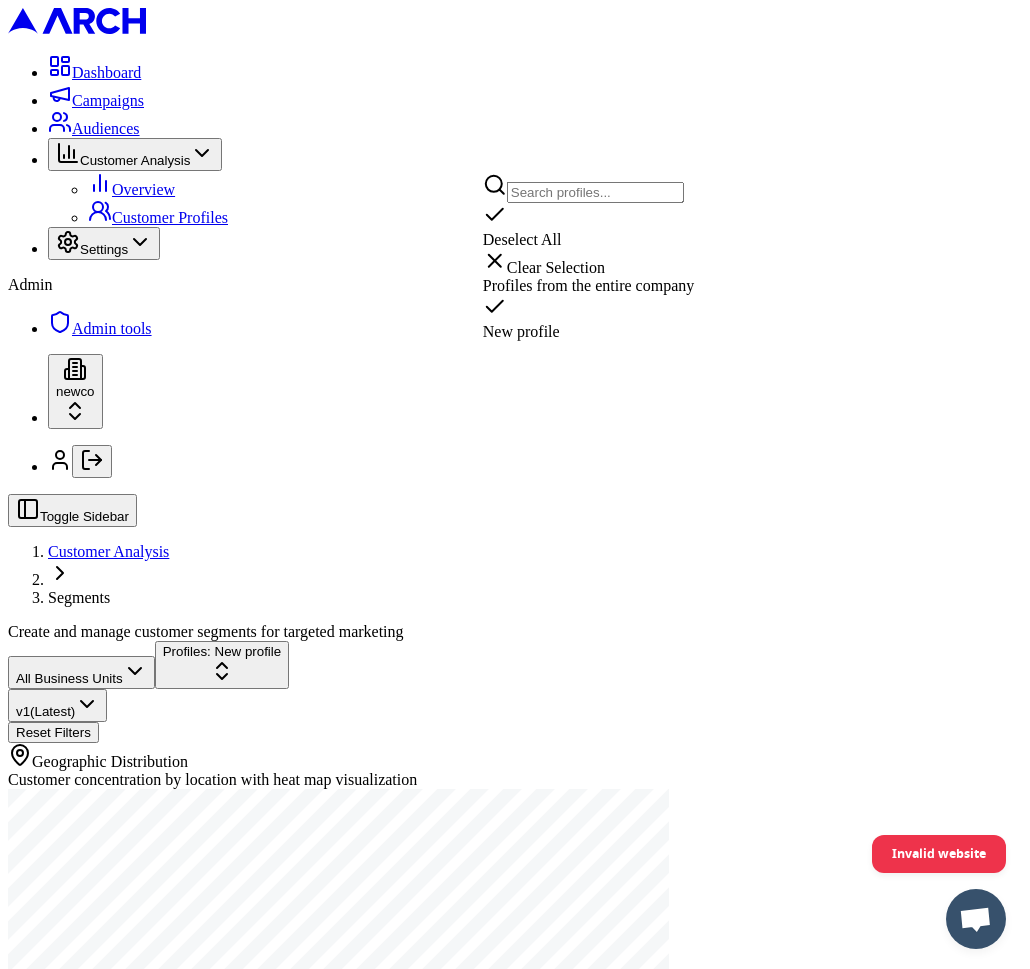 click on "All Business Units Profiles:   New profile v 1  (Latest) Reset Filters Geographic Distribution Customer concentration by location with heat map visualization" at bounding box center (515, 840) 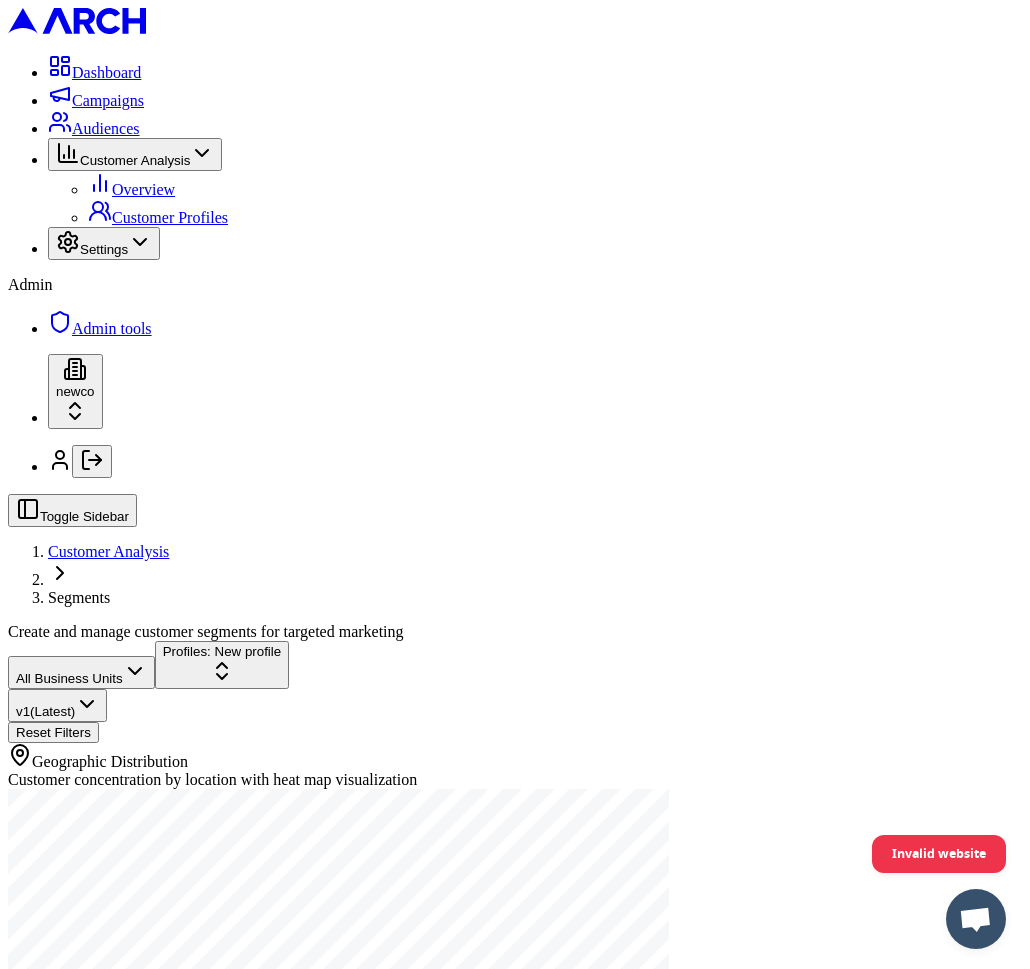 click on "Profiles:   New profile" at bounding box center [222, 651] 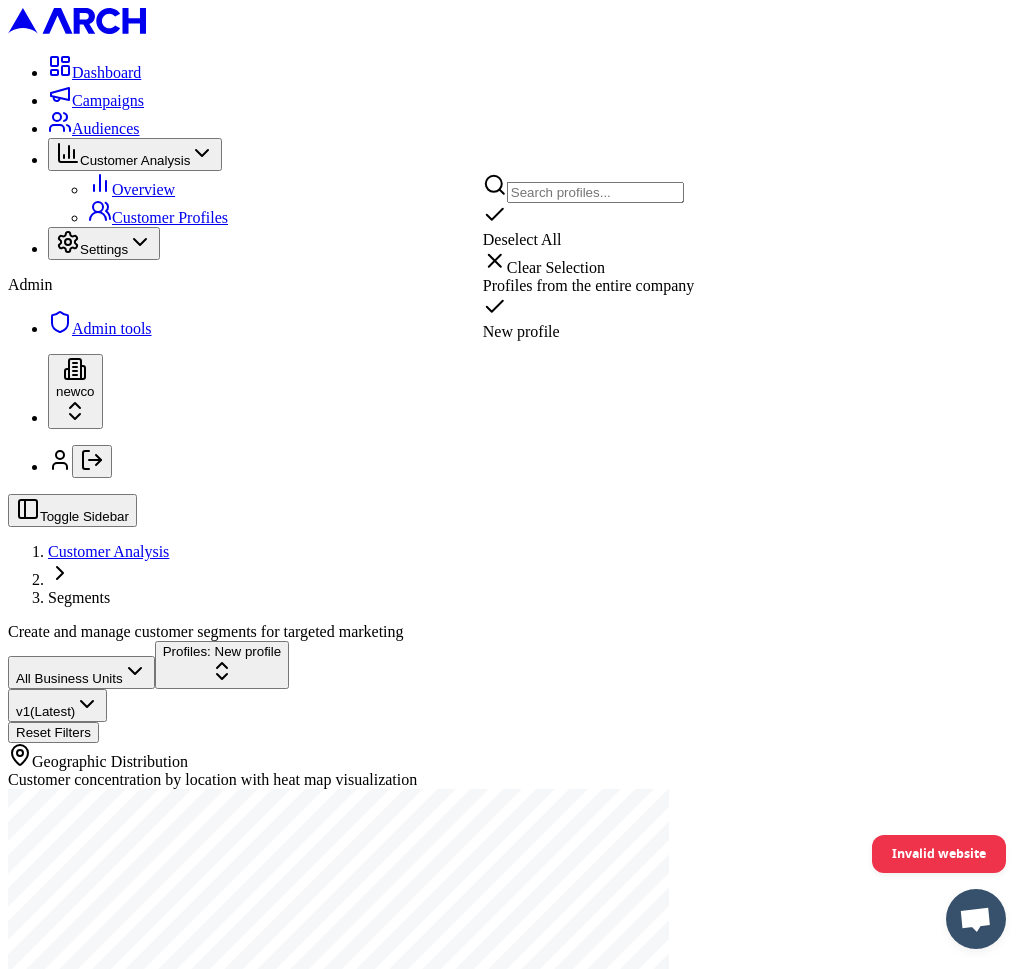 click on "Clear Selection" at bounding box center (589, 263) 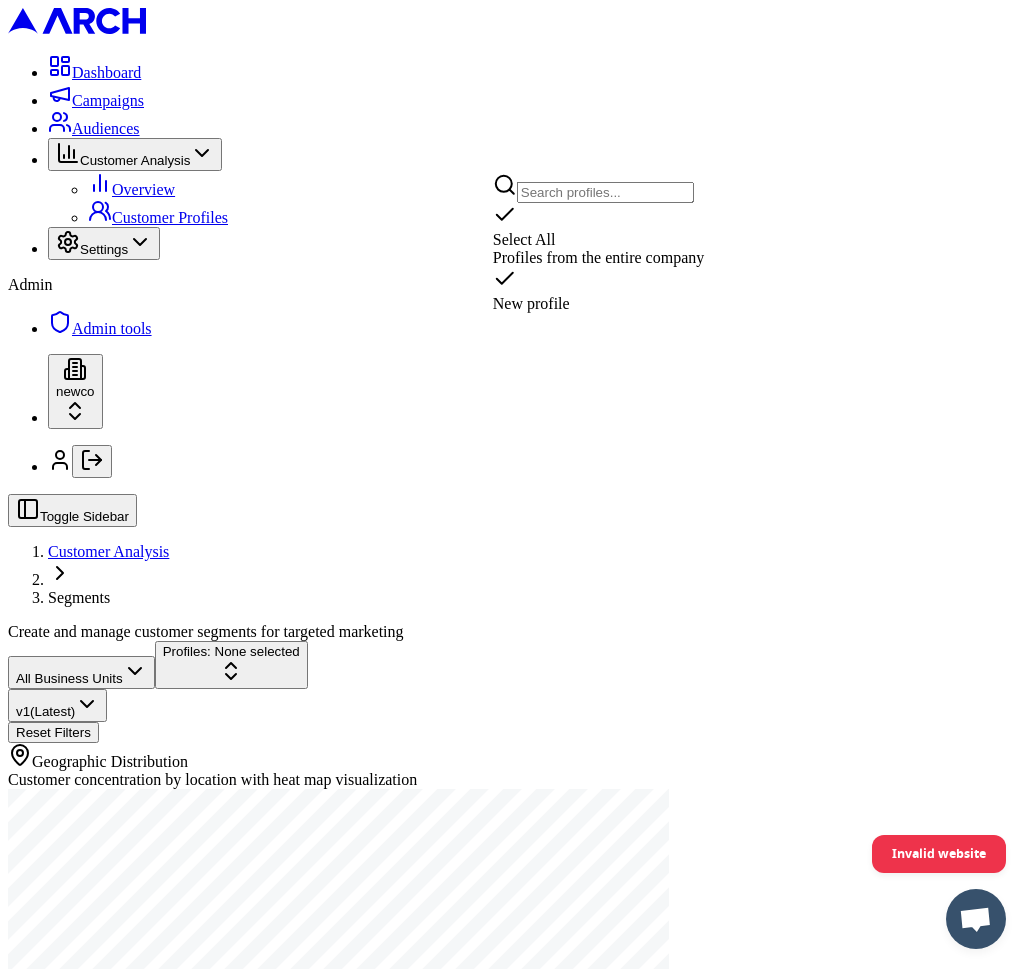 click on "New profile" at bounding box center (599, 304) 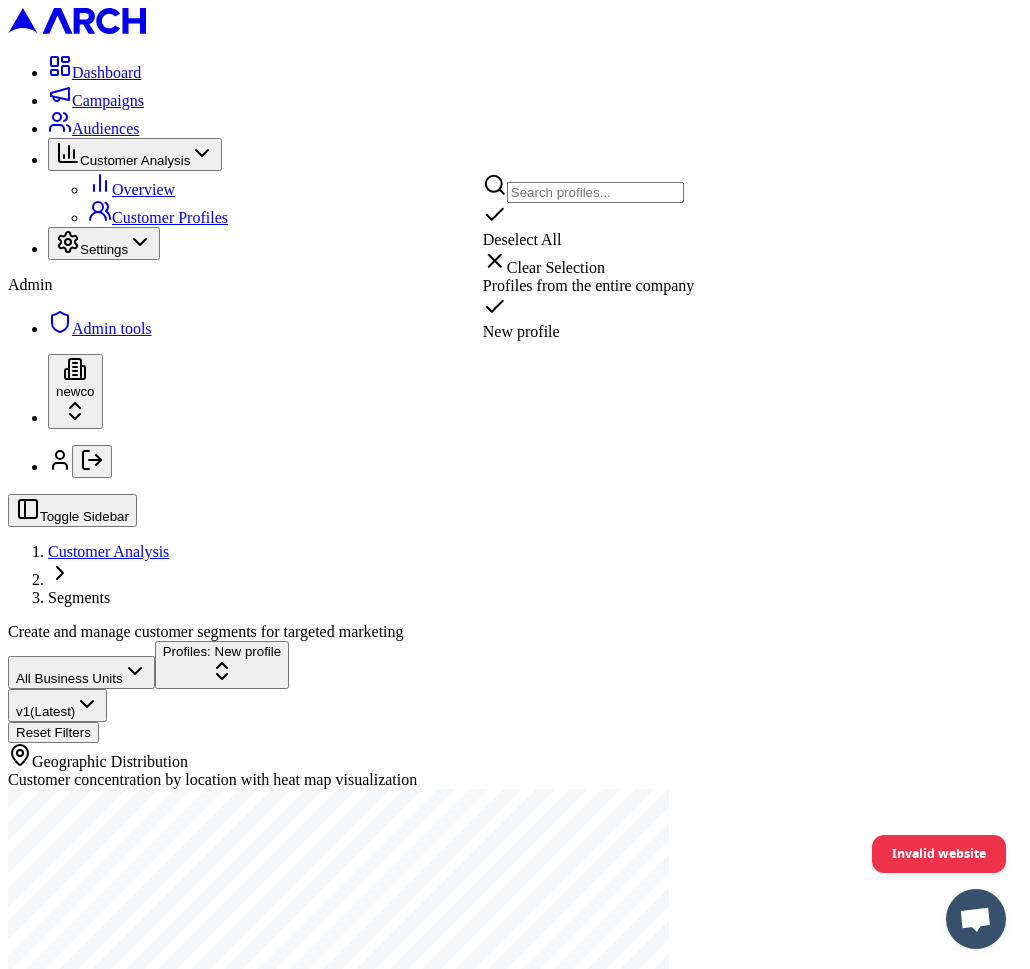 click on "Dashboard Campaigns Audiences Customer Analysis Overview Customer Profiles Settings Admin Admin tools newco Toggle Sidebar Customer Analysis Segments Create and manage customer segments for targeted marketing All Business Units Profiles:   New profile v 1  (Latest) Reset Filters Geographic Distribution Customer concentration by location with heat map visualization Invalid website Deselect All Clear Selection Profiles from the entire company New profile" at bounding box center (515, 527) 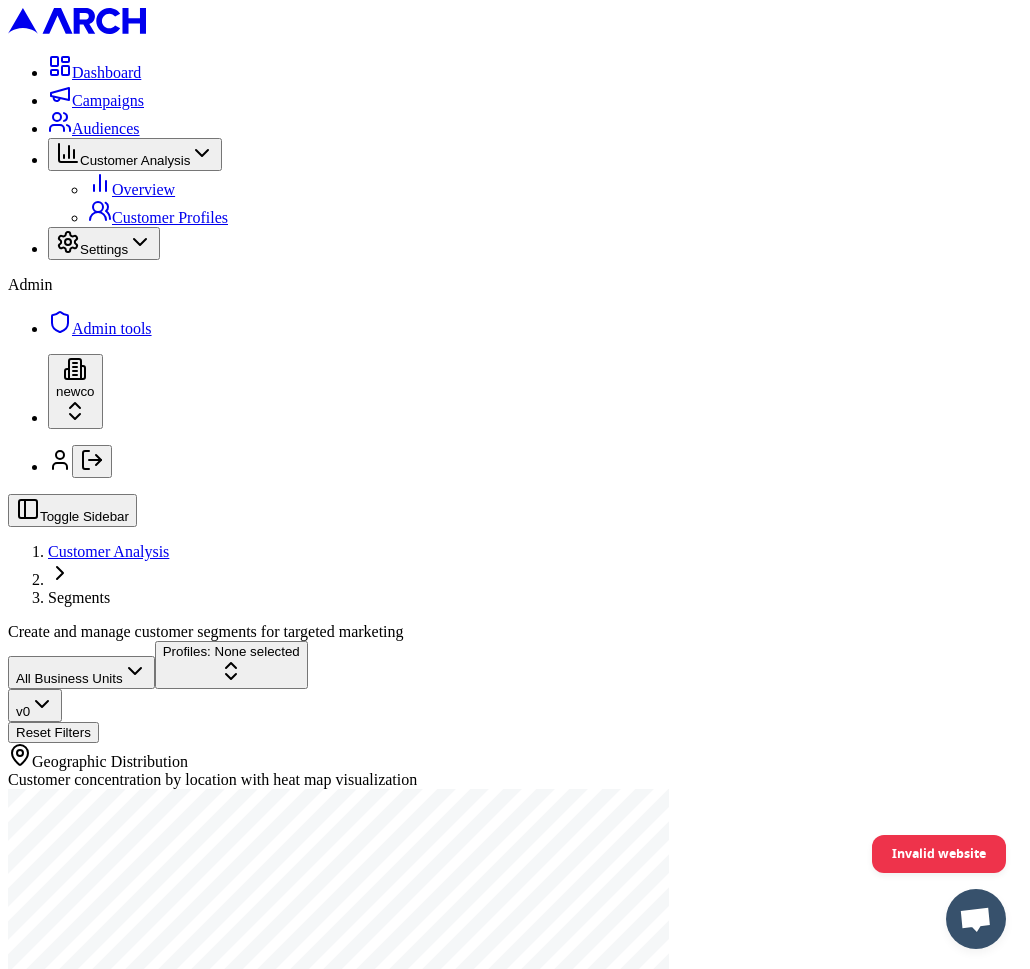 click on "Reset Filters" at bounding box center [53, 732] 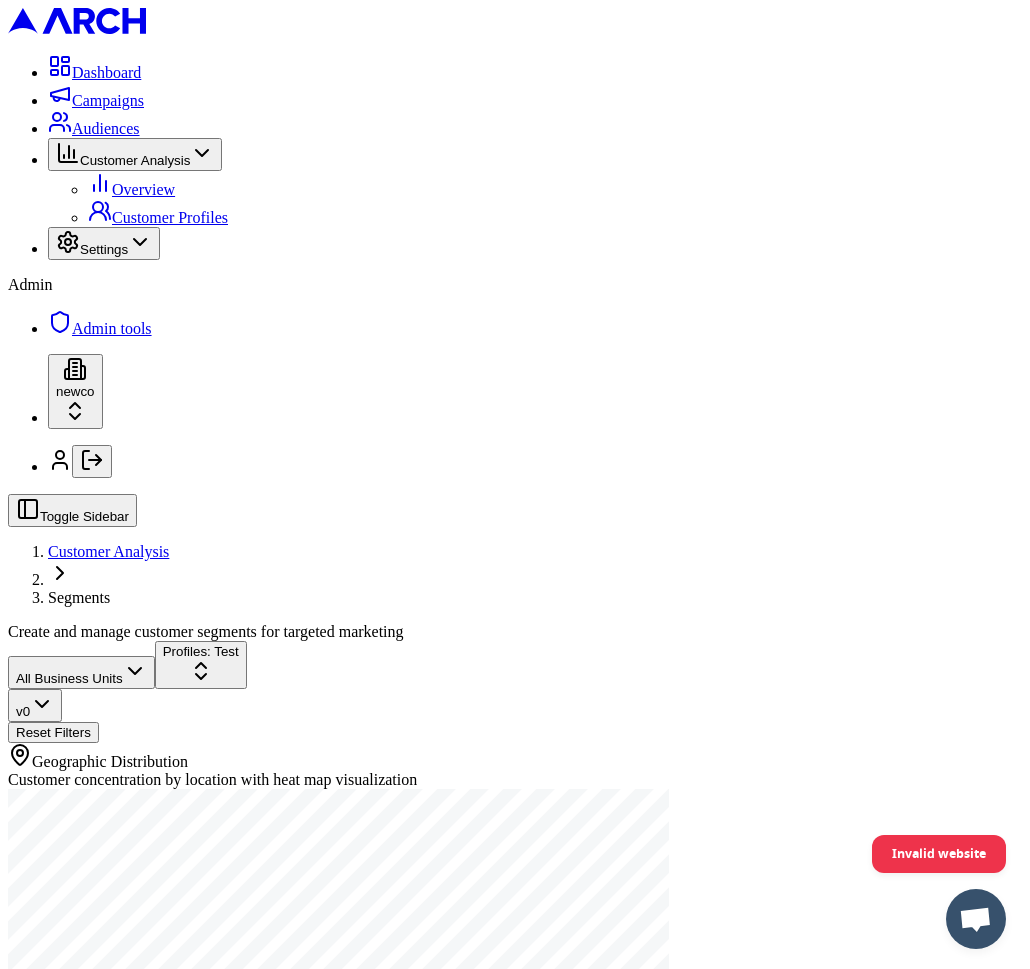 click on "Profiles:   Test" at bounding box center [201, 665] 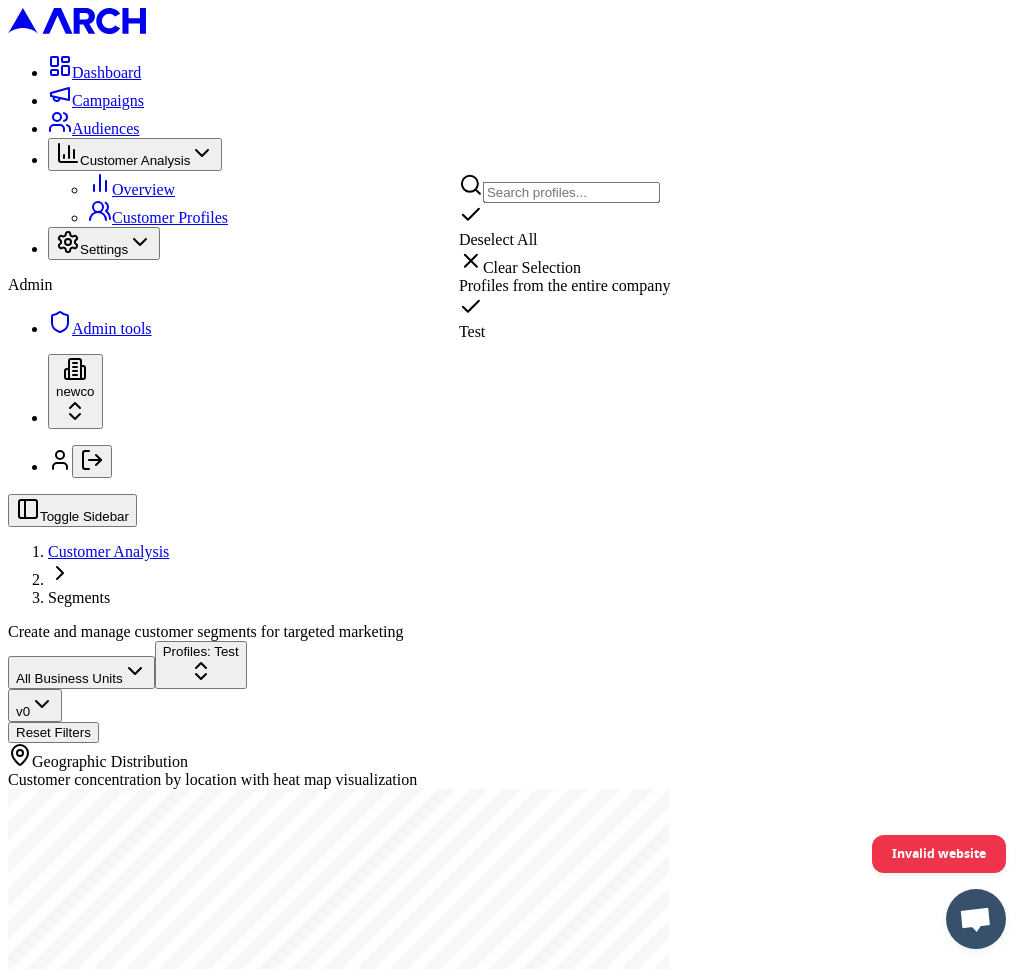 click on "Dashboard Campaigns Audiences Customer Analysis Overview Customer Profiles Settings Admin Admin tools newco Toggle Sidebar Customer Analysis Segments Create and manage customer segments for targeted marketing All Business Units Profiles:   Test v 0 Reset Filters Geographic Distribution Customer concentration by location with heat map visualization Selected Profiles Test Test 0  customers   Explore Profile Square Footage Distribution Distribution of homes by square footage Home Age Distribution Distribution of homes by age Net Worth Distribution Distribution of homeowners by net worth Home Value Distribution Distribution of homes by value Invalid website Deselect All Clear Selection Profiles from the entire company Test" at bounding box center [515, 1666] 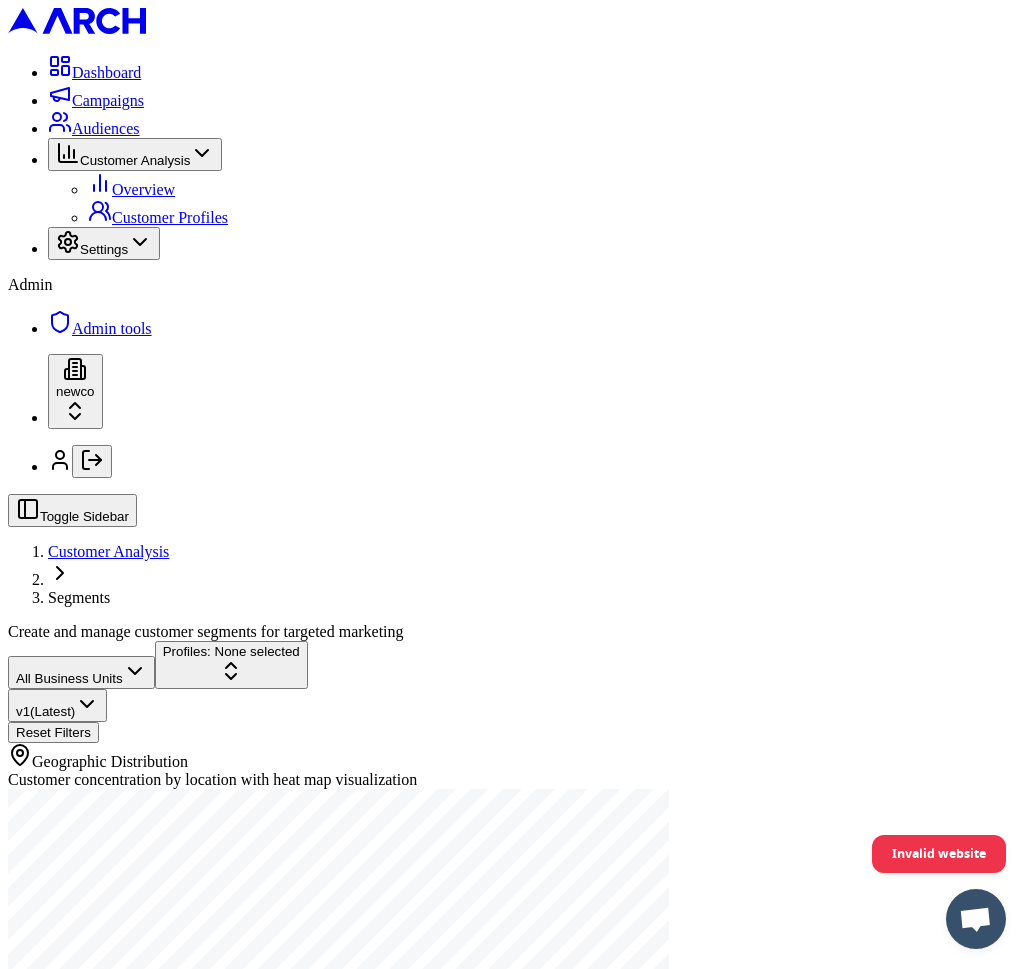 click on "Profiles:   None selected" at bounding box center [231, 651] 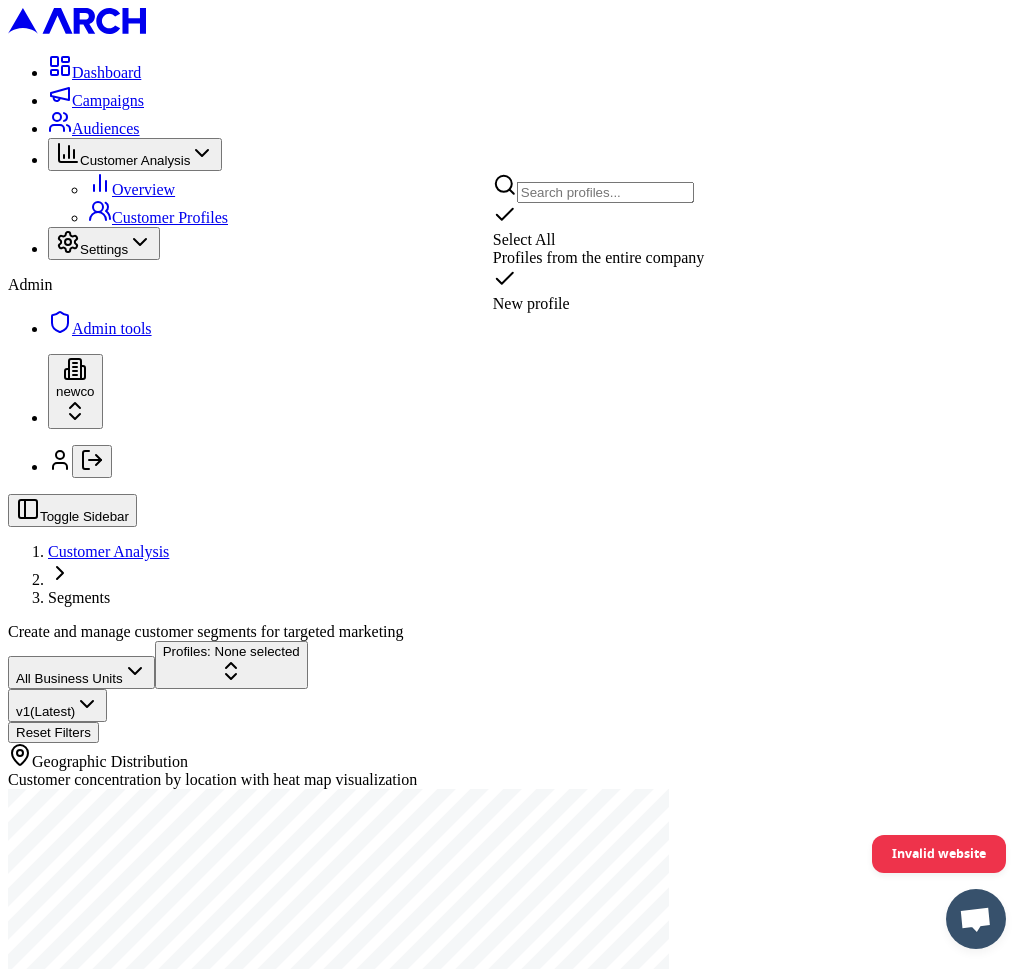 click on "New profile" at bounding box center [531, 303] 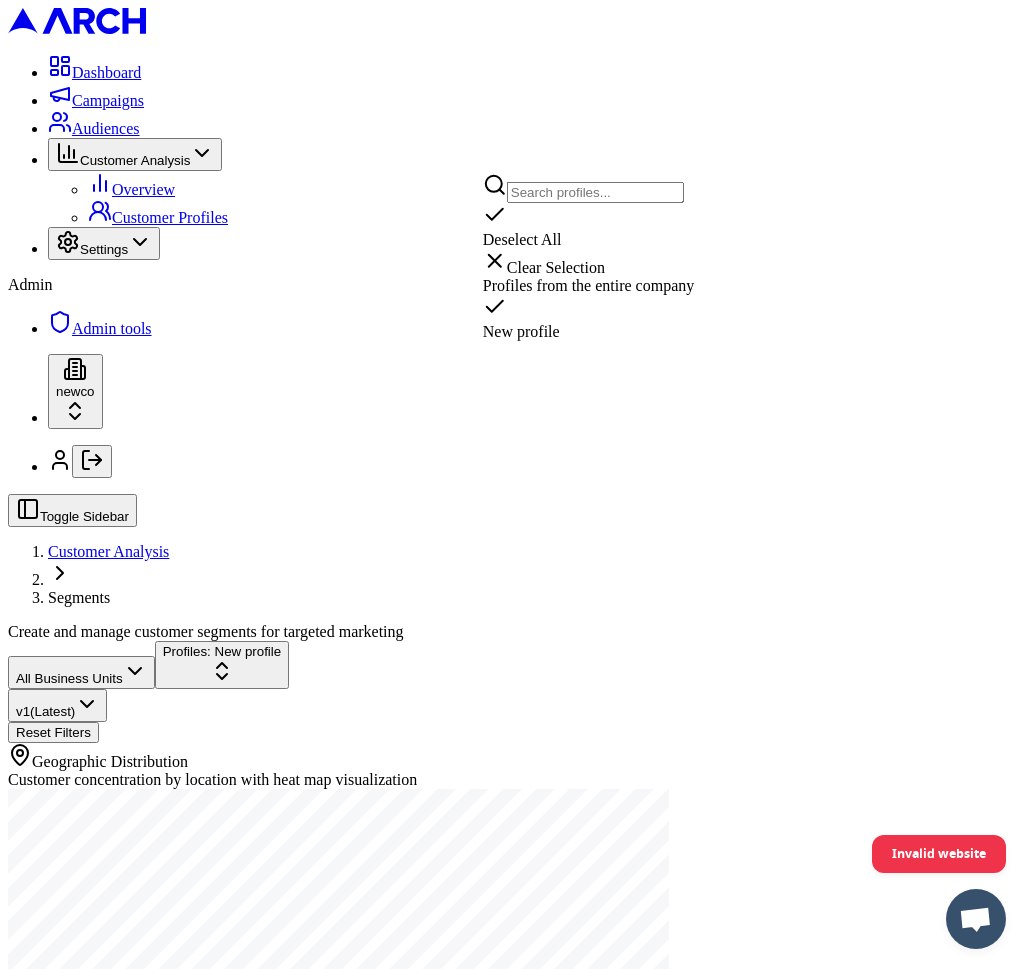 click on "All Business Units Profiles:   New profile v 1  (Latest) Reset Filters Geographic Distribution Customer concentration by location with heat map visualization" at bounding box center (515, 840) 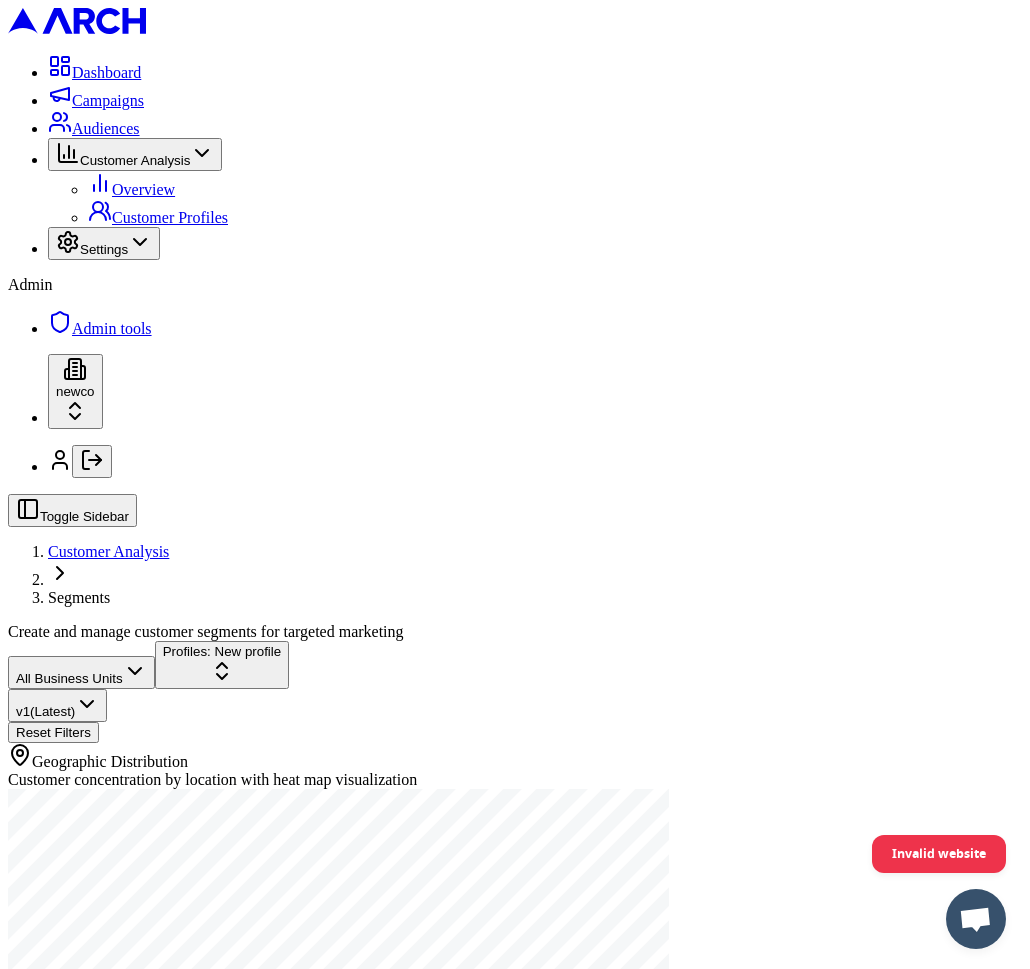 click on "All Business Units Profiles:   New profile v 1  (Latest) Reset Filters Geographic Distribution Customer concentration by location with heat map visualization" at bounding box center (515, 840) 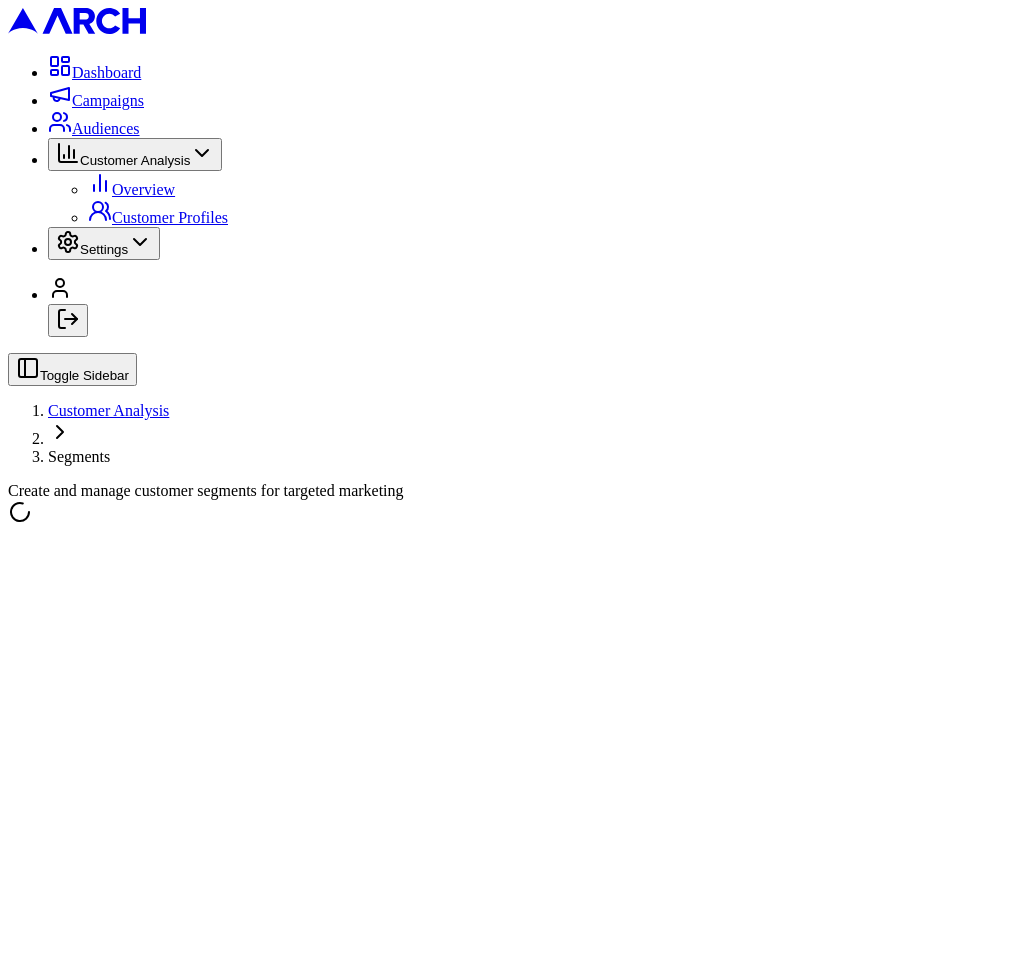 scroll, scrollTop: 0, scrollLeft: 0, axis: both 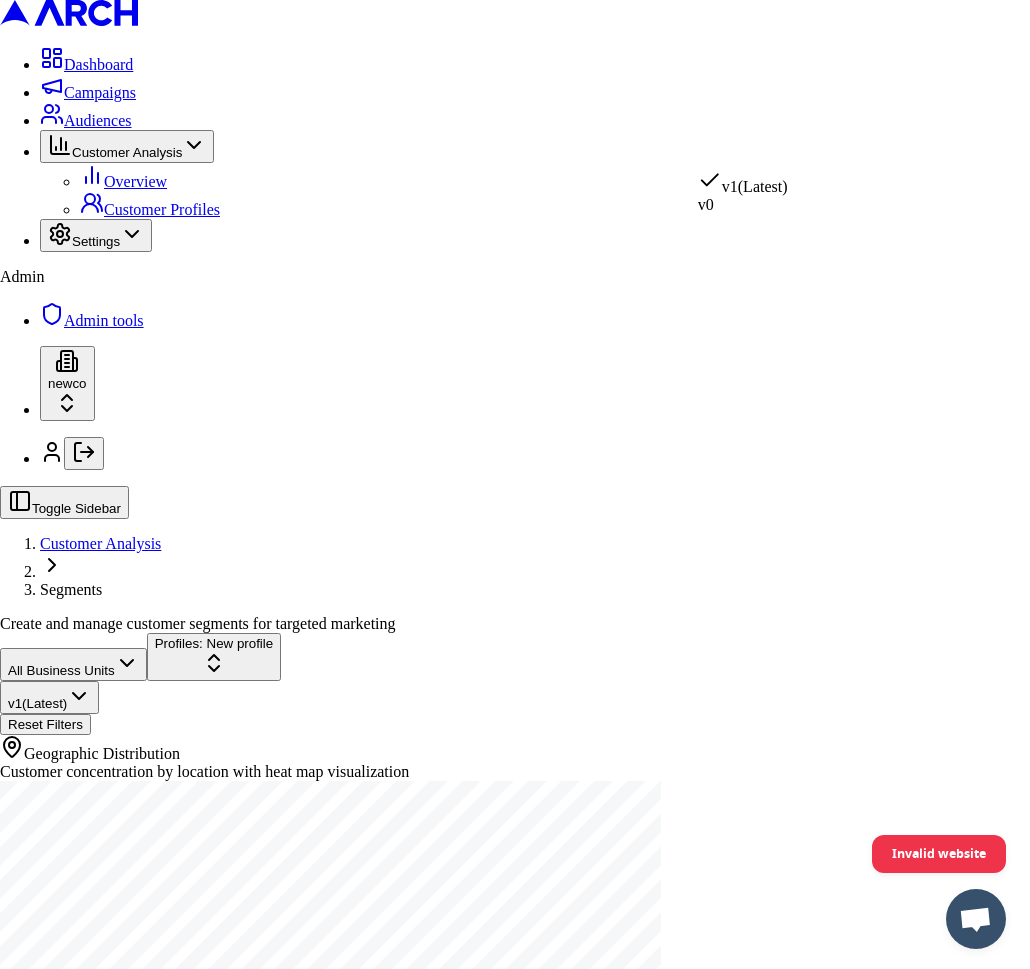 click on "Dashboard Campaigns Audiences Customer Analysis Overview Customer Profiles Settings Admin Admin tools newco Toggle Sidebar Customer Analysis Segments Create and manage customer segments for targeted marketing All Business Units Profiles:   New profile v 1  (Latest) Reset Filters Geographic Distribution Customer concentration by location with heat map visualization Invalid website v 1  (Latest) v 0" at bounding box center [515, 523] 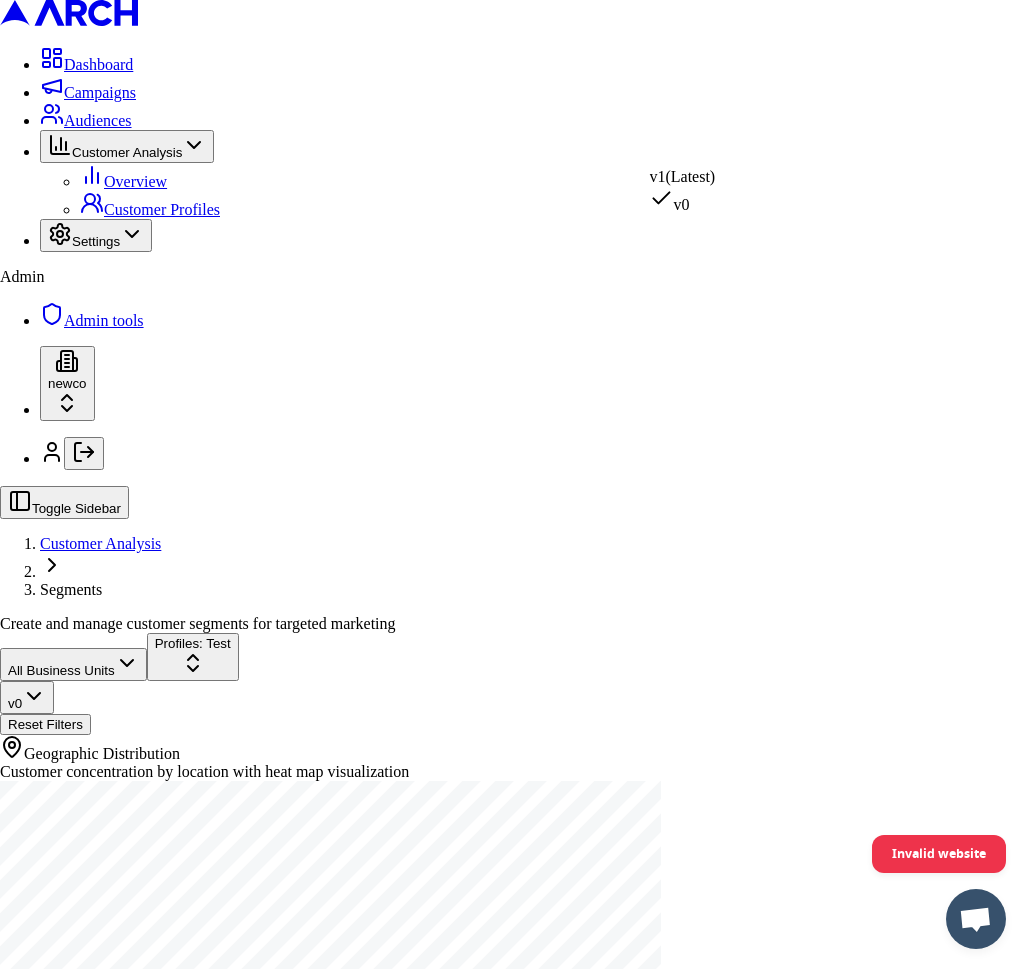 click on "Dashboard Campaigns Audiences Customer Analysis Overview Customer Profiles Settings Admin Admin tools newco Toggle Sidebar Customer Analysis Segments Create and manage customer segments for targeted marketing All Business Units Profiles:   Test v 0 Reset Filters Geographic Distribution Customer concentration by location with heat map visualization Selected Profiles Test Test 0  customers   Explore Profile Square Footage Distribution Distribution of homes by square footage Home Age Distribution Distribution of homes by age Net Worth Distribution Distribution of homeowners by net worth Home Value Distribution Distribution of homes by value Invalid website v 1  (Latest) v 0" at bounding box center (515, 1670) 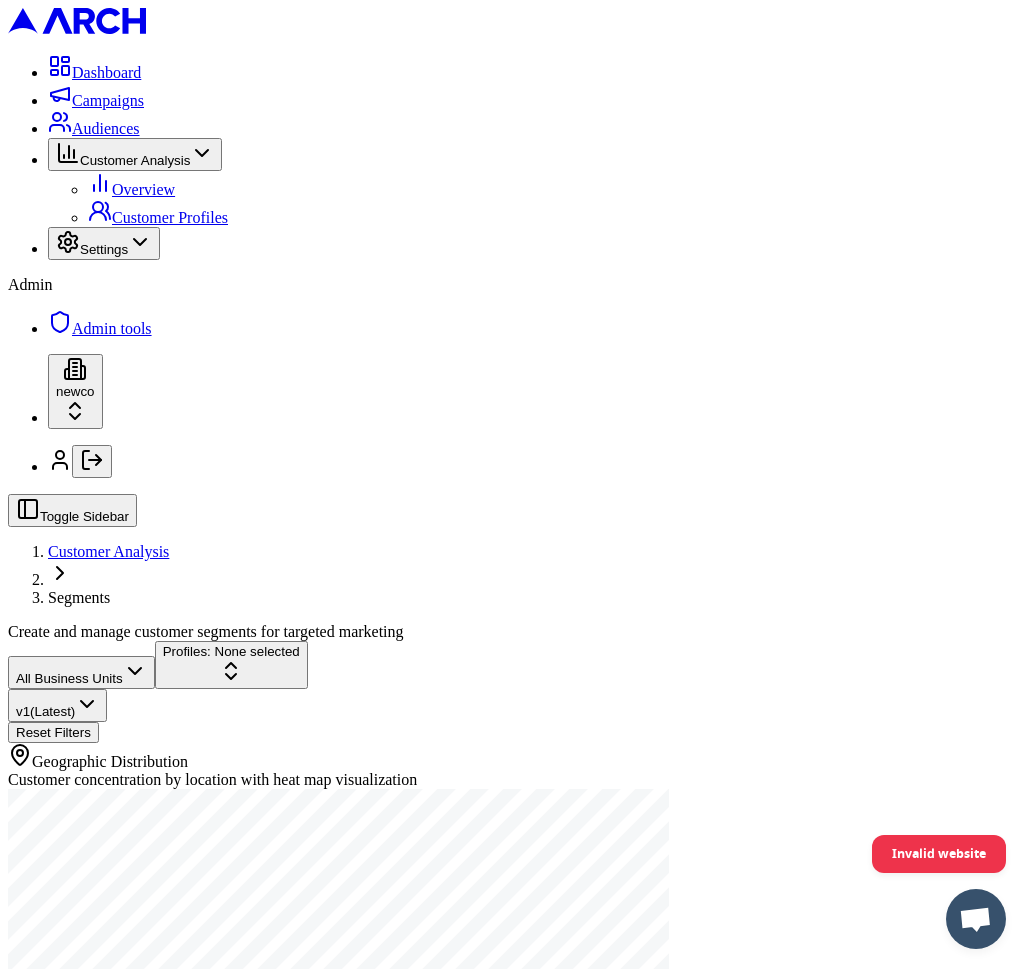 click on "Profiles:   None selected" at bounding box center [231, 665] 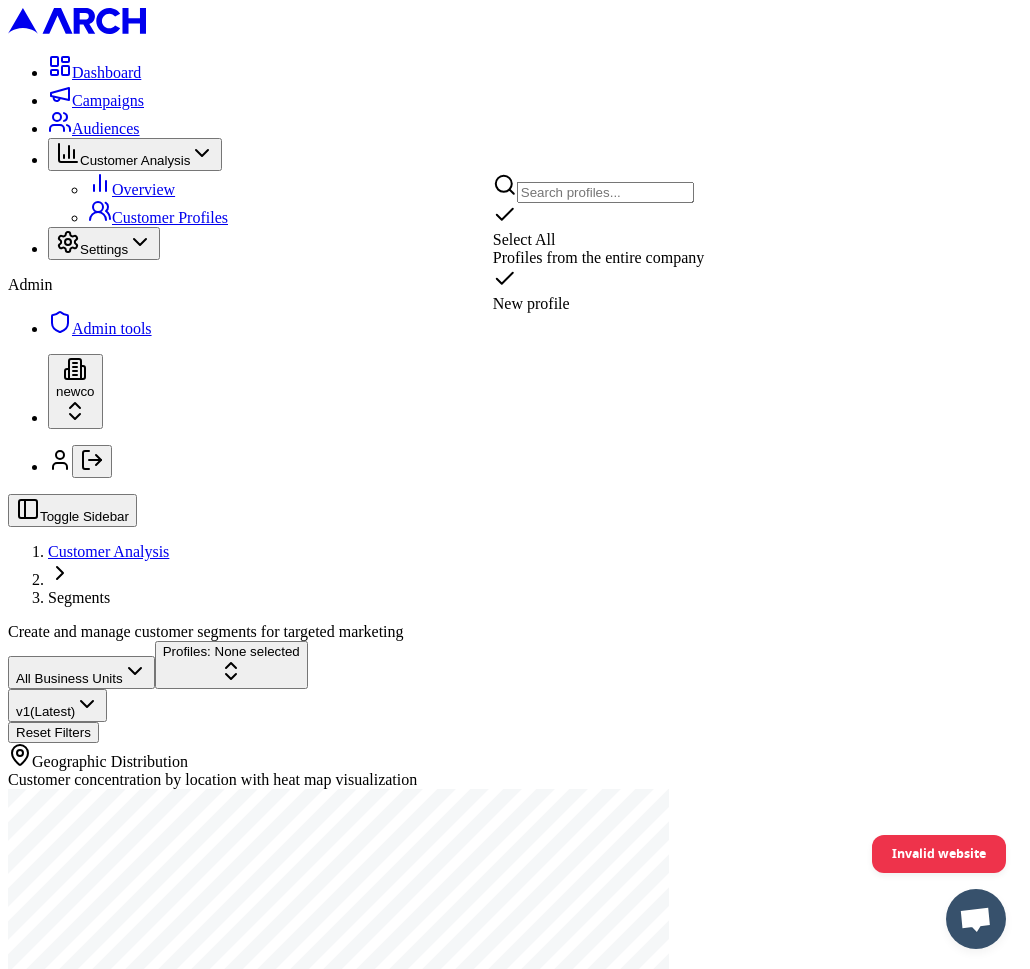 click on "Select All" at bounding box center [599, 226] 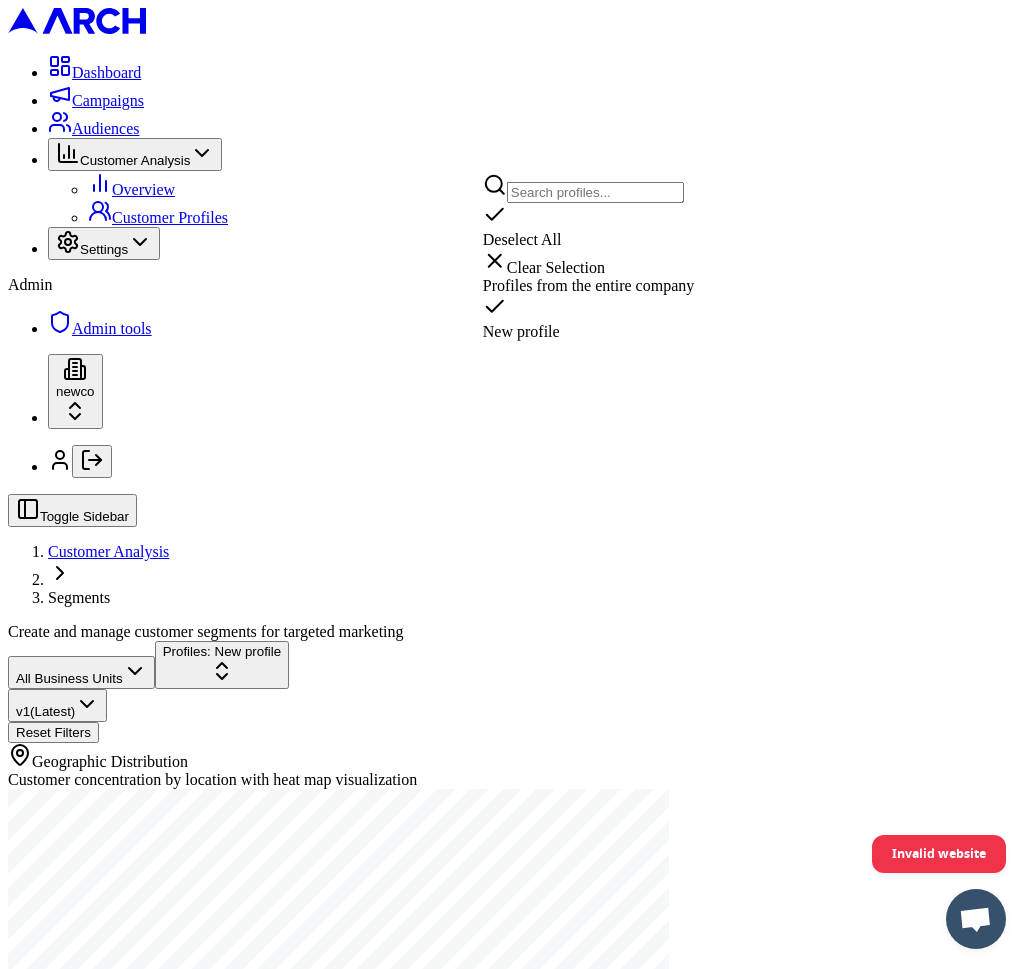 click on "All Business Units Profiles:   New profile v 1  (Latest) Reset Filters Geographic Distribution Customer concentration by location with heat map visualization" at bounding box center (515, 840) 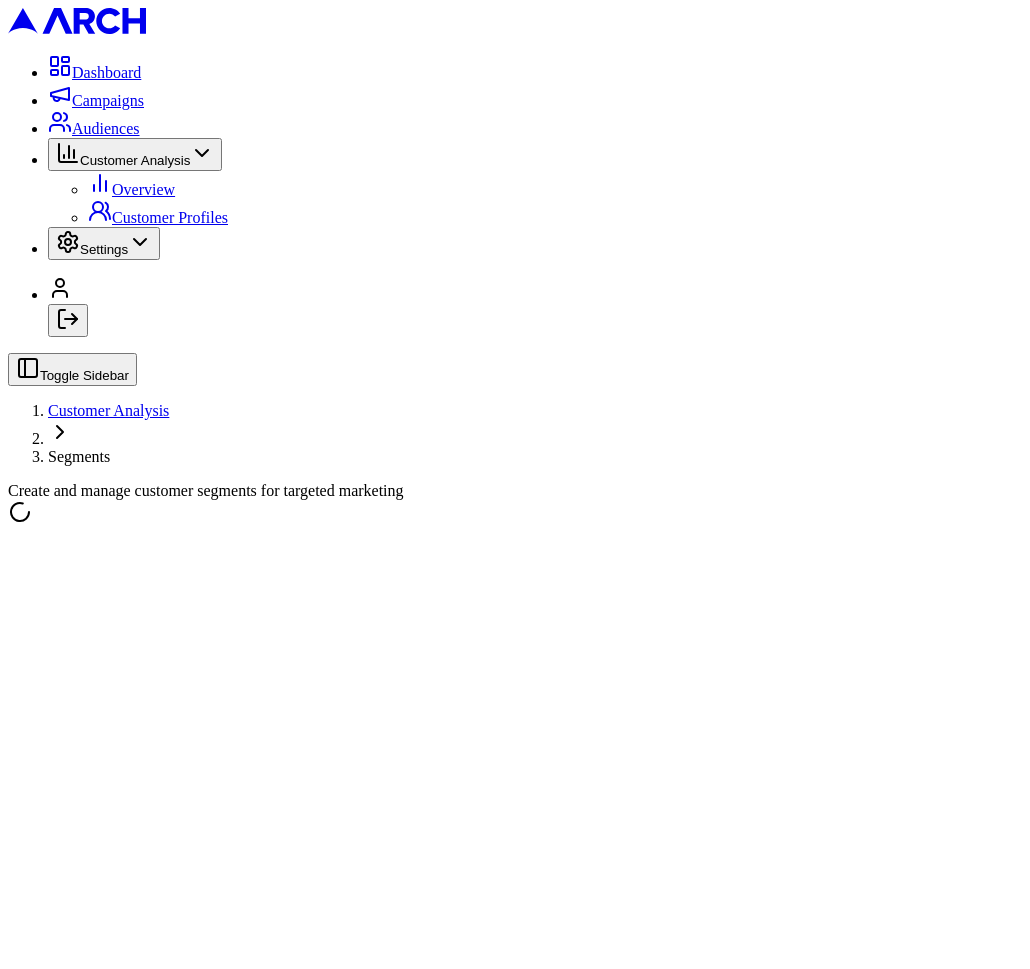 scroll, scrollTop: 0, scrollLeft: 0, axis: both 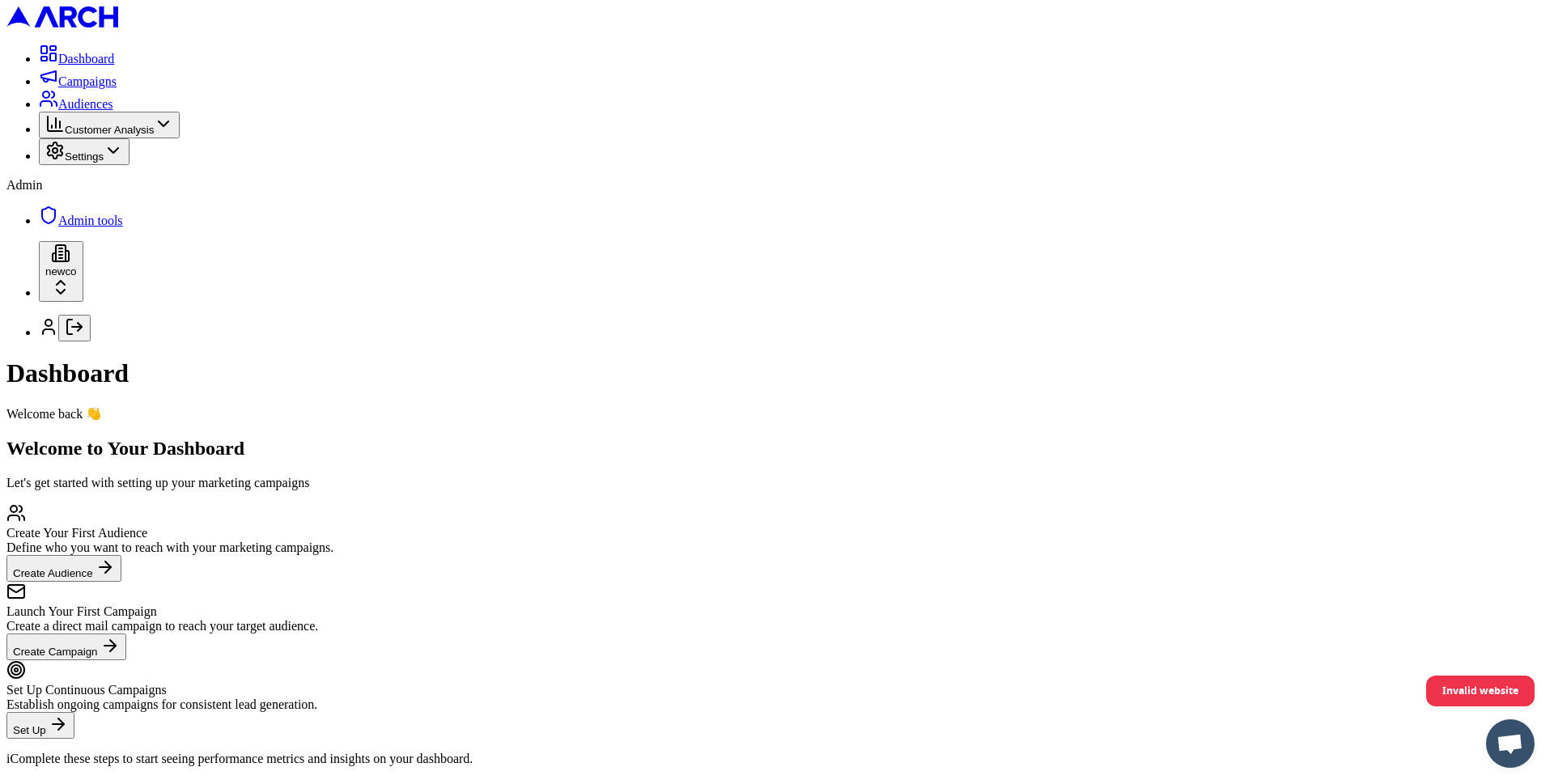 click on "Customer Analysis" at bounding box center [109, 129] 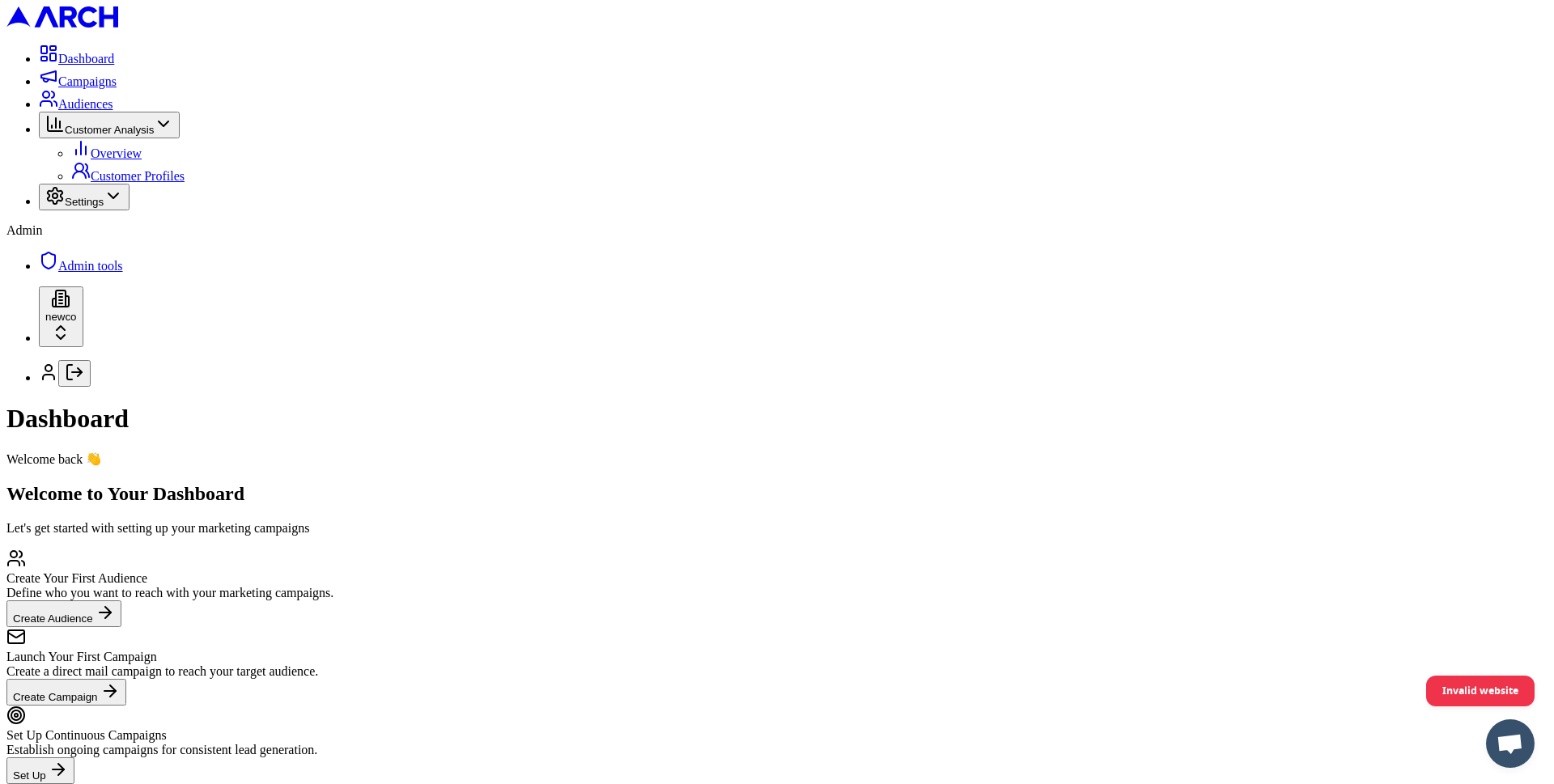 click on "Customer Profiles" at bounding box center (128, 176) 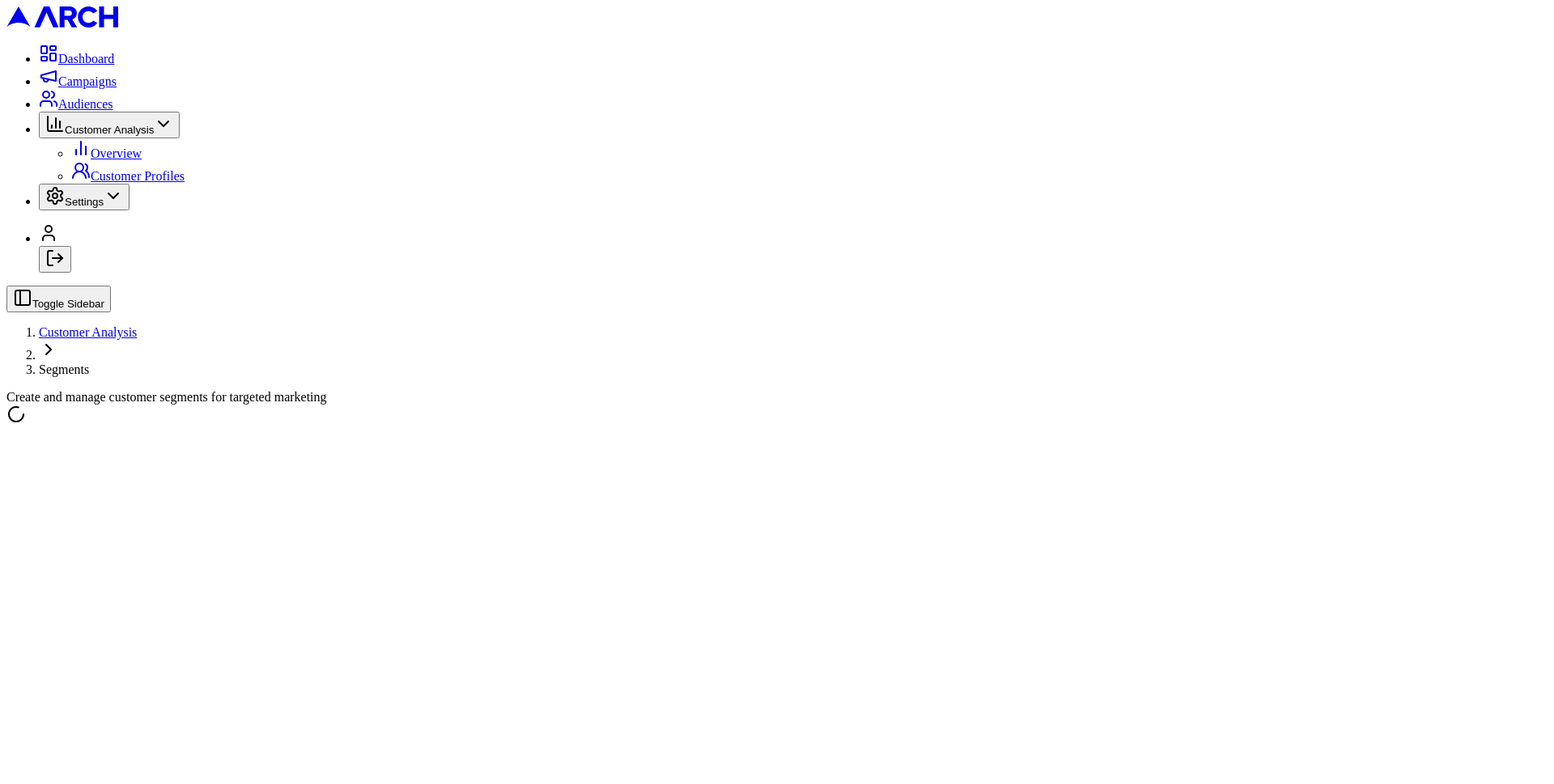 scroll, scrollTop: 0, scrollLeft: 0, axis: both 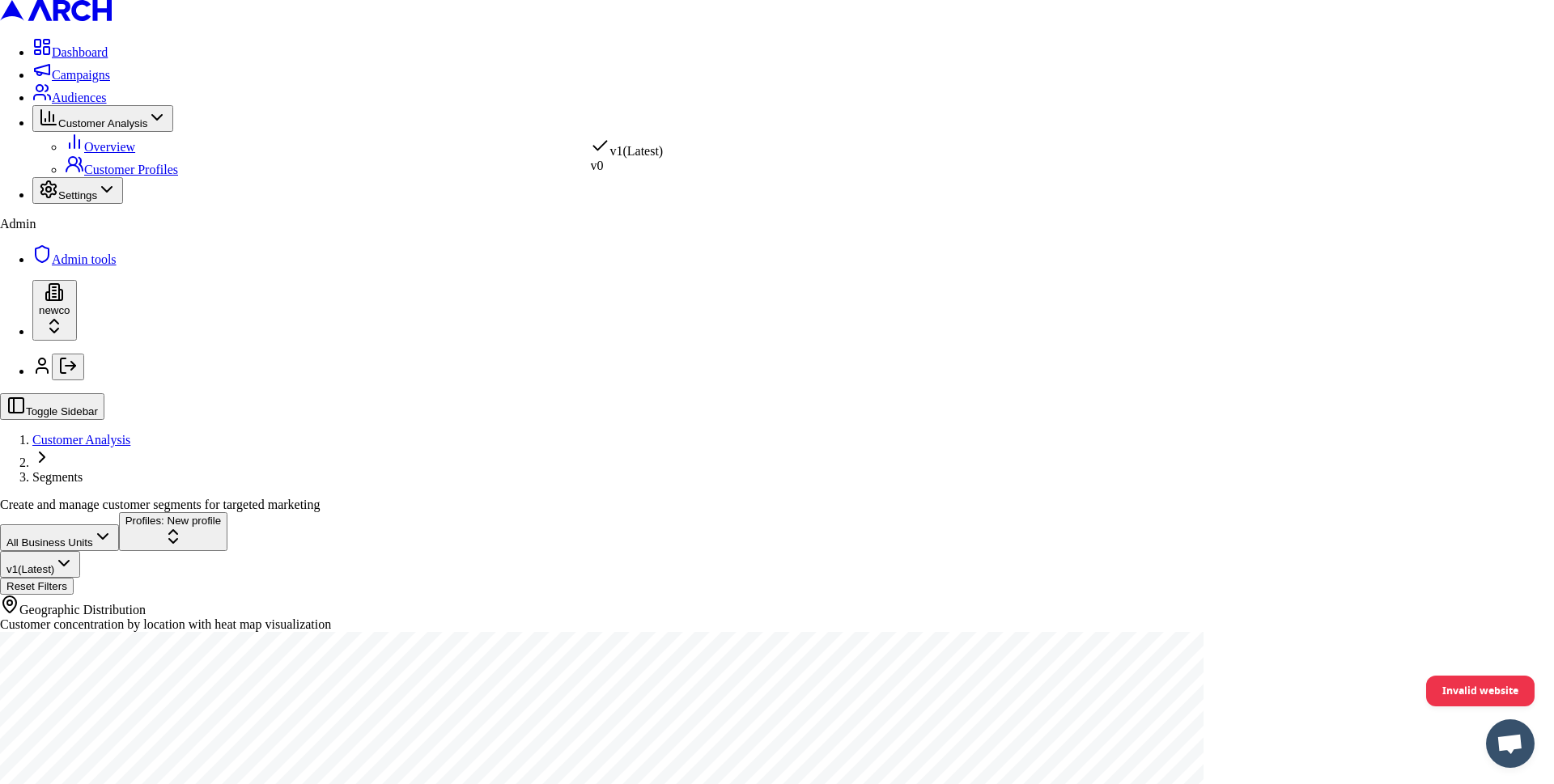 click on "Dashboard Campaigns Audiences Customer Analysis Overview Customer Profiles Settings Admin Admin tools newco Toggle Sidebar Customer Analysis Segments Create and manage customer segments for targeted marketing All Business Units Profiles:   New profile v 1  (Latest) Reset Filters Geographic Distribution Customer concentration by location with heat map visualization Invalid website v 1  (Latest) v 0" at bounding box center (777, 423) 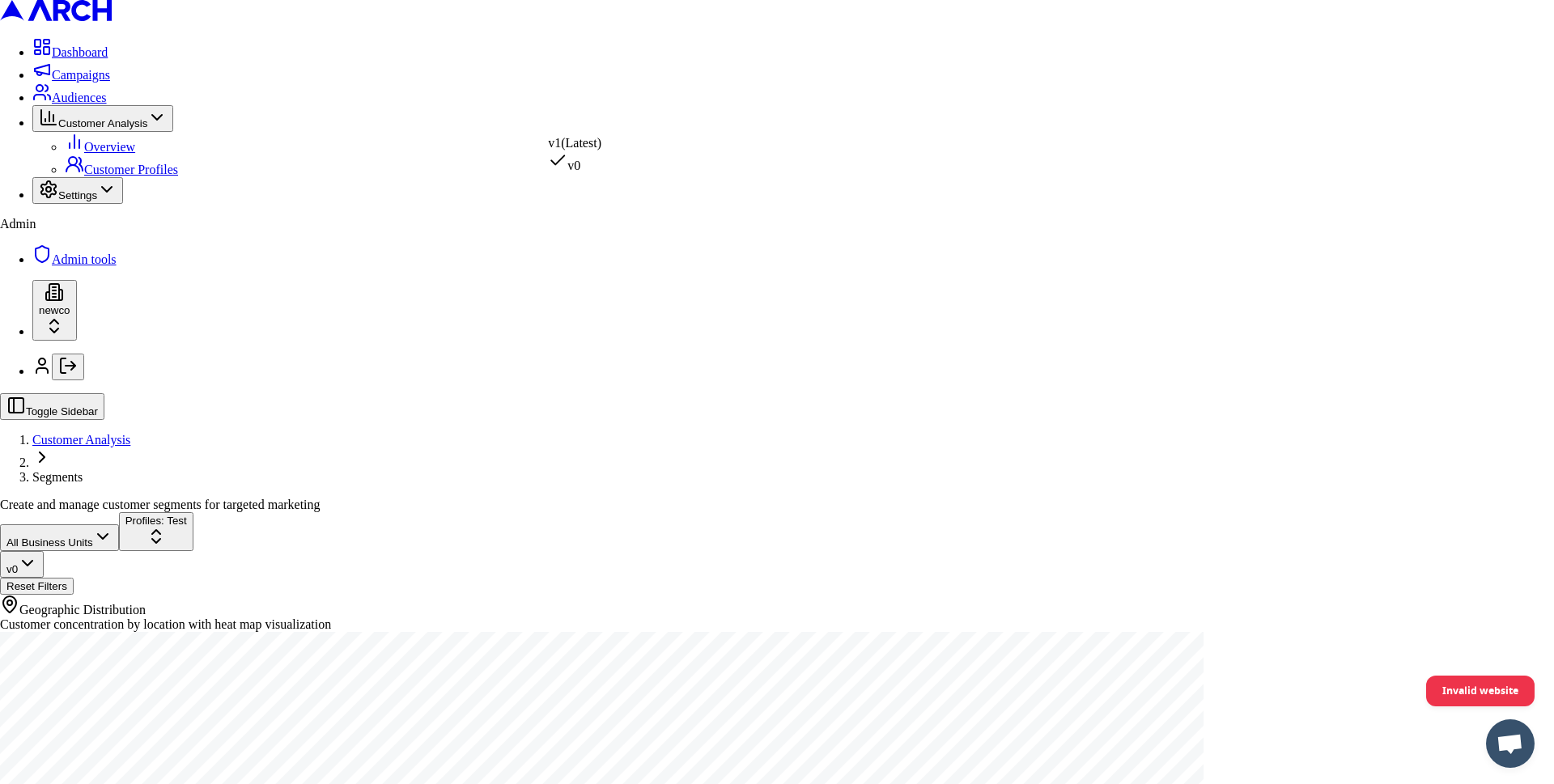 click on "Dashboard Campaigns Audiences Customer Analysis Overview Customer Profiles Settings Admin Admin tools newco Toggle Sidebar Customer Analysis Segments Create and manage customer segments for targeted marketing All Business Units Profiles:   Test v 0 Reset Filters Geographic Distribution Customer concentration by location with heat map visualization Selected Profiles Test Test 0  customers   Explore Profile Square Footage Distribution Distribution of homes by square footage Home Age Distribution Distribution of homes by age Net Worth Distribution Distribution of homeowners by net worth Home Value Distribution Distribution of homes by value Invalid website v 1  (Latest) v 0" at bounding box center [777, 1711] 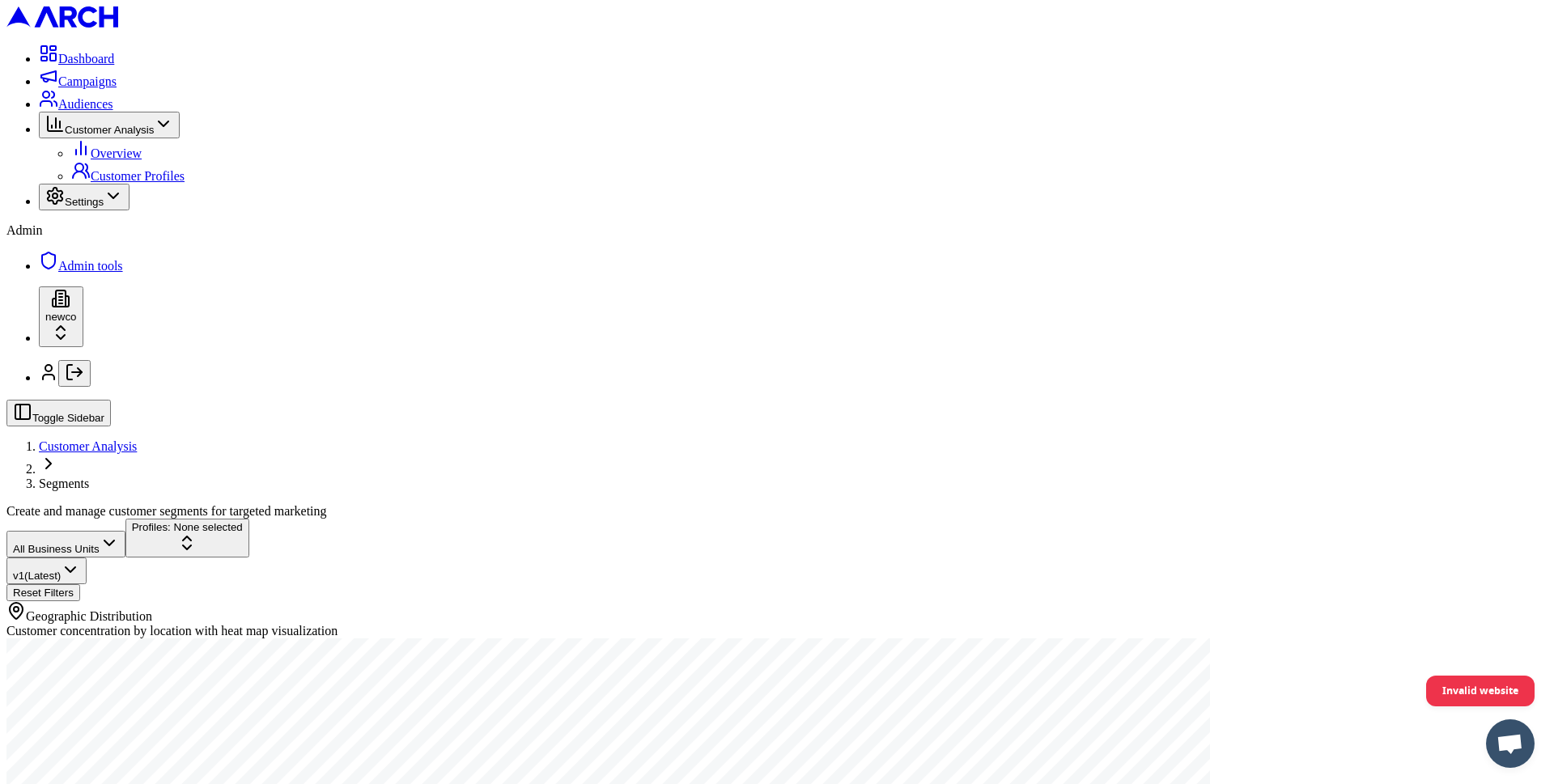 click on "Profiles:   None selected" at bounding box center (187, 538) 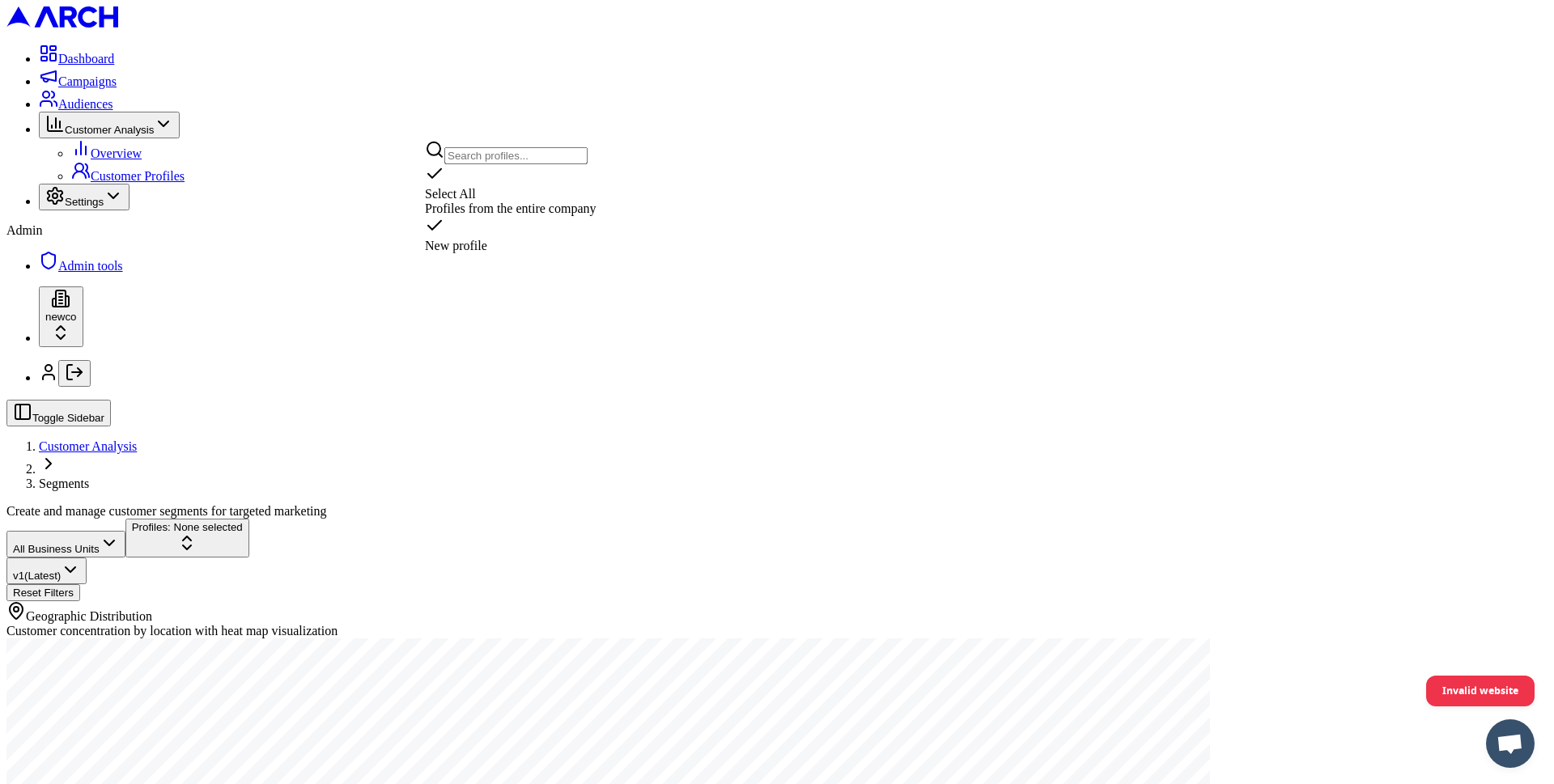 click on "New profile" at bounding box center [511, 246] 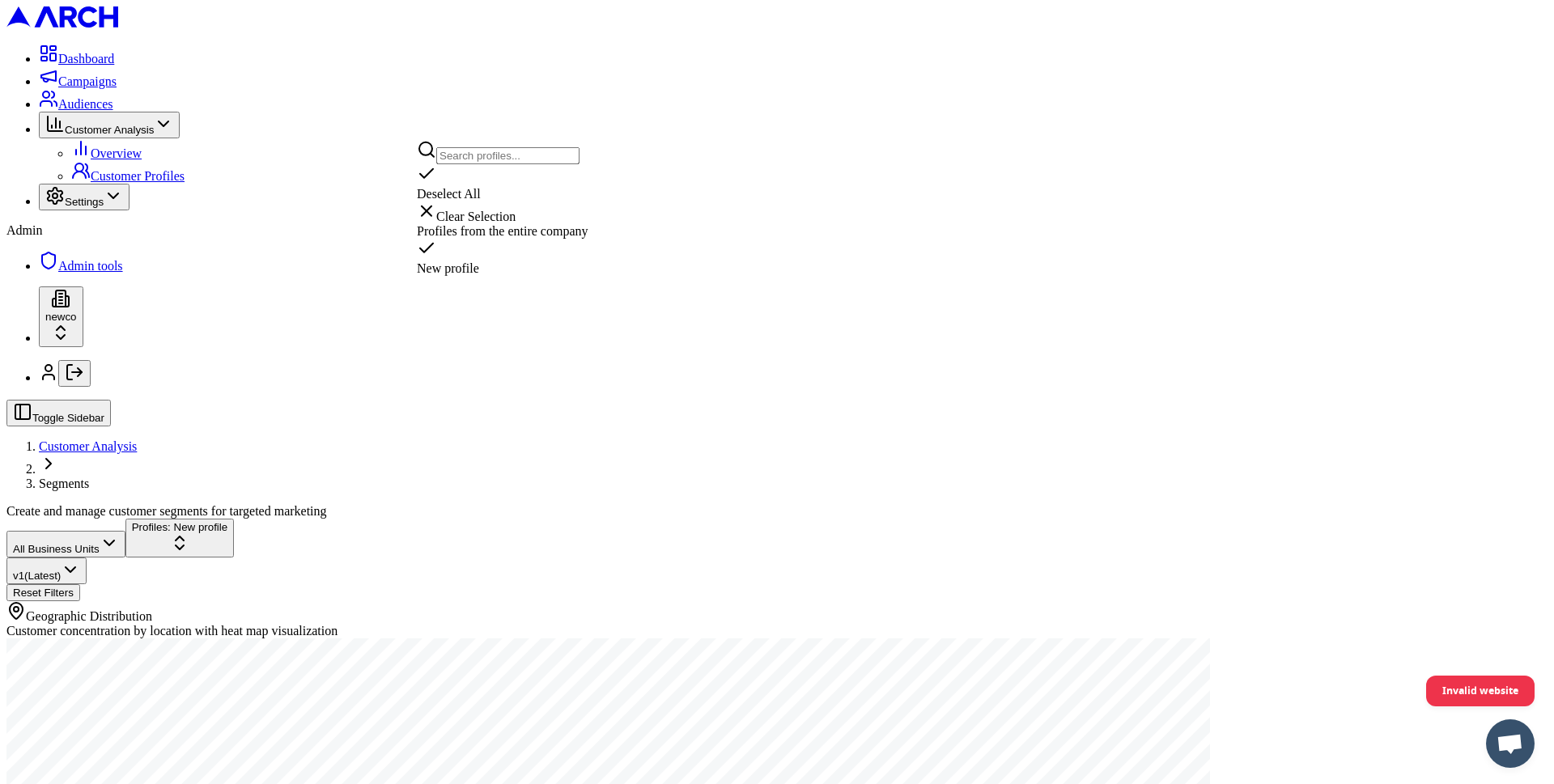 click on "All Business Units Profiles:   New profile v 1  (Latest) Reset Filters Geographic Distribution Customer concentration by location with heat map visualization" at bounding box center (777, 680) 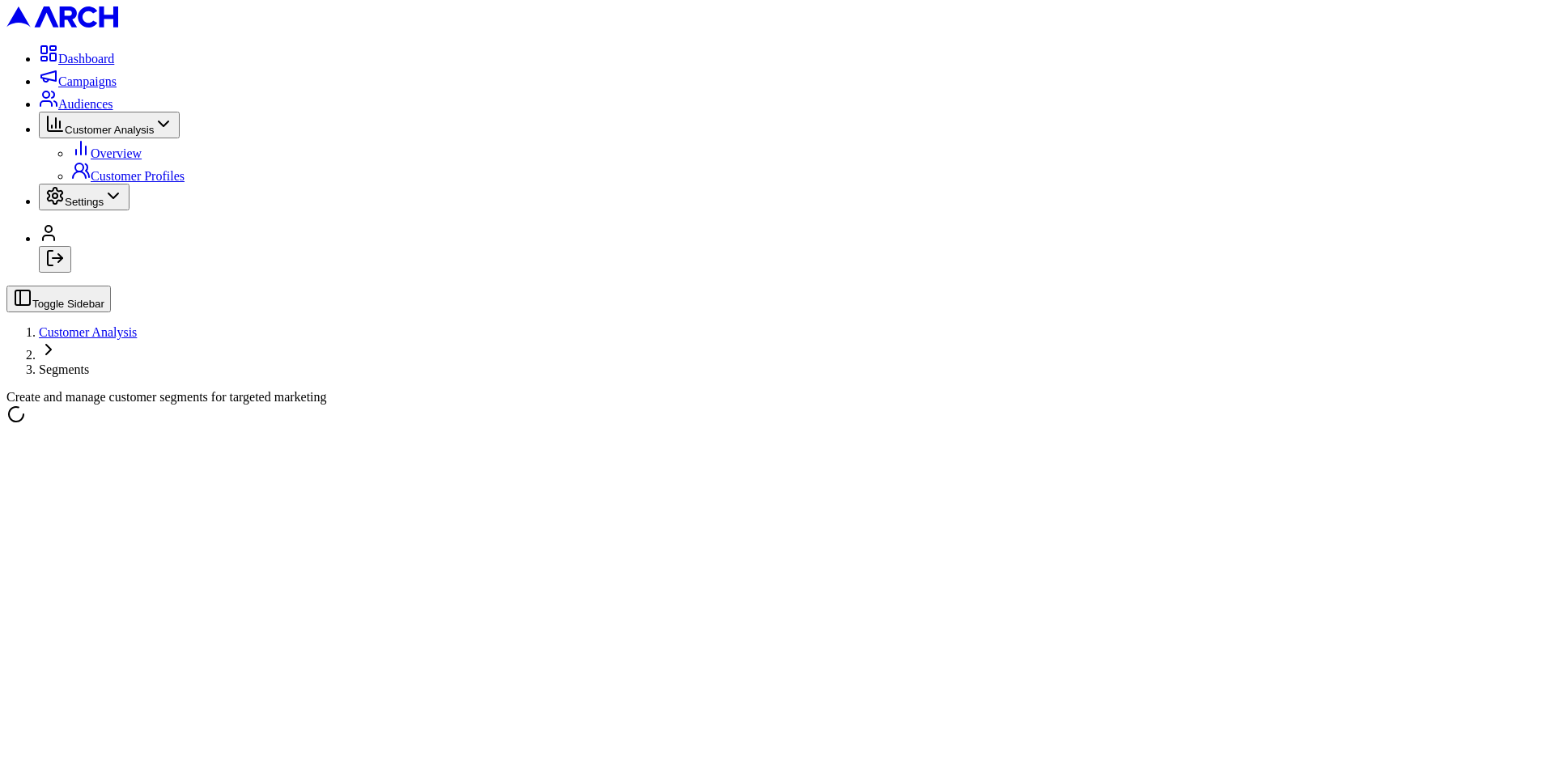 scroll, scrollTop: 0, scrollLeft: 0, axis: both 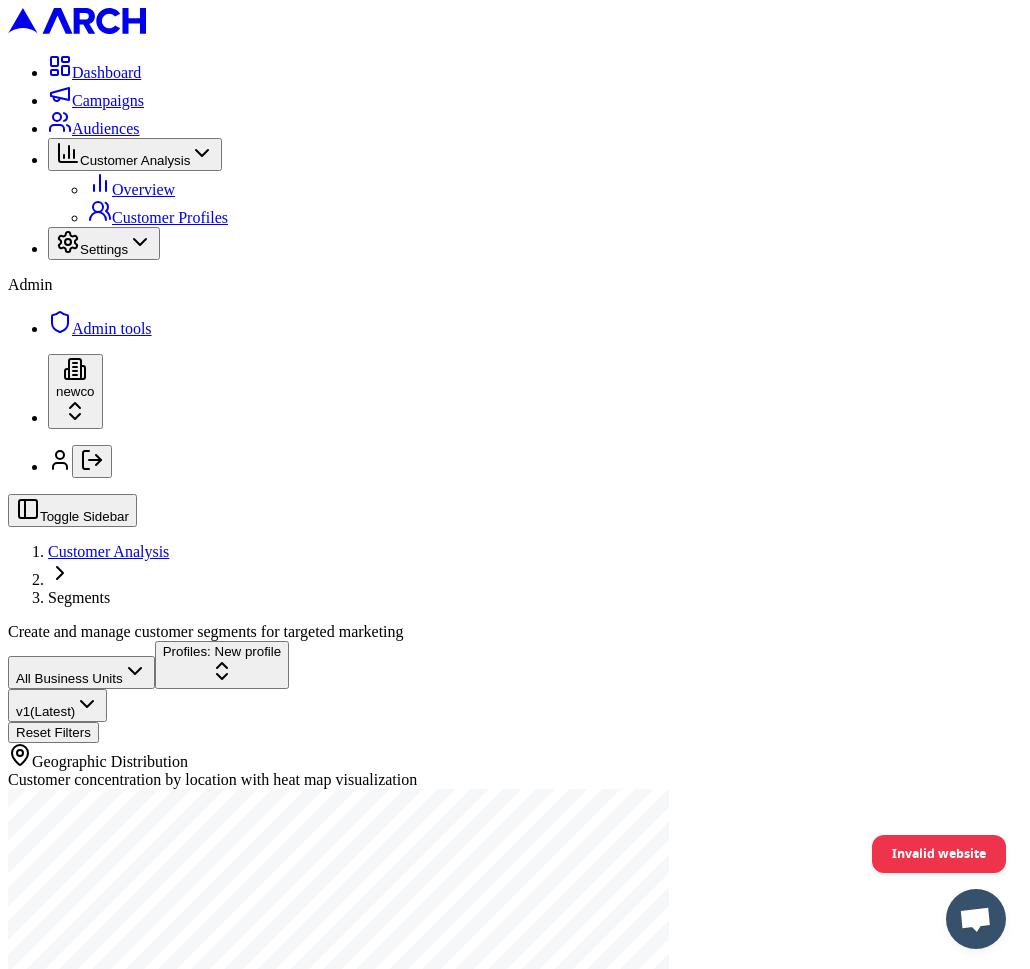 click on "Dashboard Campaigns Audiences Customer Analysis Overview Customer Profiles Settings Admin Admin tools newco Toggle Sidebar Customer Analysis Segments Create and manage customer segments for targeted marketing All Business Units Profiles:   New profile v 1  (Latest) Reset Filters Geographic Distribution Customer concentration by location with heat map visualization Invalid website" at bounding box center (515, 527) 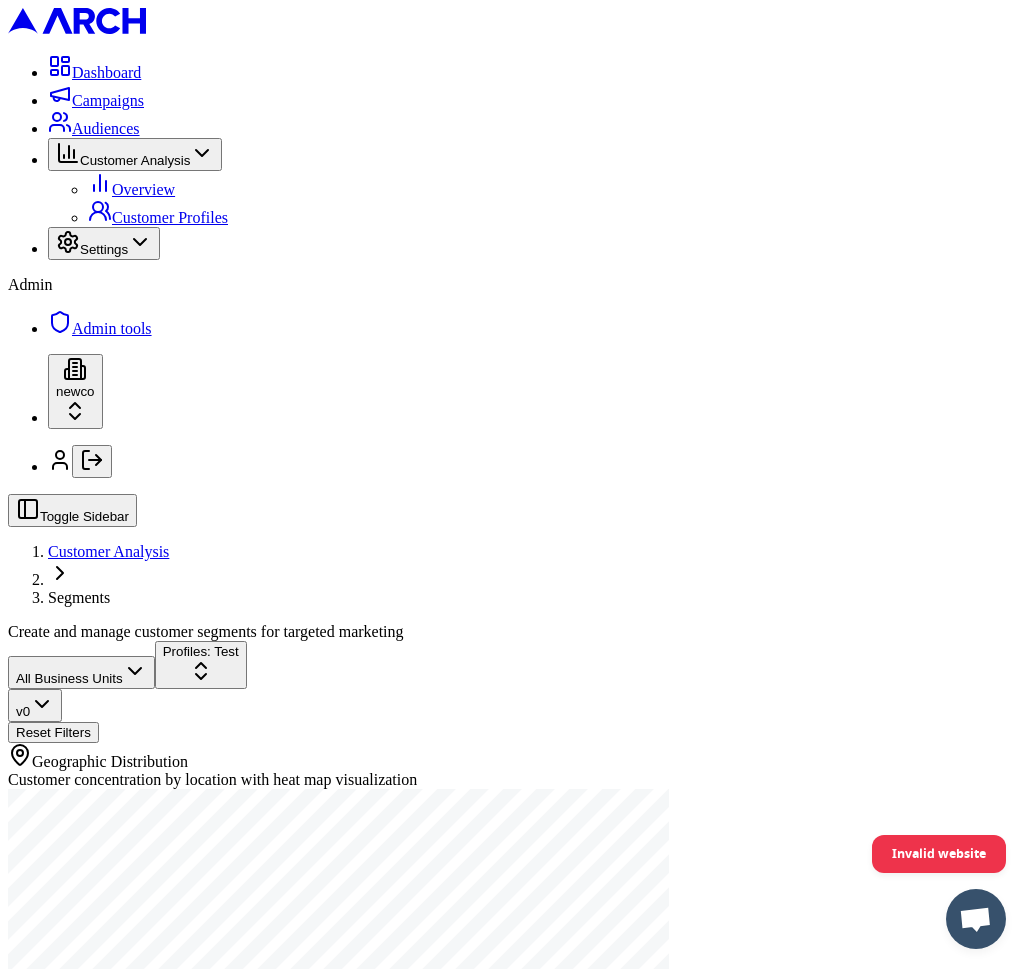 click on "Dashboard Campaigns Audiences Customer Analysis Overview Customer Profiles Settings Admin Admin tools newco Toggle Sidebar Customer Analysis Segments Create and manage customer segments for targeted marketing All Business Units Profiles:   Test v 0 Reset Filters Geographic Distribution Customer concentration by location with heat map visualization Selected Profiles Test Test 0  customers   Explore Profile Square Footage Distribution Distribution of homes by square footage Home Age Distribution Distribution of homes by age Net Worth Distribution Distribution of homeowners by net worth Home Value Distribution Distribution of homes by value Invalid website" at bounding box center [515, 1666] 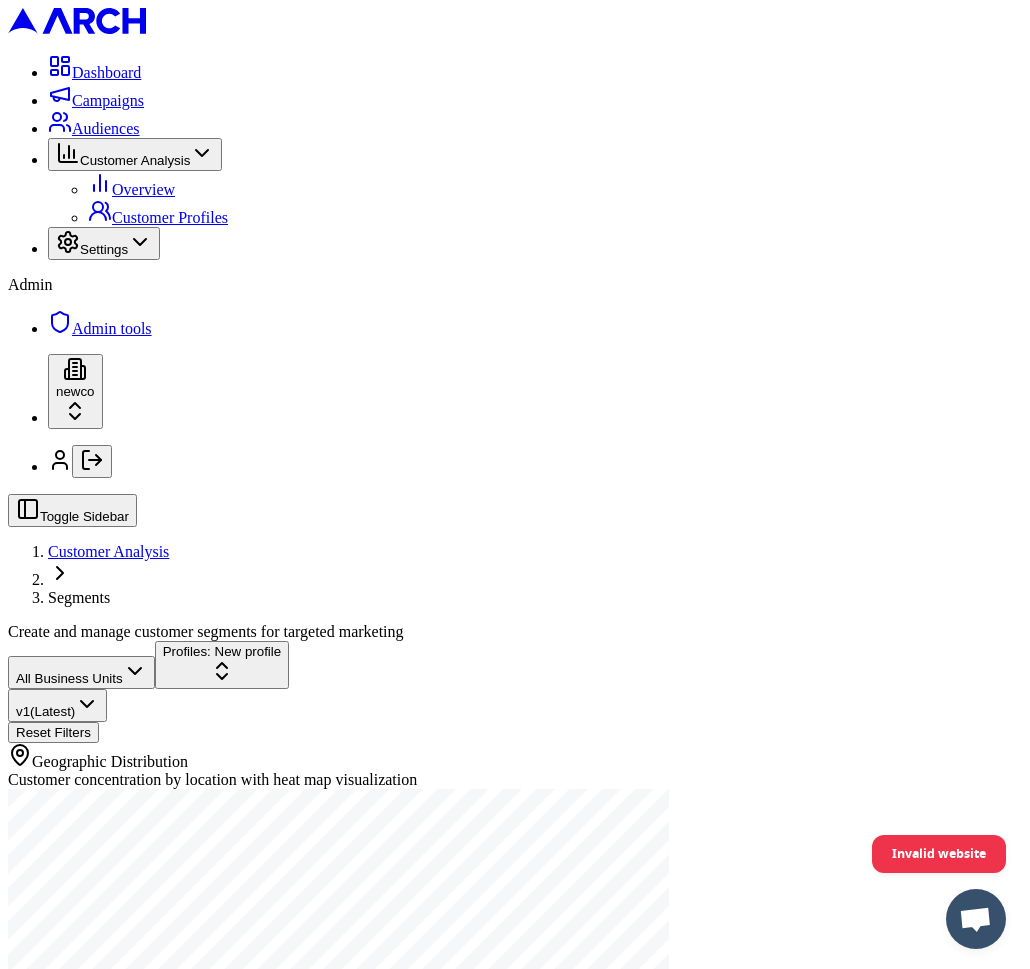 click on "All Business Units Profiles:   New profile v 1  (Latest) Reset Filters Geographic Distribution Customer concentration by location with heat map visualization" at bounding box center [515, 840] 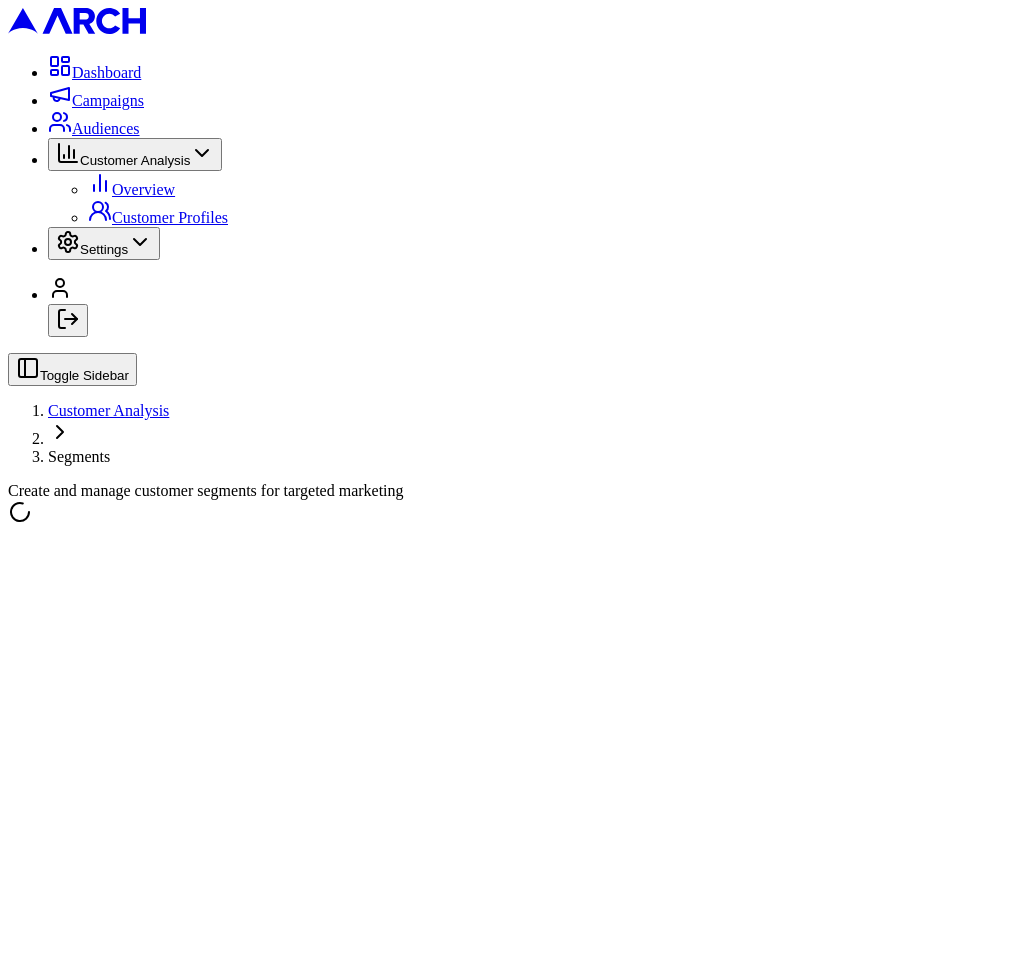 scroll, scrollTop: 0, scrollLeft: 0, axis: both 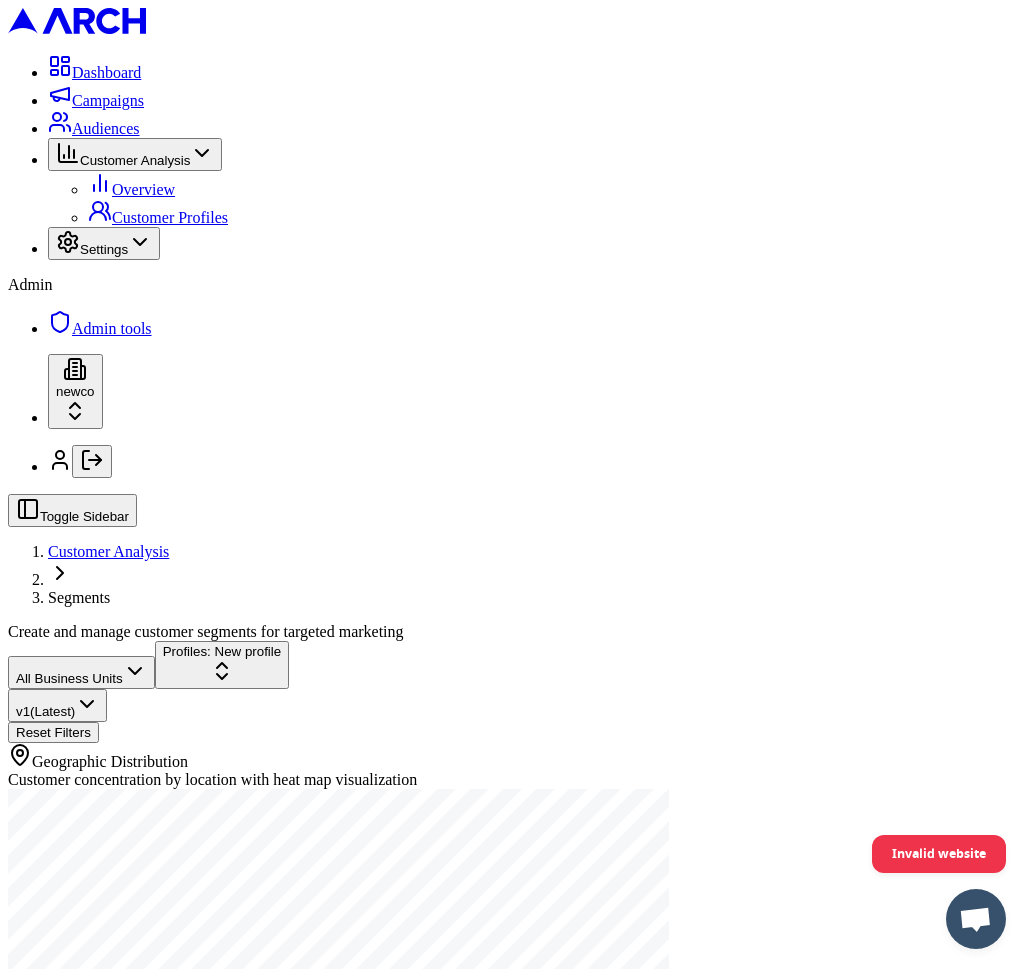 click on "Dashboard Campaigns Audiences Customer Analysis Overview Customer Profiles Settings Admin Admin tools newco Toggle Sidebar Customer Analysis Segments Create and manage customer segments for targeted marketing All Business Units Profiles:   New profile v 1  (Latest) Reset Filters Geographic Distribution Customer concentration by location with heat map visualization Invalid website" at bounding box center [515, 527] 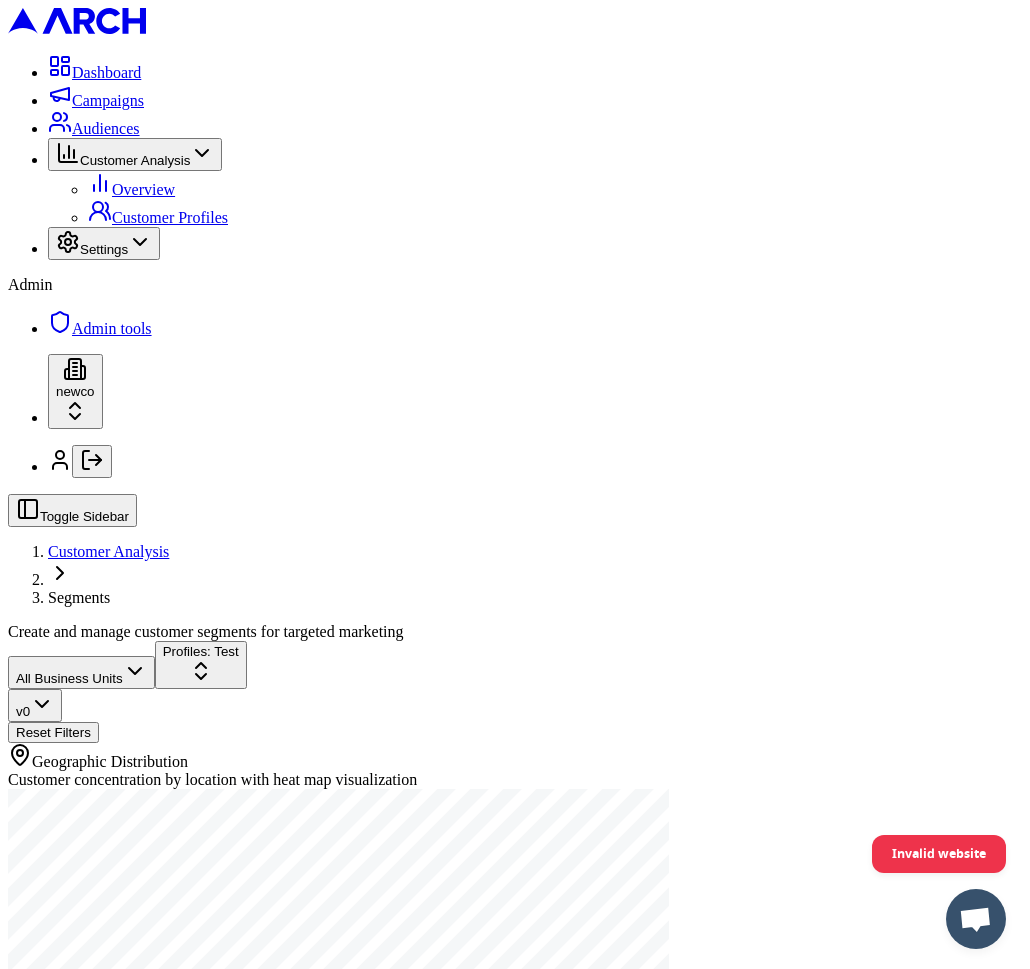 scroll, scrollTop: 50, scrollLeft: 0, axis: vertical 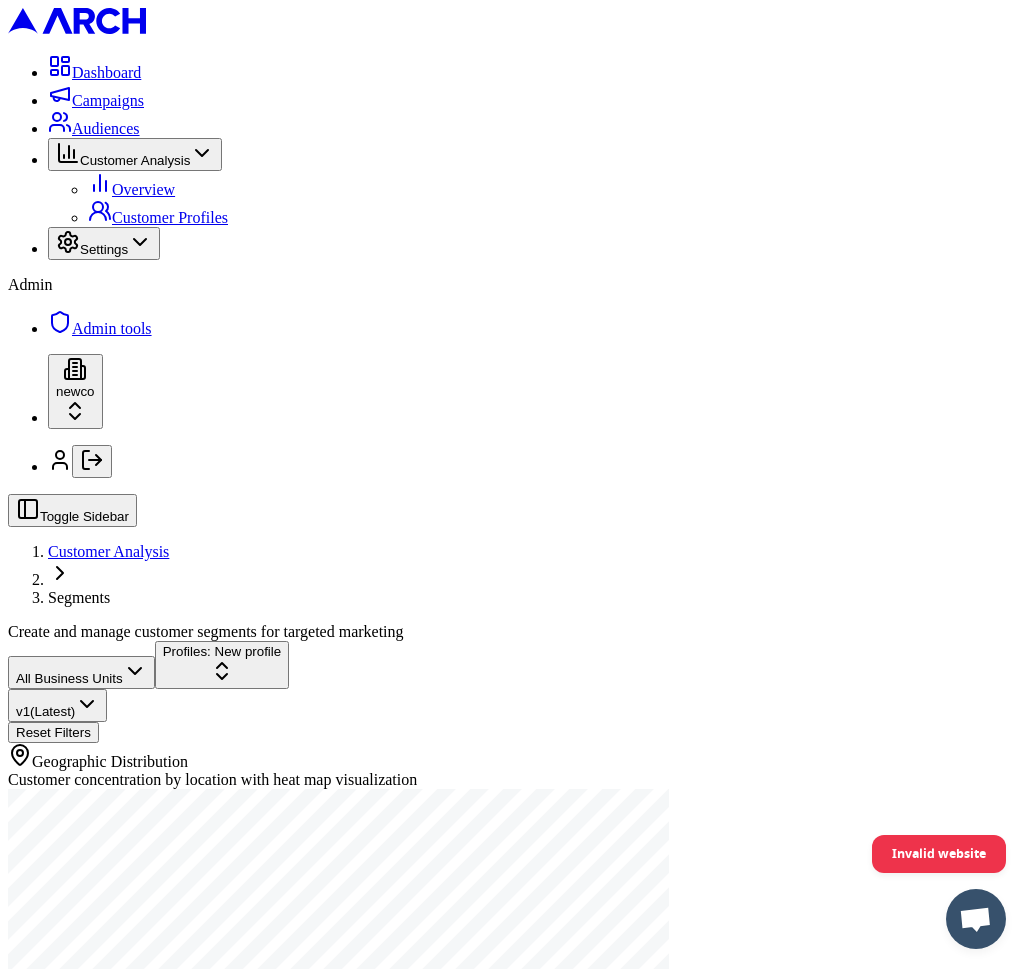 click on "Dashboard Campaigns Audiences Customer Analysis Overview Customer Profiles Settings Admin Admin tools newco Toggle Sidebar Customer Analysis Segments Create and manage customer segments for targeted marketing All Business Units Profiles:   New profile v 1  (Latest) Reset Filters Geographic Distribution Customer concentration by location with heat map visualization Invalid website" at bounding box center [515, 527] 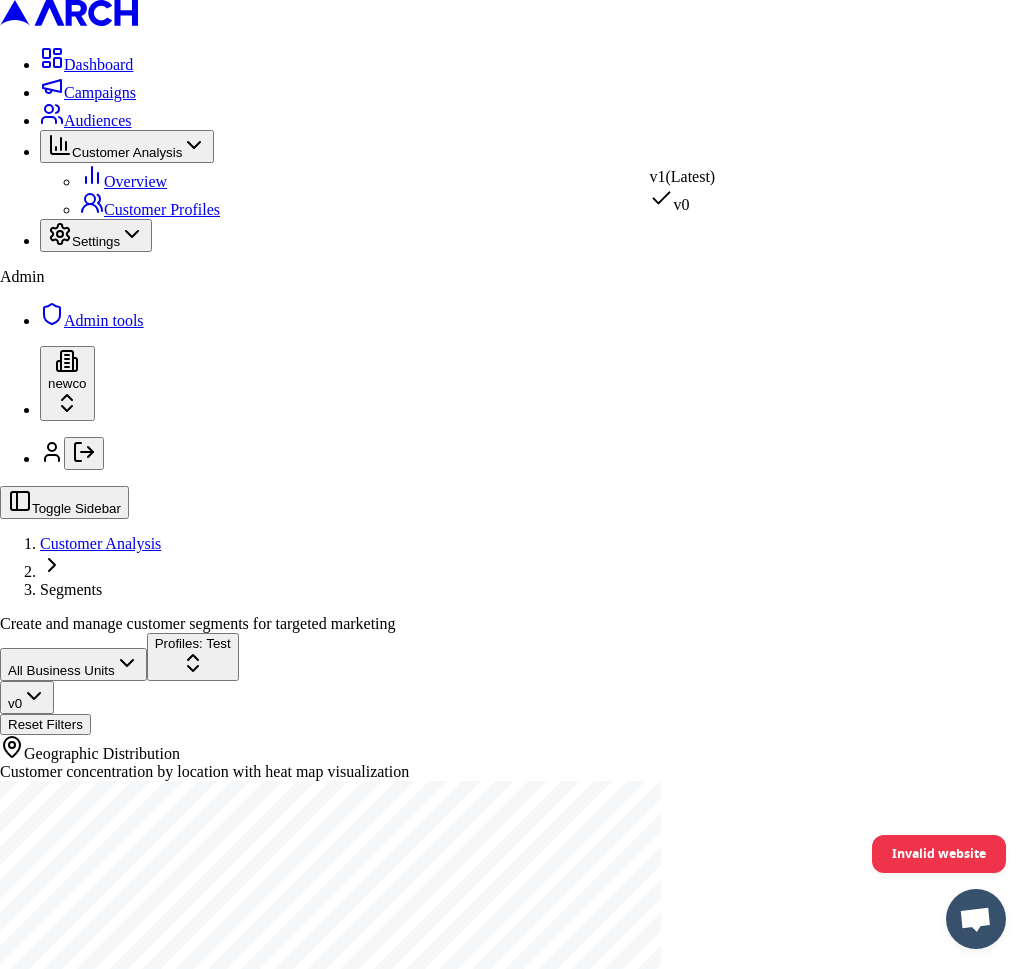 click on "Dashboard Campaigns Audiences Customer Analysis Overview Customer Profiles Settings Admin Admin tools newco Toggle Sidebar Customer Analysis Segments Create and manage customer segments for targeted marketing All Business Units Profiles:   Test v 0 Reset Filters Geographic Distribution Customer concentration by location with heat map visualization Selected Profiles Test Test 0  customers   Explore Profile Square Footage Distribution Distribution of homes by square footage Home Age Distribution Distribution of homes by age Net Worth Distribution Distribution of homeowners by net worth Home Value Distribution Distribution of homes by value Invalid website v 1  (Latest) v 0" at bounding box center (515, 1670) 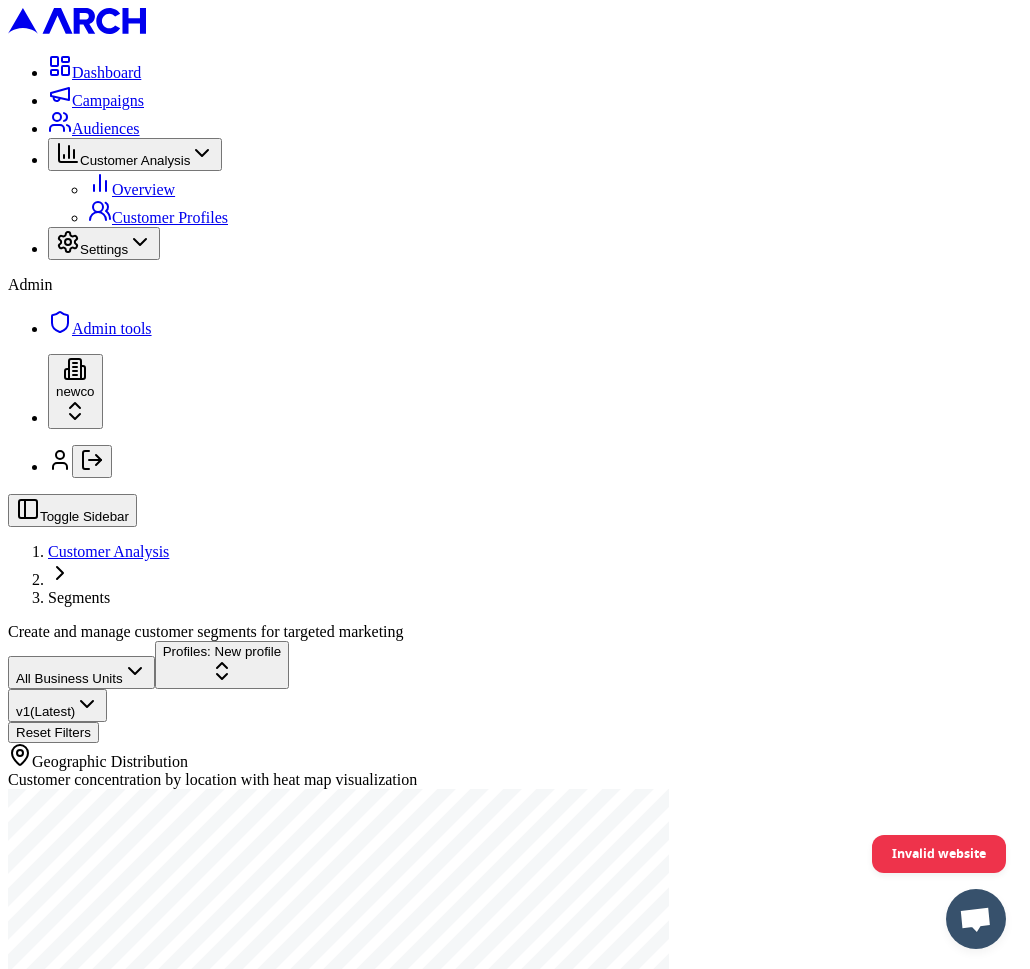 click on "All Business Units Profiles:   New profile v 1  (Latest) Reset Filters Geographic Distribution Customer concentration by location with heat map visualization" at bounding box center [515, 840] 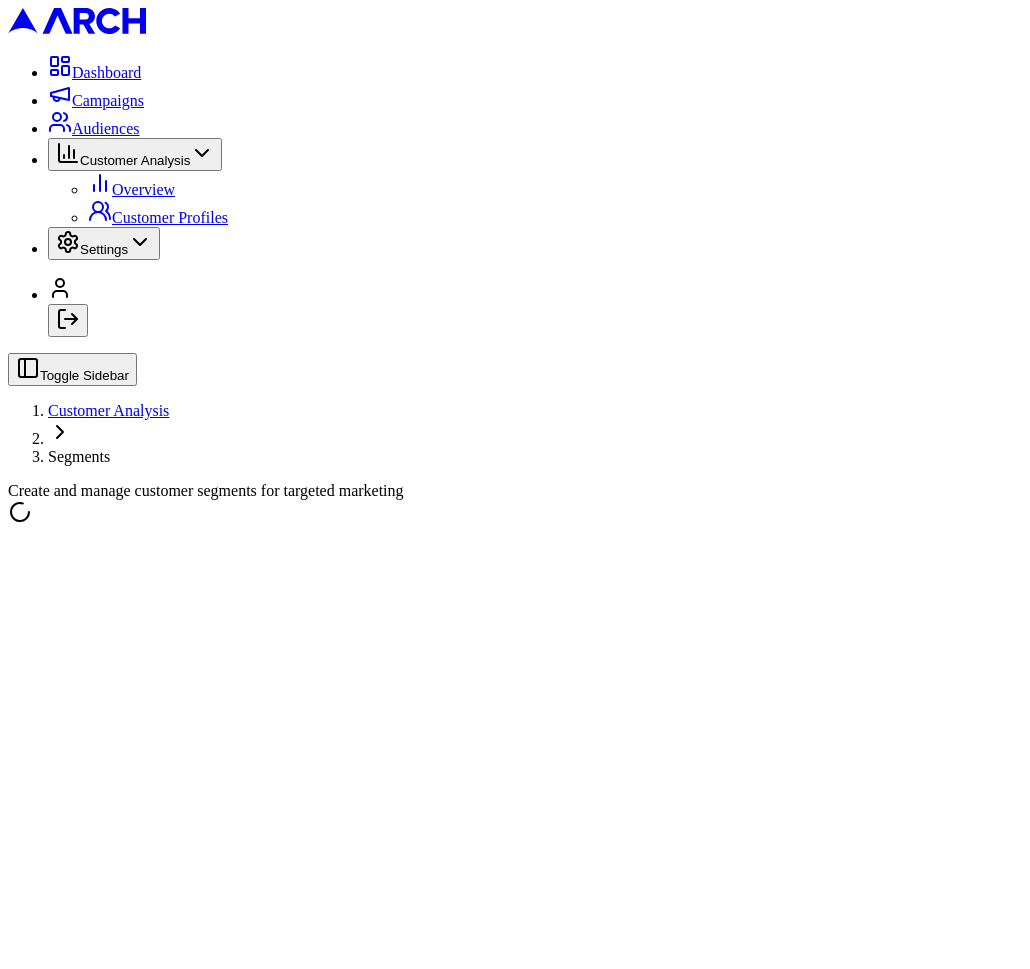 scroll, scrollTop: 0, scrollLeft: 0, axis: both 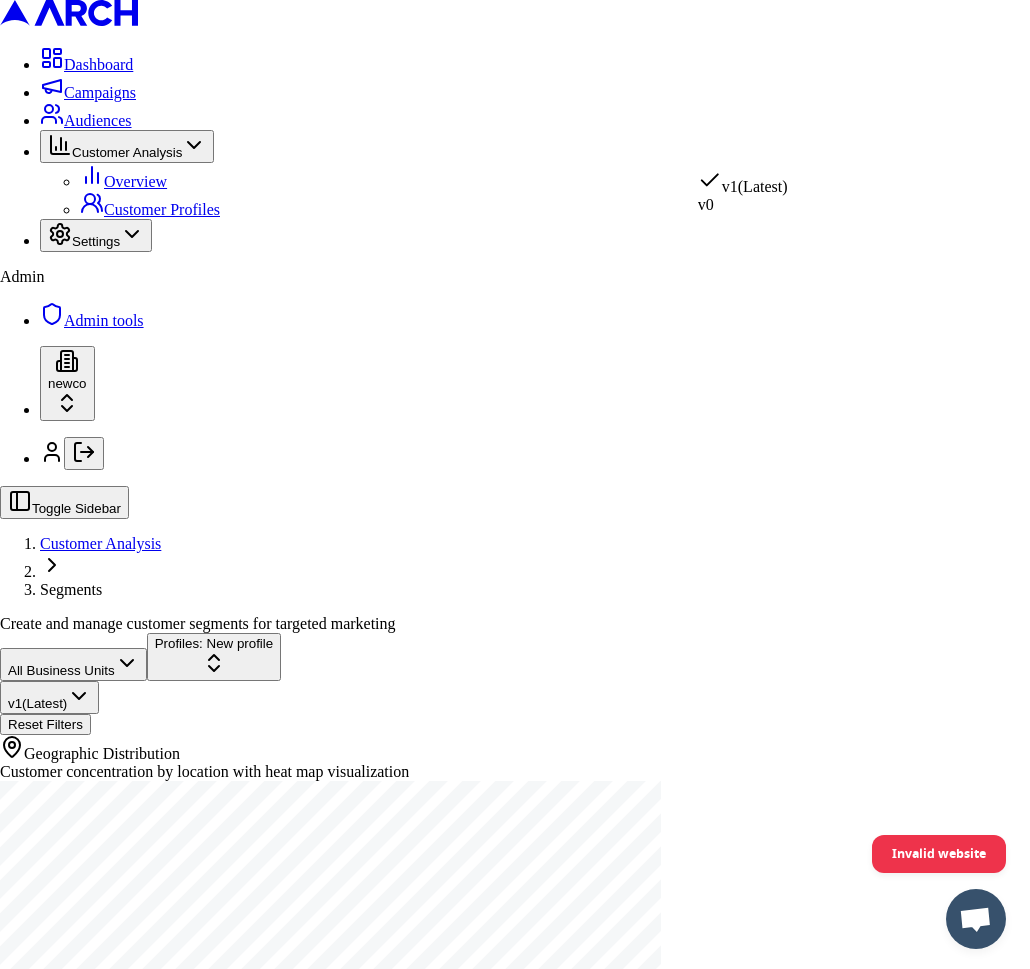 click on "Dashboard Campaigns Audiences Customer Analysis Overview Customer Profiles Settings Admin Admin tools newco Toggle Sidebar Customer Analysis Segments Create and manage customer segments for targeted marketing All Business Units Profiles:   New profile v 1  (Latest) Reset Filters Geographic Distribution Customer concentration by location with heat map visualization Invalid website v 1  (Latest) v 0" at bounding box center (515, 523) 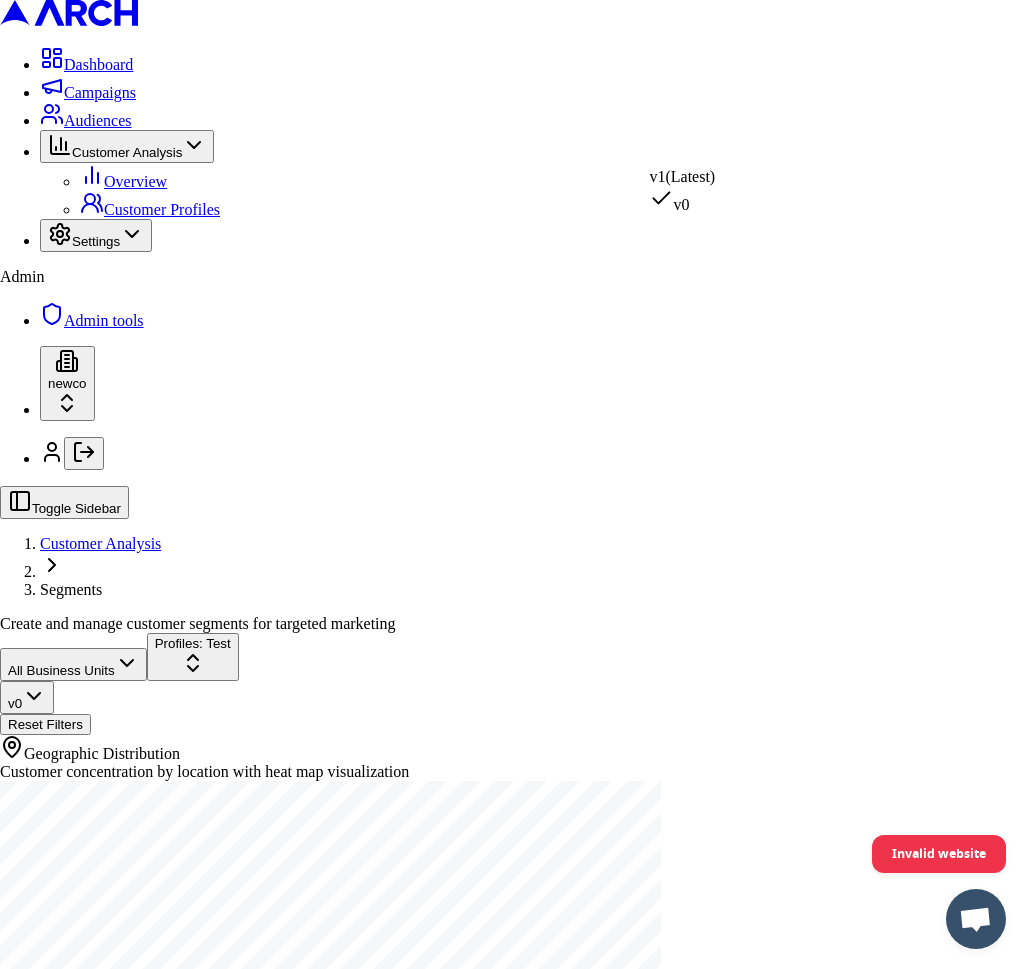 click on "Dashboard Campaigns Audiences Customer Analysis Overview Customer Profiles Settings Admin Admin tools newco Toggle Sidebar Customer Analysis Segments Create and manage customer segments for targeted marketing All Business Units Profiles:   Test v 0 Reset Filters Geographic Distribution Customer concentration by location with heat map visualization Selected Profiles Test Test 0  customers   Explore Profile Square Footage Distribution Distribution of homes by square footage Home Age Distribution Distribution of homes by age Net Worth Distribution Distribution of homeowners by net worth Home Value Distribution Distribution of homes by value Invalid website v 1  (Latest) v 0" at bounding box center [515, 1670] 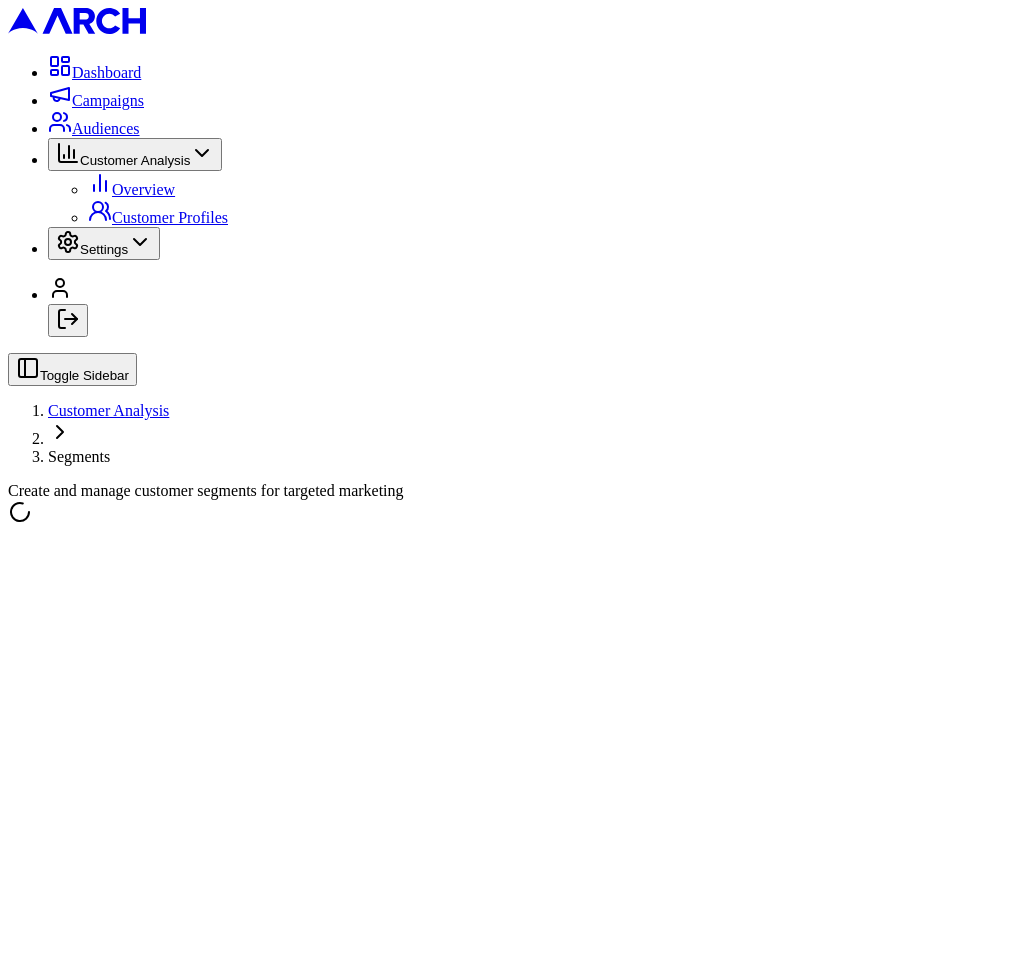 scroll, scrollTop: 0, scrollLeft: 0, axis: both 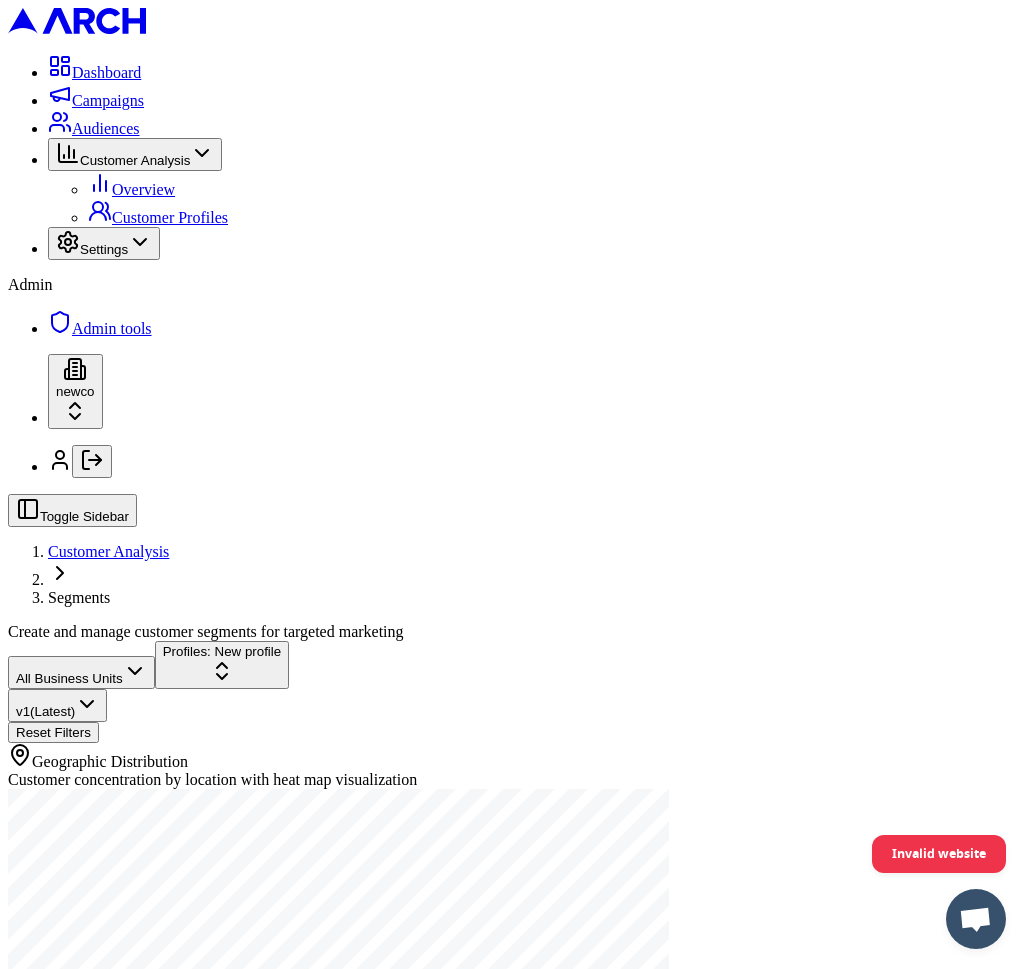 click on "Profiles:   New profile" at bounding box center [222, 651] 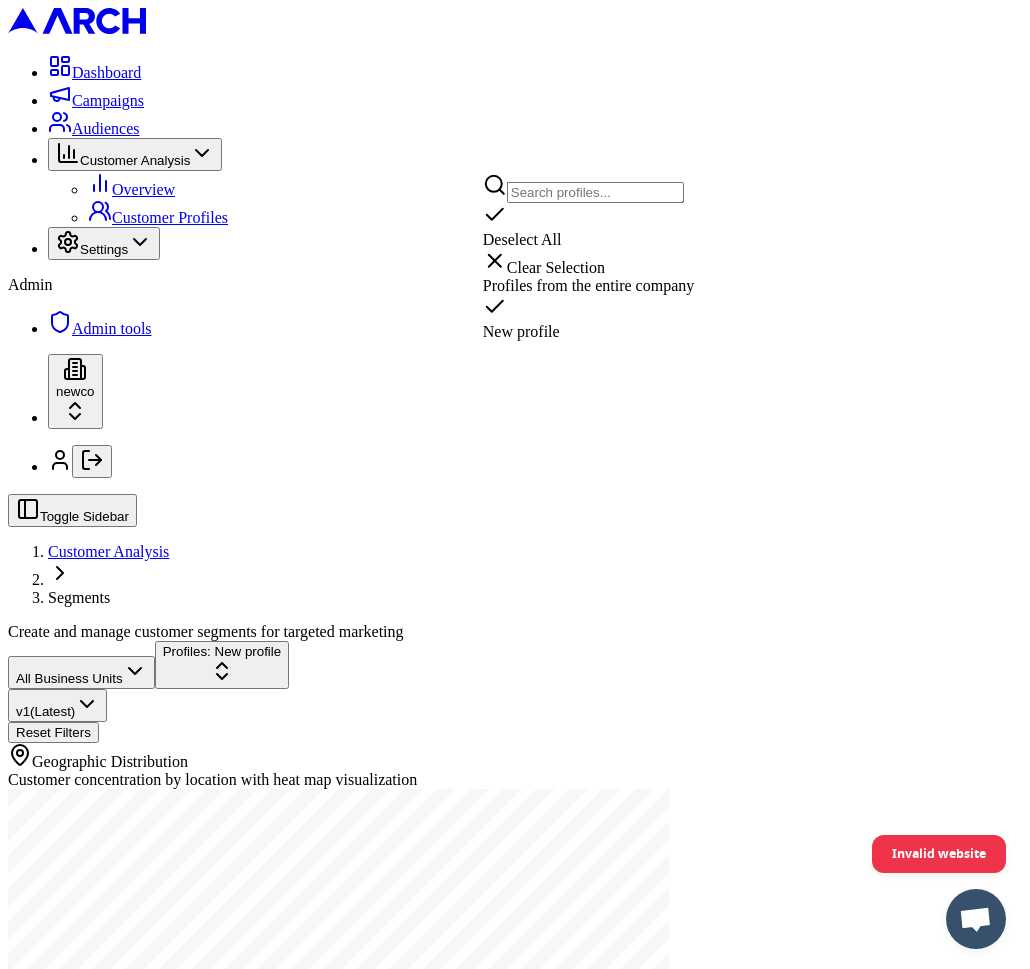 click on "All Business Units Profiles:   New profile v 1  (Latest) Reset Filters" at bounding box center (515, 692) 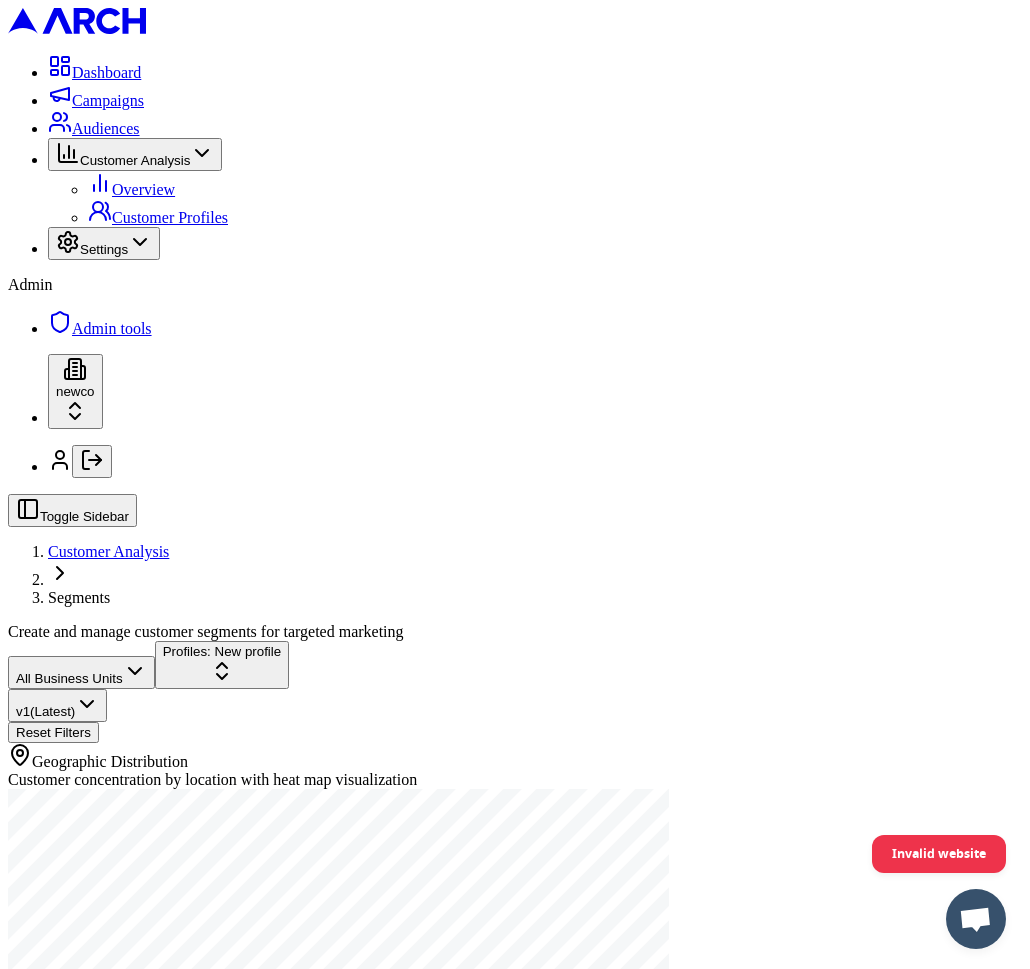 click on "Profiles:   New profile" at bounding box center [222, 651] 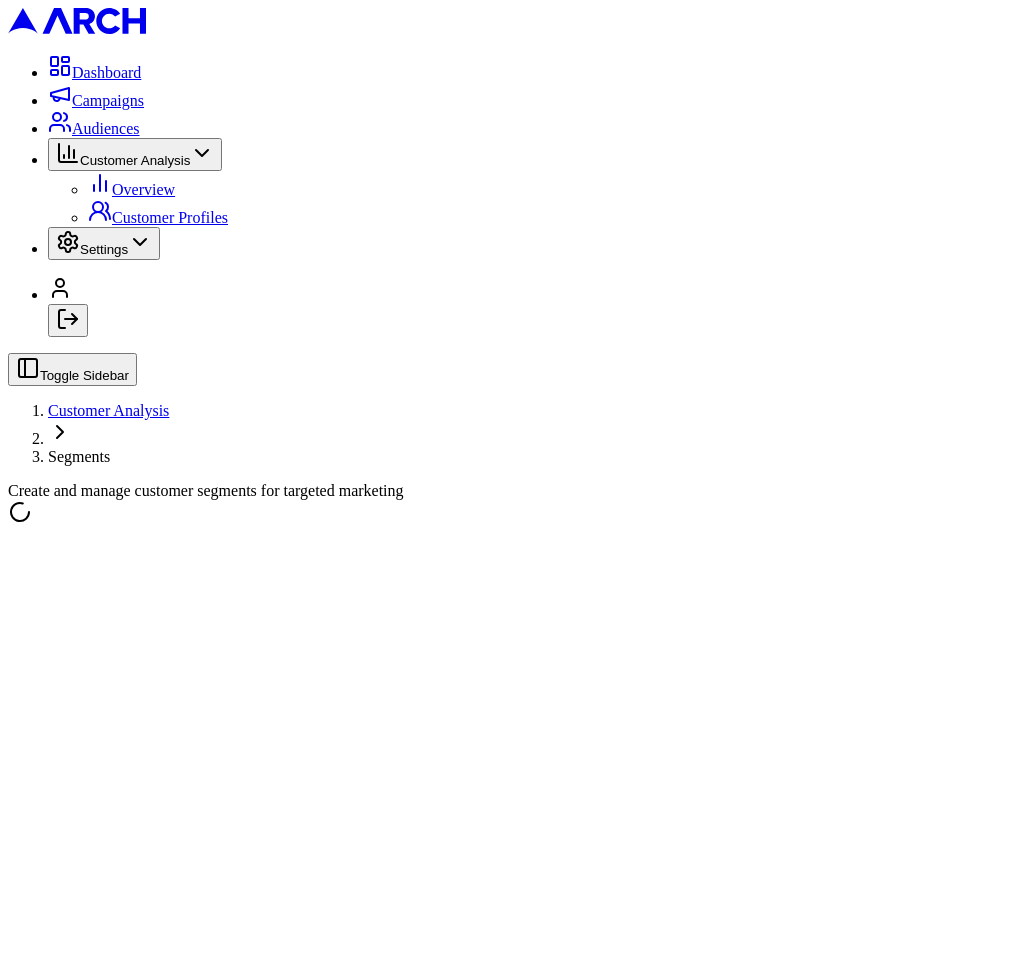 scroll, scrollTop: 0, scrollLeft: 0, axis: both 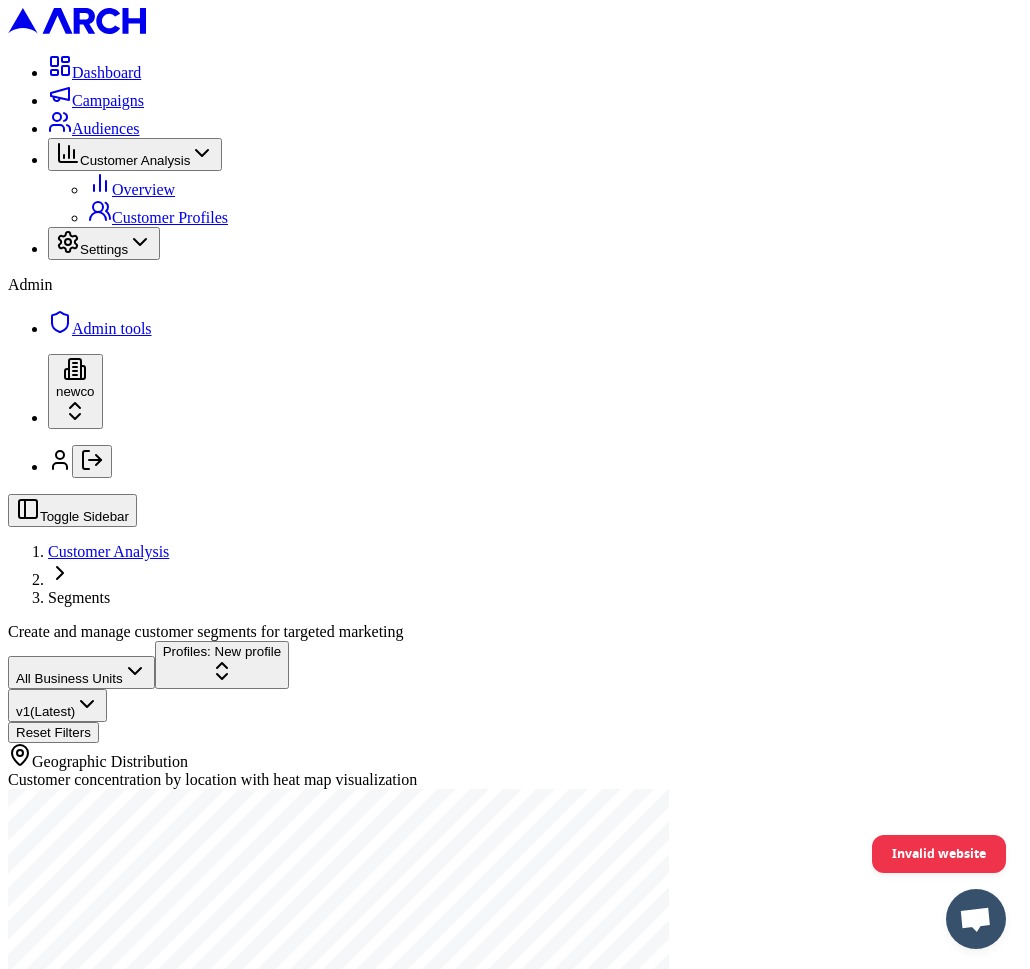 click on "Dashboard Campaigns Audiences Customer Analysis Overview Customer Profiles Settings Admin Admin tools newco Toggle Sidebar Customer Analysis Segments Create and manage customer segments for targeted marketing All Business Units Profiles:   New profile v 1  (Latest) Reset Filters Geographic Distribution Customer concentration by location with heat map visualization Selected Profiles New profile New profile 0  customers   Explore Profile Square Footage Distribution Distribution of homes by square footage Home Age Distribution Distribution of homes by age Net Worth Distribution Distribution of homeowners by net worth Home Value Distribution Distribution of homes by value Invalid website" at bounding box center (515, 1666) 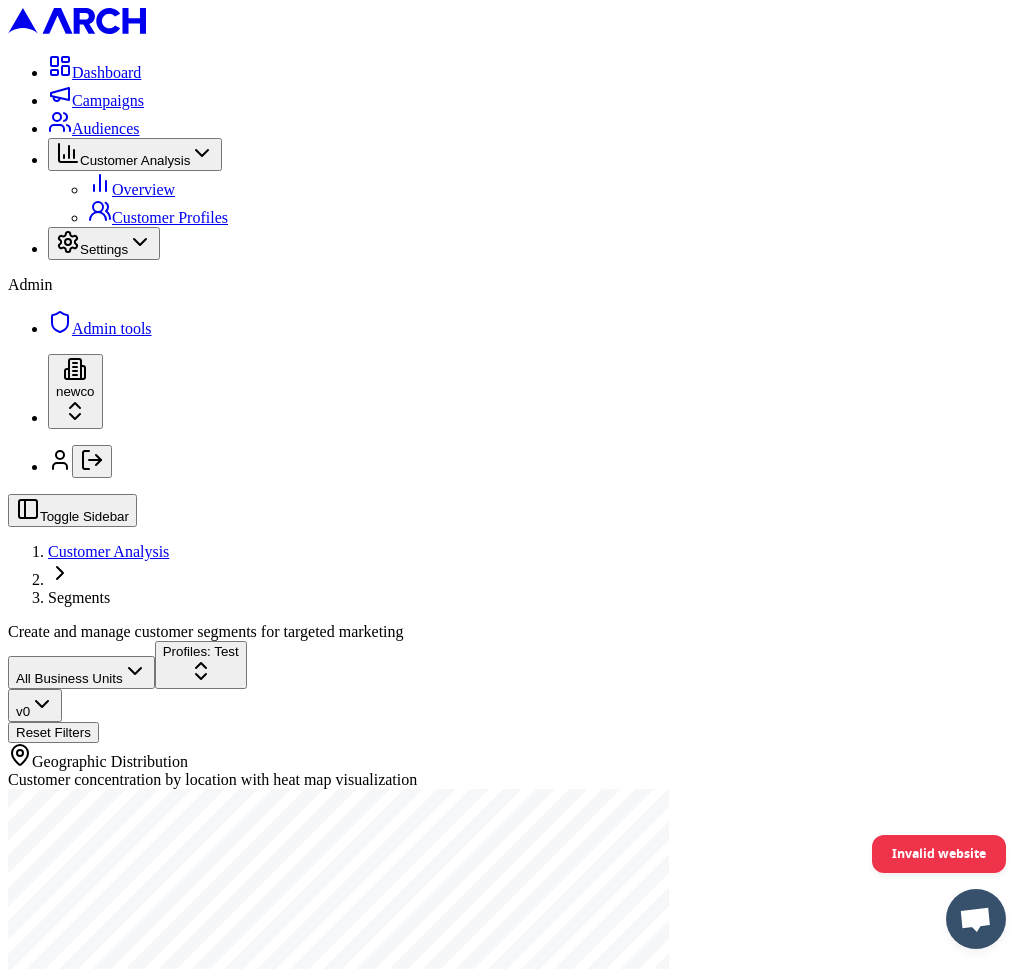 scroll, scrollTop: 0, scrollLeft: 0, axis: both 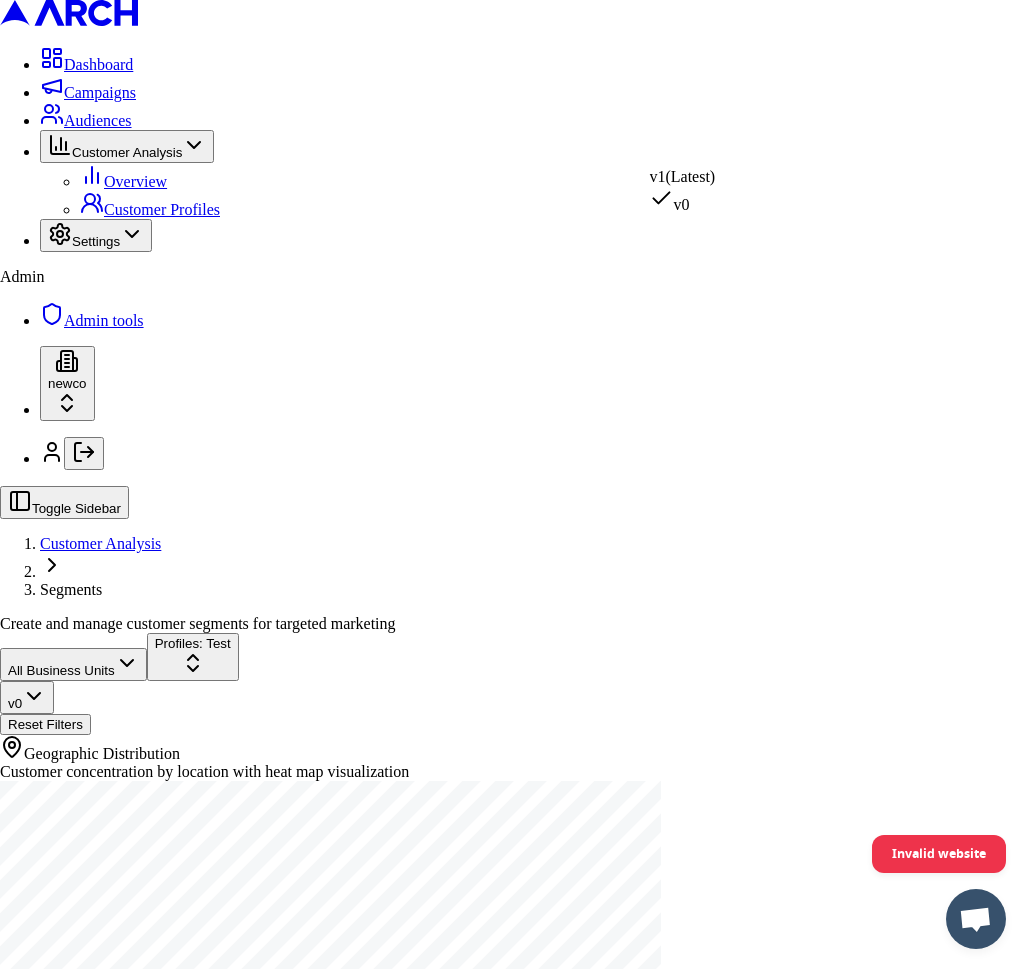 click on "Dashboard Campaigns Audiences Customer Analysis Overview Customer Profiles Settings Admin Admin tools newco Toggle Sidebar Customer Analysis Segments Create and manage customer segments for targeted marketing All Business Units Profiles:   Test v 0 Reset Filters Geographic Distribution Customer concentration by location with heat map visualization Selected Profiles Test Test 0  customers   Explore Profile Square Footage Distribution Distribution of homes by square footage Home Age Distribution Distribution of homes by age Net Worth Distribution Distribution of homeowners by net worth Home Value Distribution Distribution of homes by value Invalid website v 1  (Latest) v 0" at bounding box center (515, 1670) 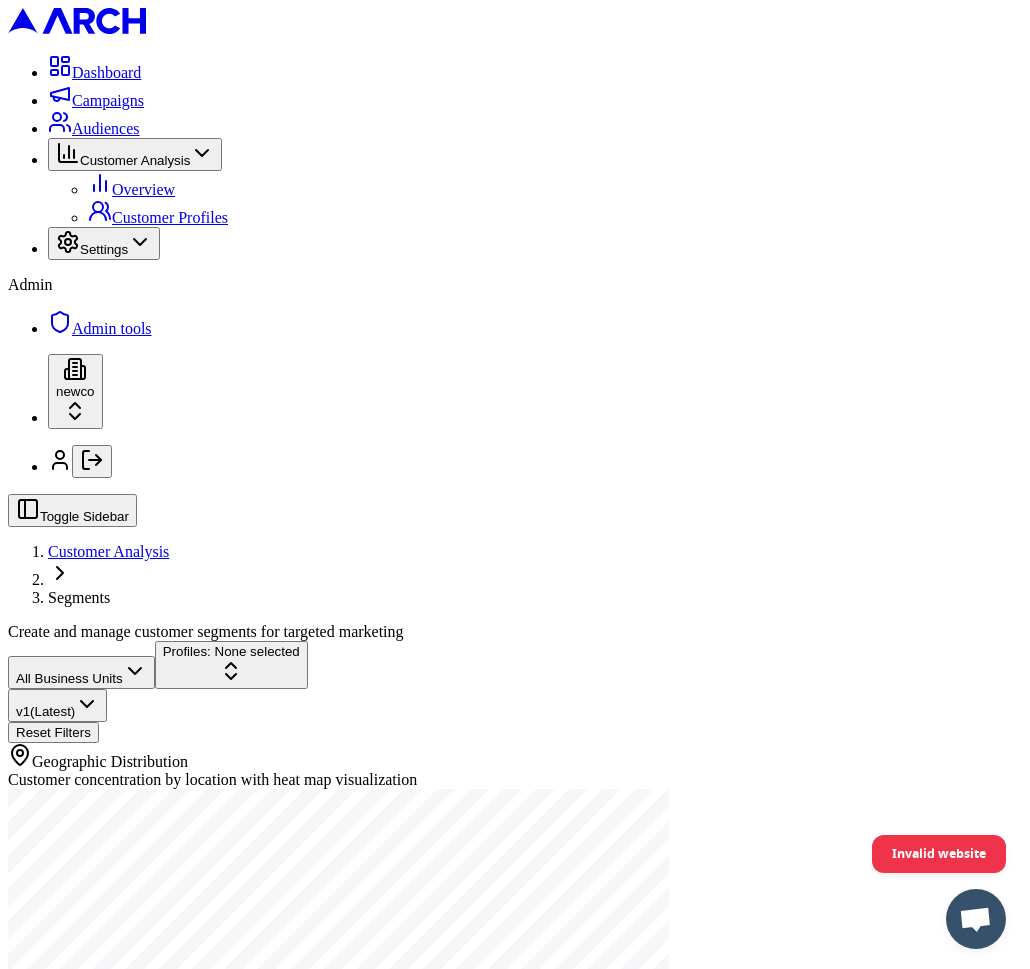 click on "All Business Units Profiles:   None selected v 1  (Latest) Reset Filters Geographic Distribution Customer concentration by location with heat map visualization" at bounding box center (515, 840) 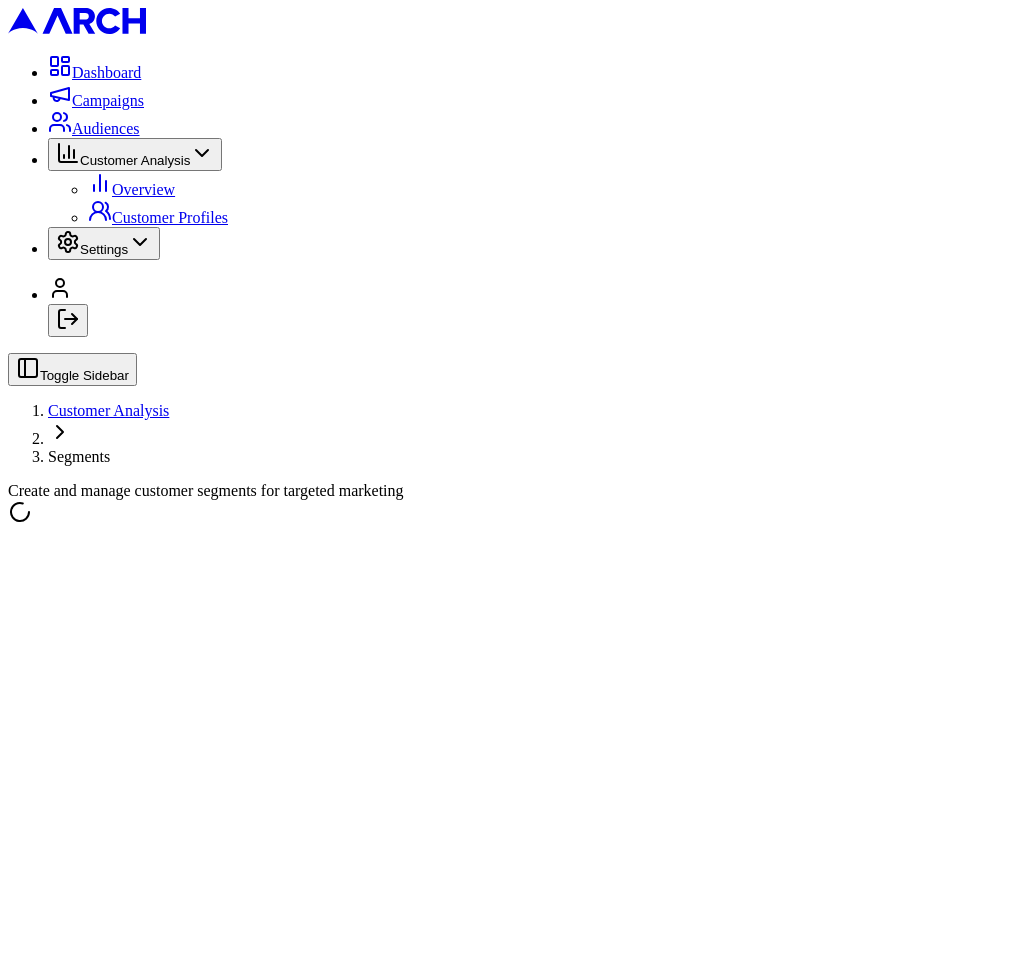 scroll, scrollTop: 0, scrollLeft: 0, axis: both 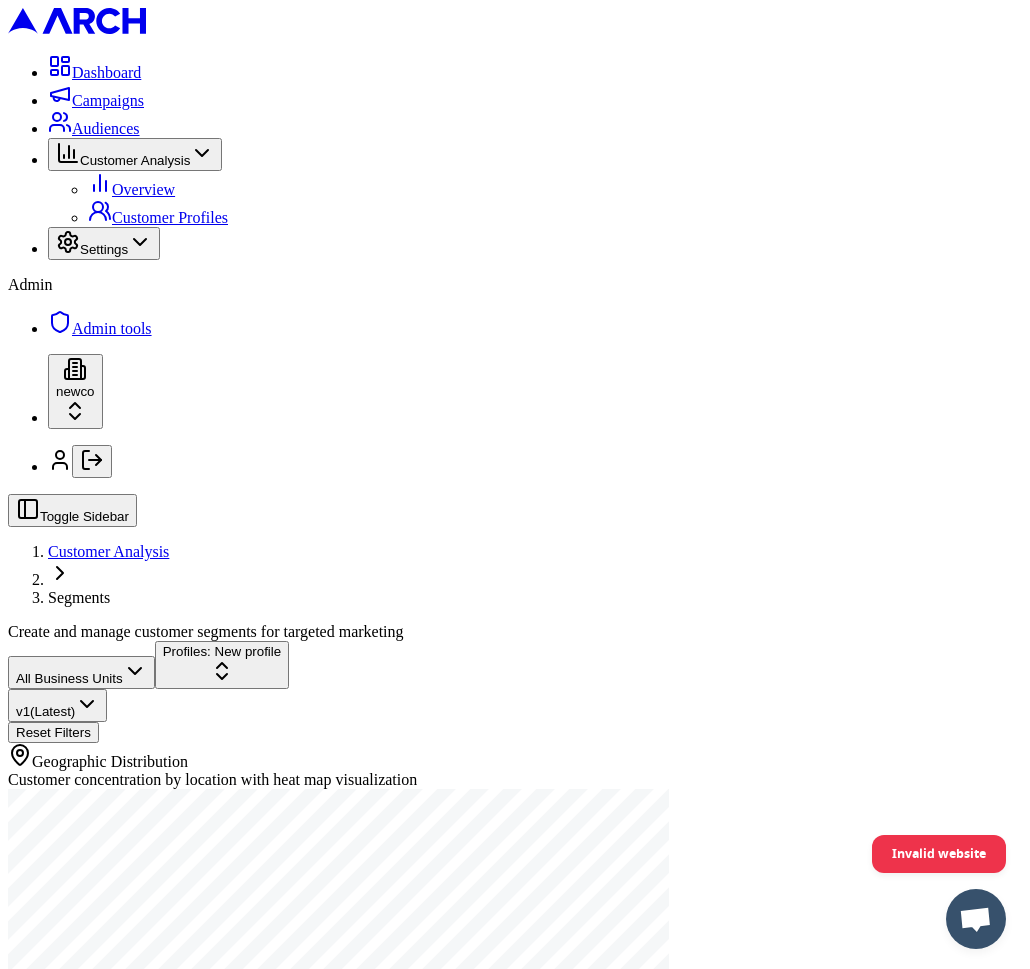 click on "Dashboard Campaigns Audiences Customer Analysis Overview Customer Profiles Settings Admin Admin tools newco Toggle Sidebar Customer Analysis Segments Create and manage customer segments for targeted marketing All Business Units Profiles:   New profile v 1  (Latest) Reset Filters Geographic Distribution Customer concentration by location with heat map visualization Selected Profiles New profile New profile 0  customers   Explore Profile Square Footage Distribution Distribution of homes by square footage Home Age Distribution Distribution of homes by age Net Worth Distribution Distribution of homeowners by net worth Home Value Distribution Distribution of homes by value Invalid website" at bounding box center [515, 1666] 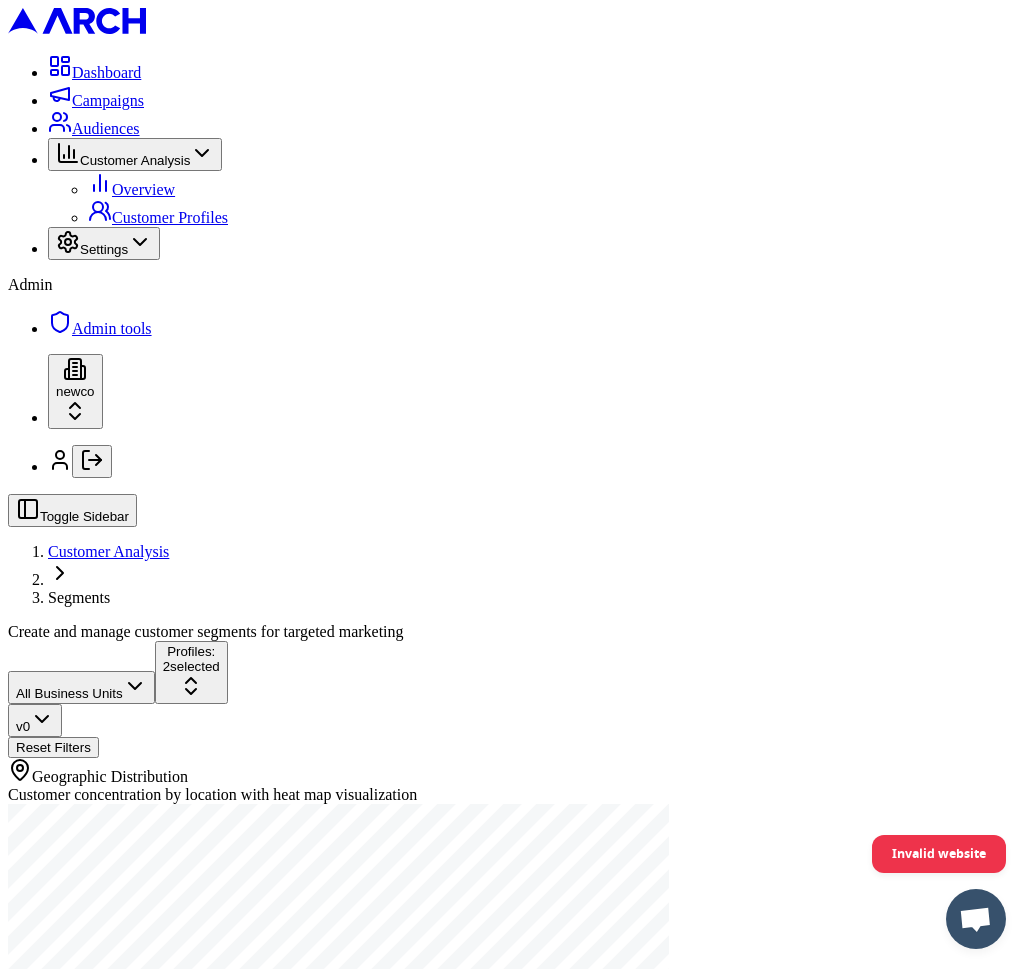 scroll, scrollTop: 0, scrollLeft: 0, axis: both 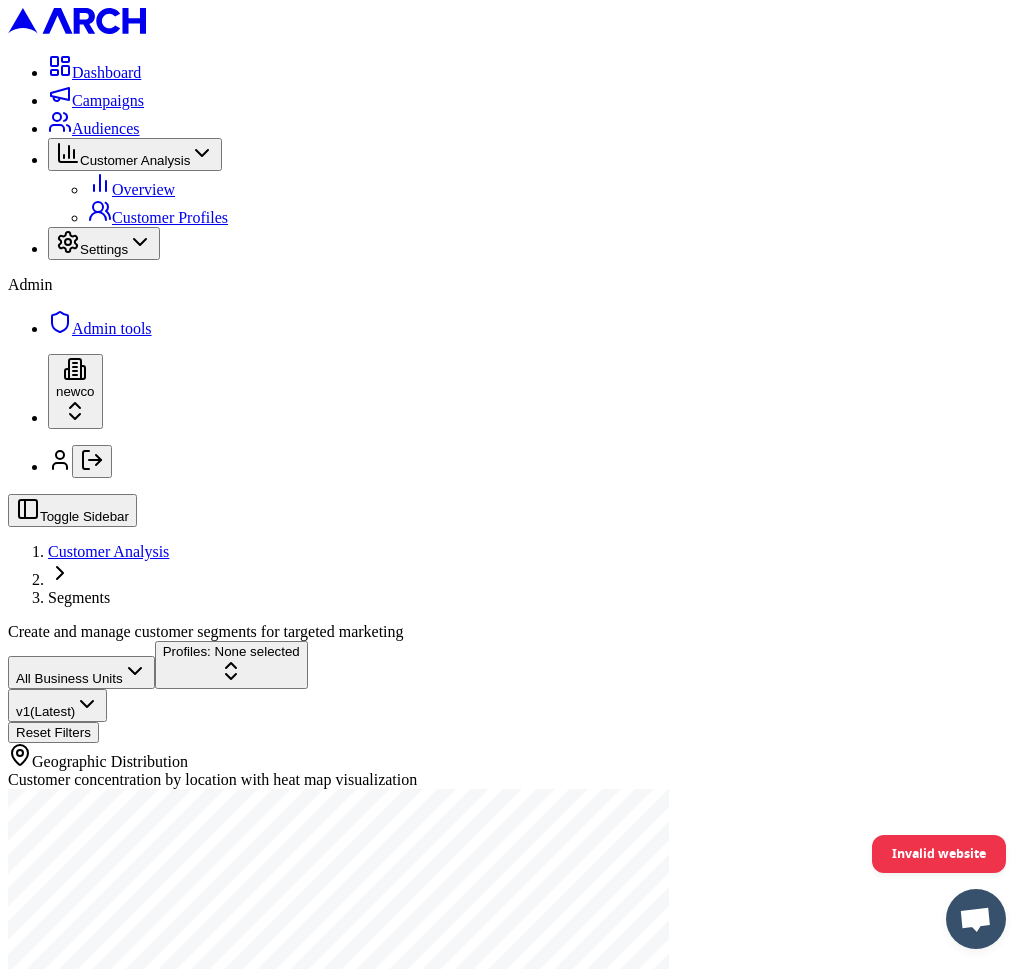 click on "Dashboard Campaigns Audiences Customer Analysis Overview Customer Profiles Settings Admin Admin tools newco Toggle Sidebar Customer Analysis Segments Create and manage customer segments for targeted marketing All Business Units Profiles:   None selected v 1  (Latest) Reset Filters Geographic Distribution Customer concentration by location with heat map visualization Invalid website" at bounding box center [515, 527] 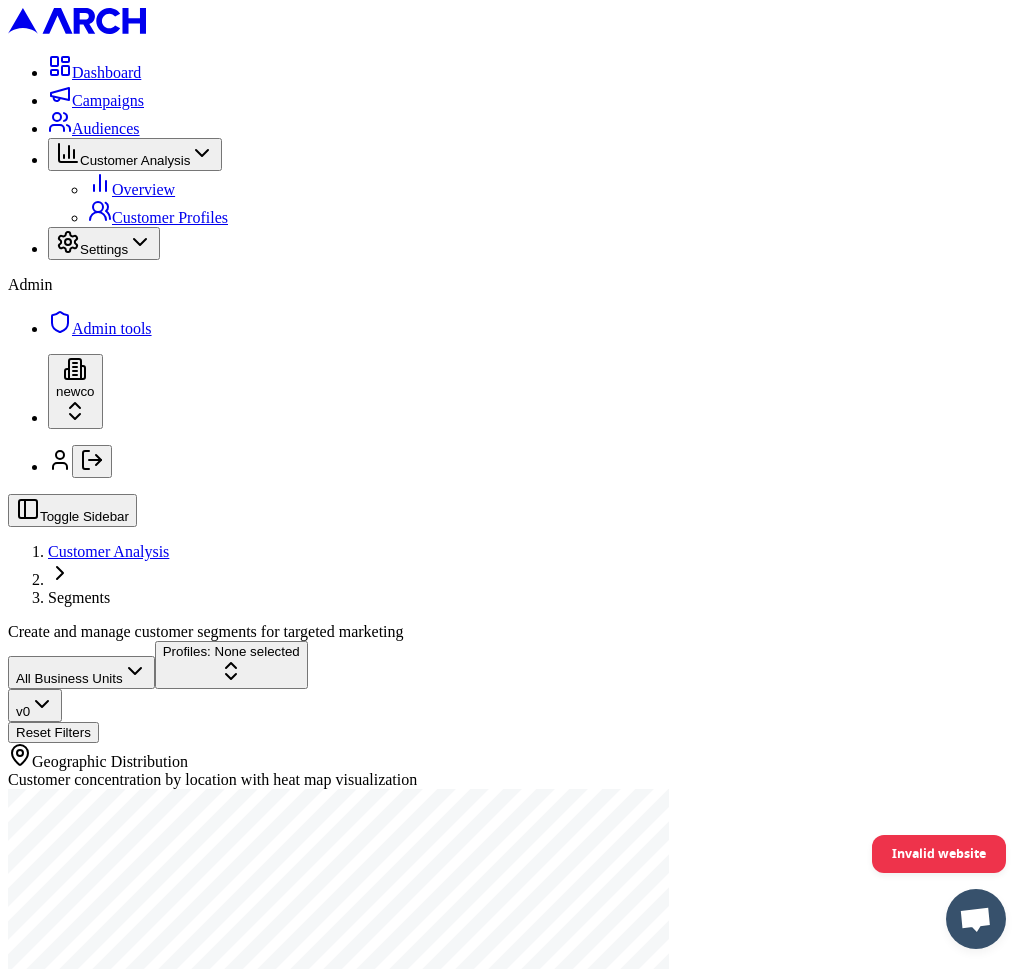 click on "Profiles:   None selected" at bounding box center [231, 651] 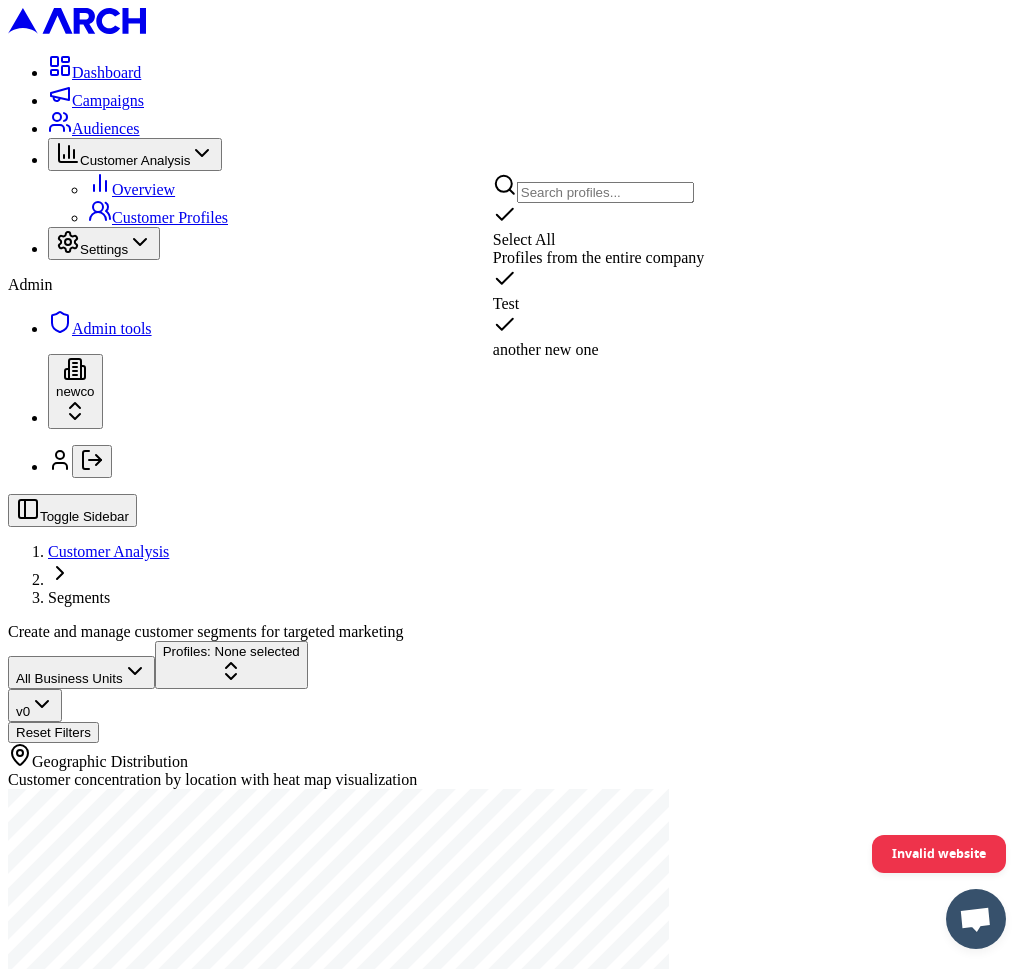click on "Select All" at bounding box center [599, 226] 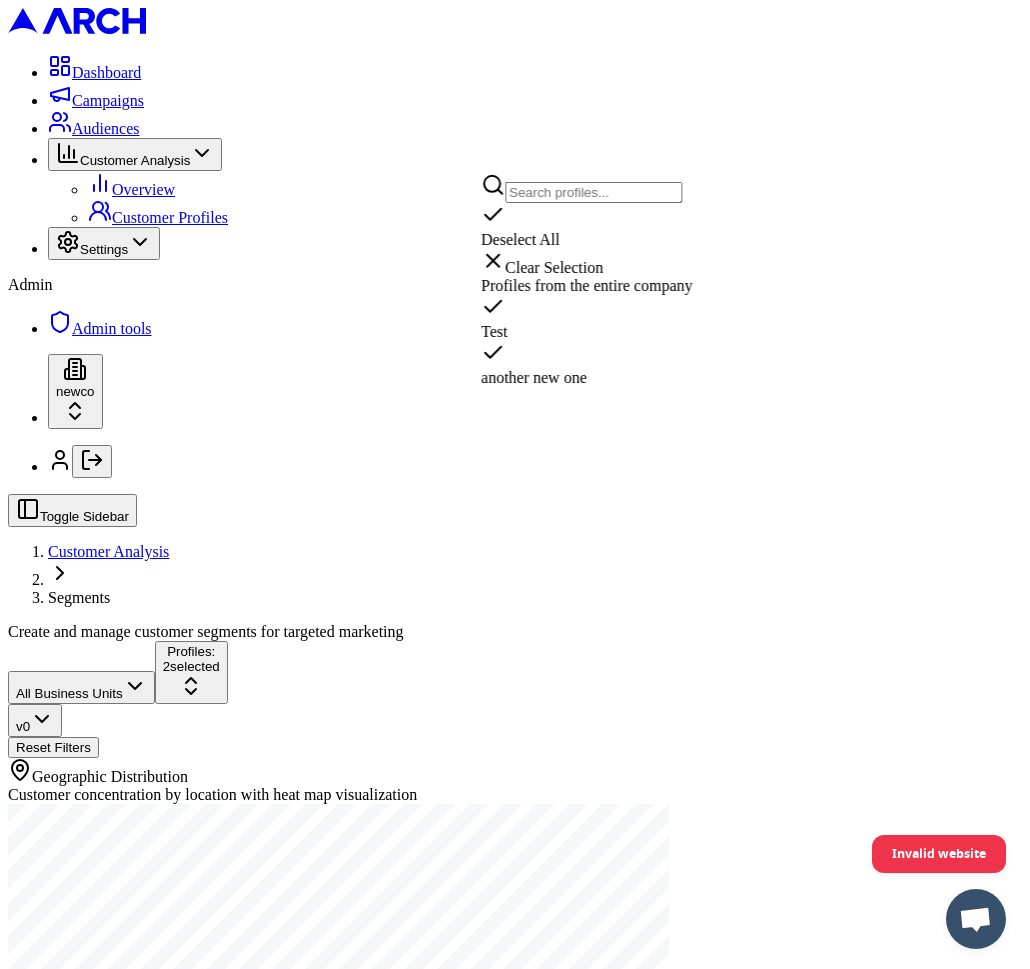 click on "All Business Units Profiles:   2  selected v 0 Reset Filters Geographic Distribution Customer concentration by location with heat map visualization Selected Profiles Test another new one Test 0  customers   Explore Profile another new one 0  customers   Explore Profile Square Footage Distribution Distribution of homes by square footage Home Age Distribution Distribution of homes by age Net Worth Distribution Distribution of homeowners by net worth Home Value Distribution Distribution of homes by value" at bounding box center [515, 2602] 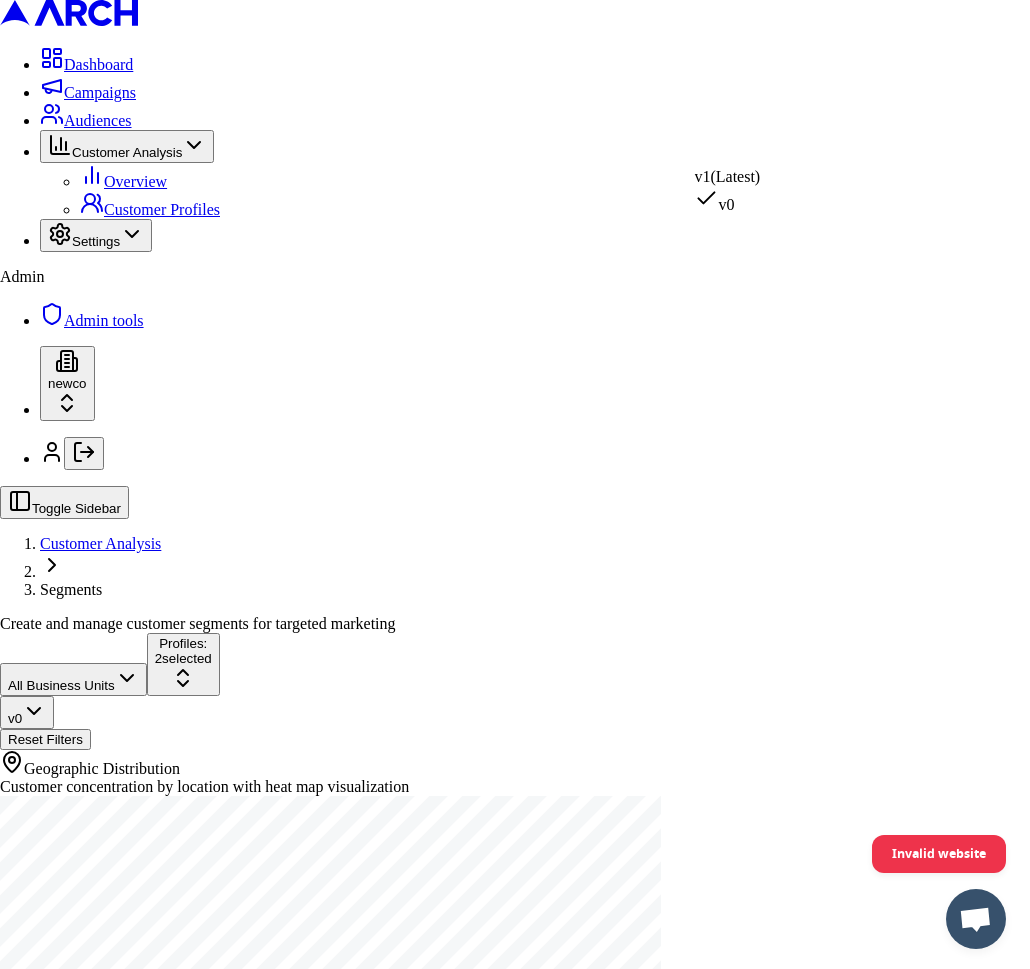 click on "Dashboard Campaigns Audiences Customer Analysis Overview Customer Profiles Settings Admin Admin tools newco Toggle Sidebar Customer Analysis Segments Create and manage customer segments for targeted marketing All Business Units Profiles:   2  selected v 0 Reset Filters Geographic Distribution Customer concentration by location with heat map visualization Selected Profiles Test another new one Test 0  customers   Explore Profile another new one 0  customers   Explore Profile Square Footage Distribution Distribution of homes by square footage Home Age Distribution Distribution of homes by age Net Worth Distribution Distribution of homeowners by net worth Home Value Distribution Distribution of homes by value Invalid website v 1  (Latest) v 0" at bounding box center [515, 2302] 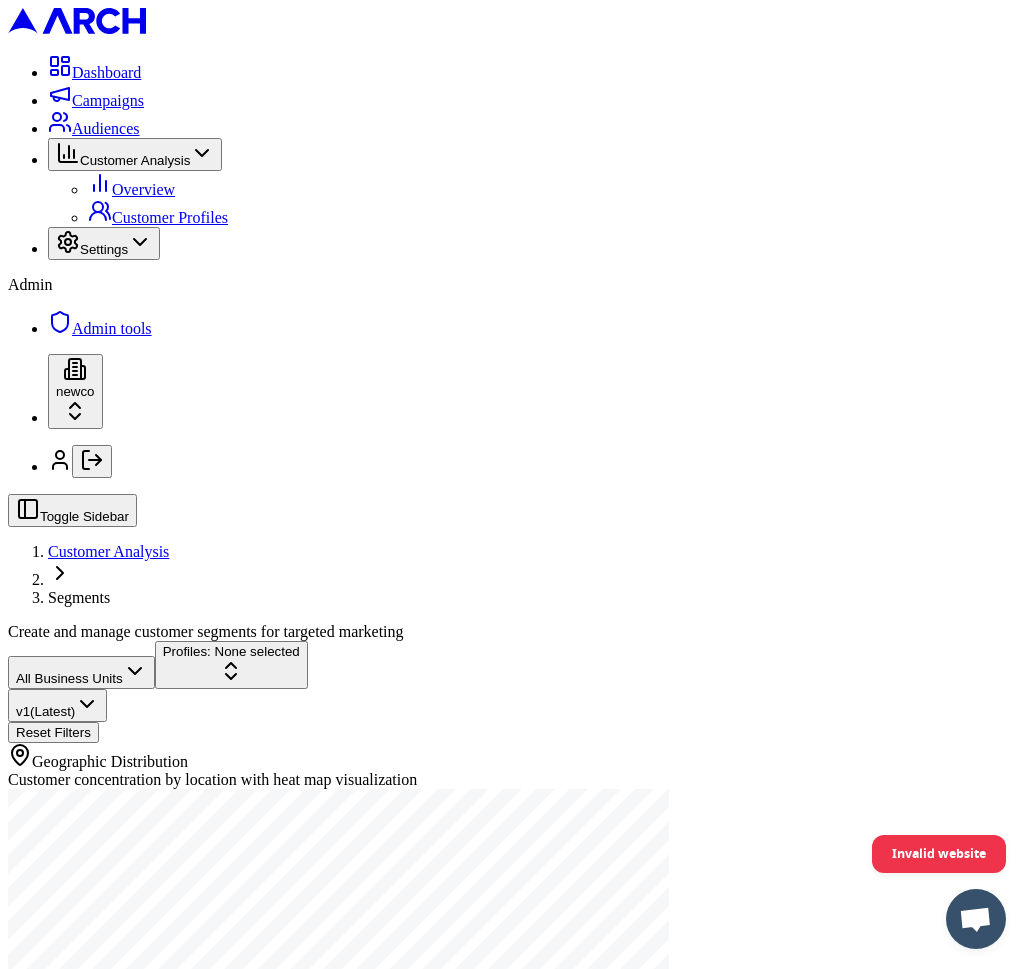 click on "Profiles:   None selected" at bounding box center [231, 651] 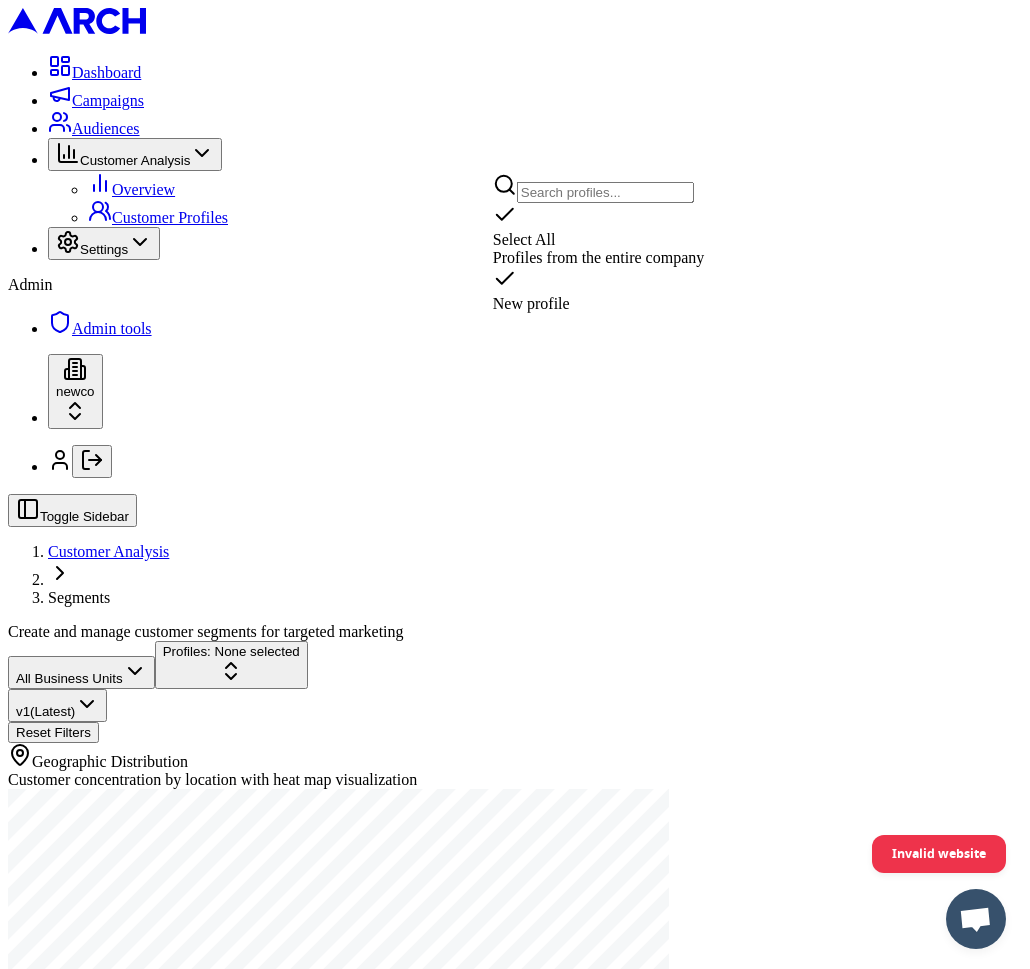 click on "Select All" at bounding box center [599, 226] 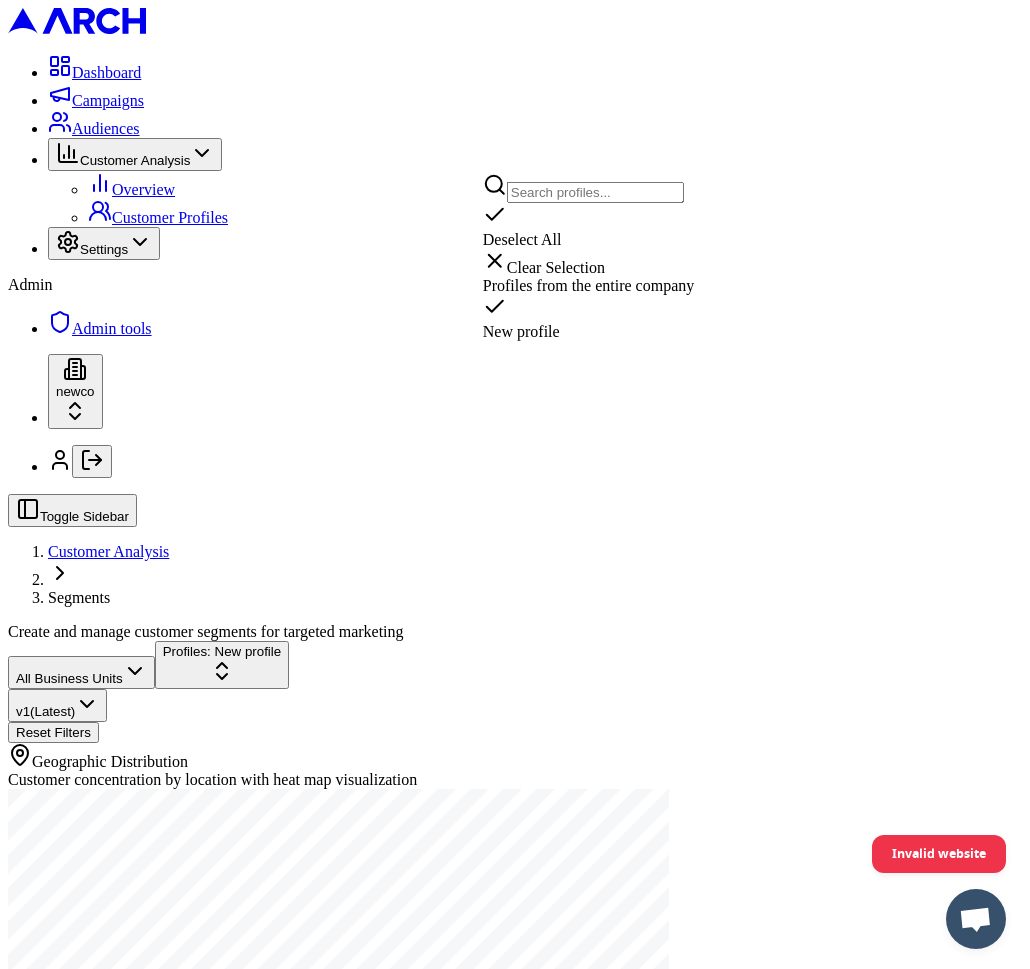 click on "All Business Units Profiles:   New profile v 1  (Latest) Reset Filters Geographic Distribution Customer concentration by location with heat map visualization Selected Profiles New profile New profile 0  customers   Explore Profile Square Footage Distribution Distribution of homes by square footage Home Age Distribution Distribution of homes by age Net Worth Distribution Distribution of homeowners by net worth Home Value Distribution Distribution of homes by value" at bounding box center (515, 1978) 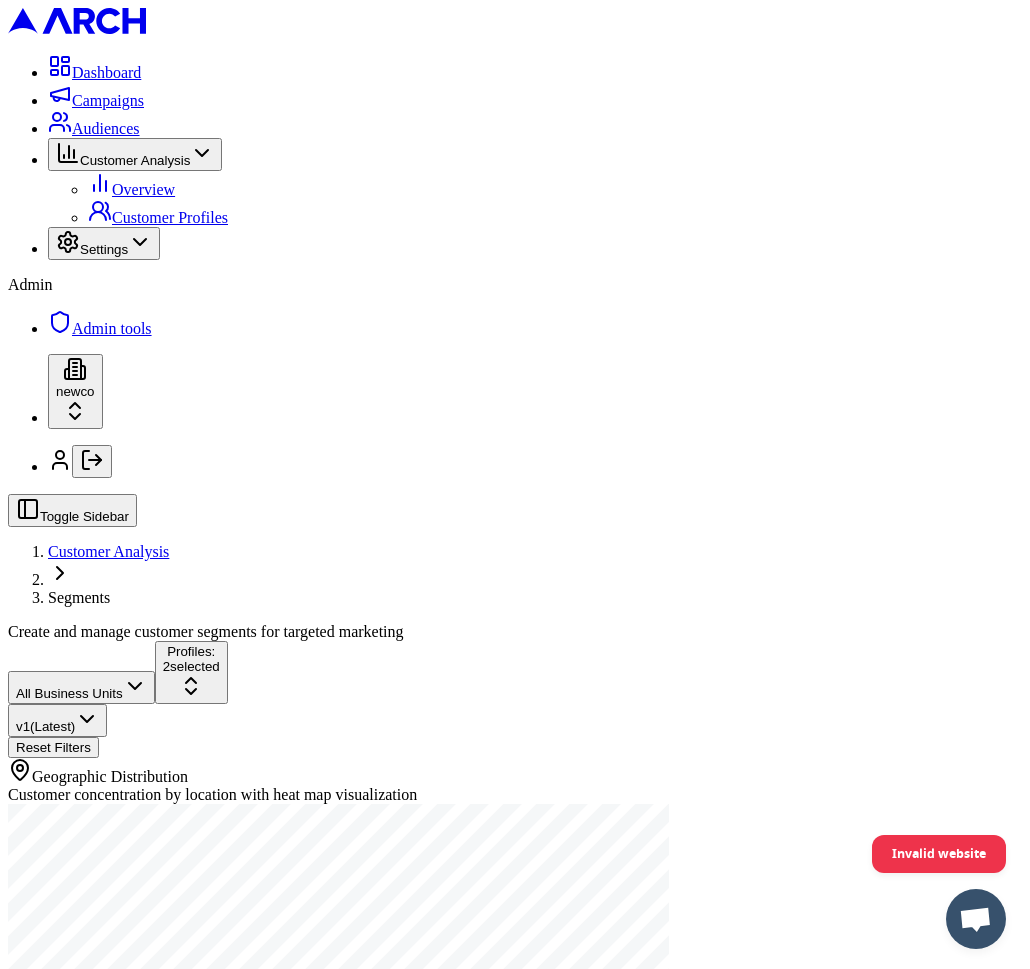 scroll, scrollTop: 534, scrollLeft: 0, axis: vertical 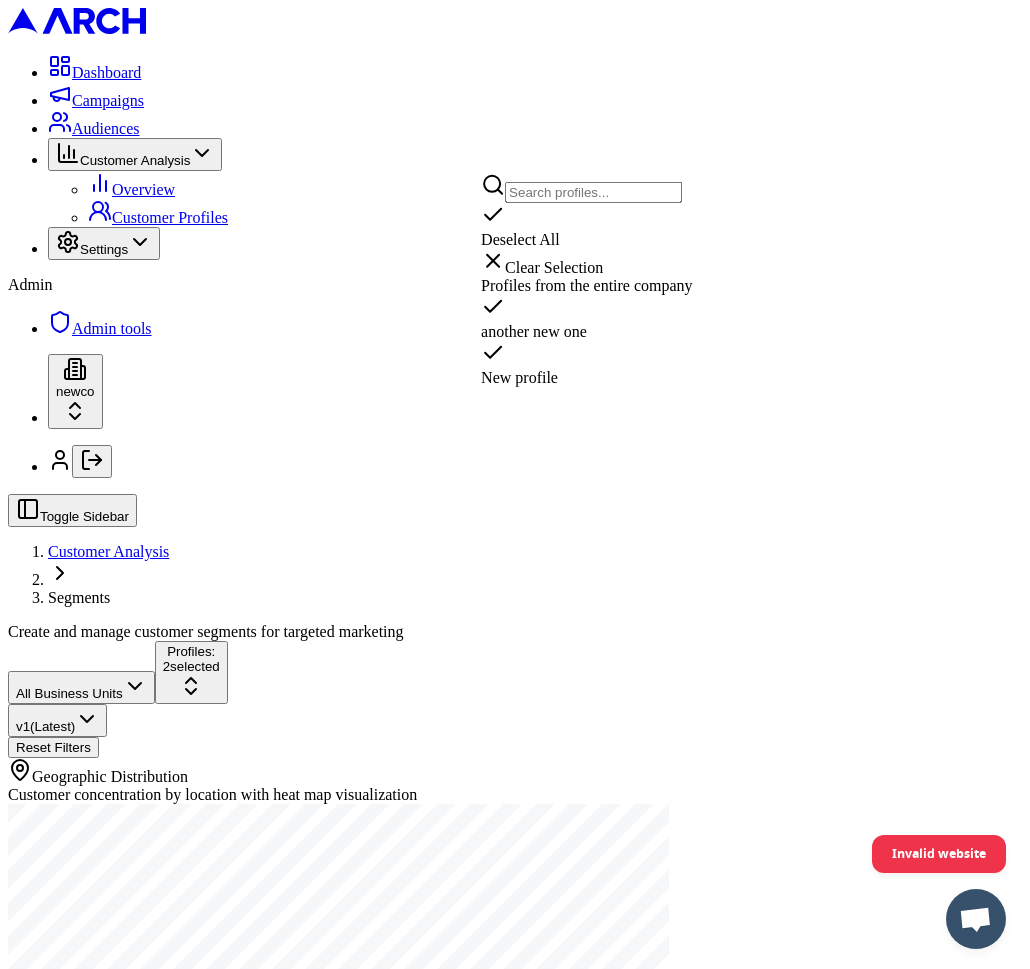 click on "Dashboard Campaigns Audiences Customer Analysis Overview Customer Profiles Settings Admin Admin tools newco Toggle Sidebar Customer Analysis Segments Create and manage customer segments for targeted marketing All Business Units Profiles:   2  selected v 1  (Latest) Reset Filters Geographic Distribution Customer concentration by location with heat map visualization Selected Profiles another new one New profile another new one 0  customers   Explore Profile New profile 0  customers   Explore Profile Square Footage Distribution Distribution of homes by square footage Home Age Distribution Distribution of homes by age Net Worth Distribution Distribution of homeowners by net worth Home Value Distribution Distribution of homes by value Invalid website Deselect All Clear Selection Profiles from the entire company another new one New profile" at bounding box center (515, 2290) 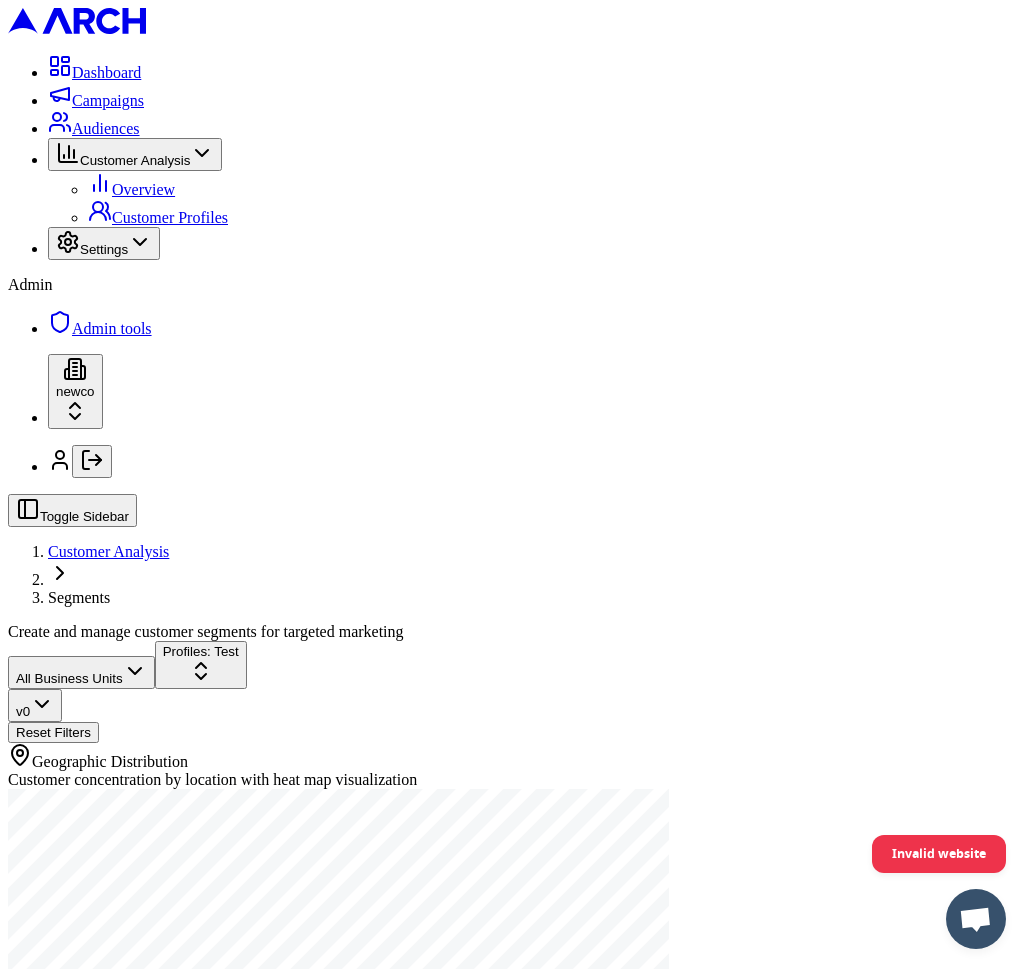 scroll, scrollTop: 372, scrollLeft: 0, axis: vertical 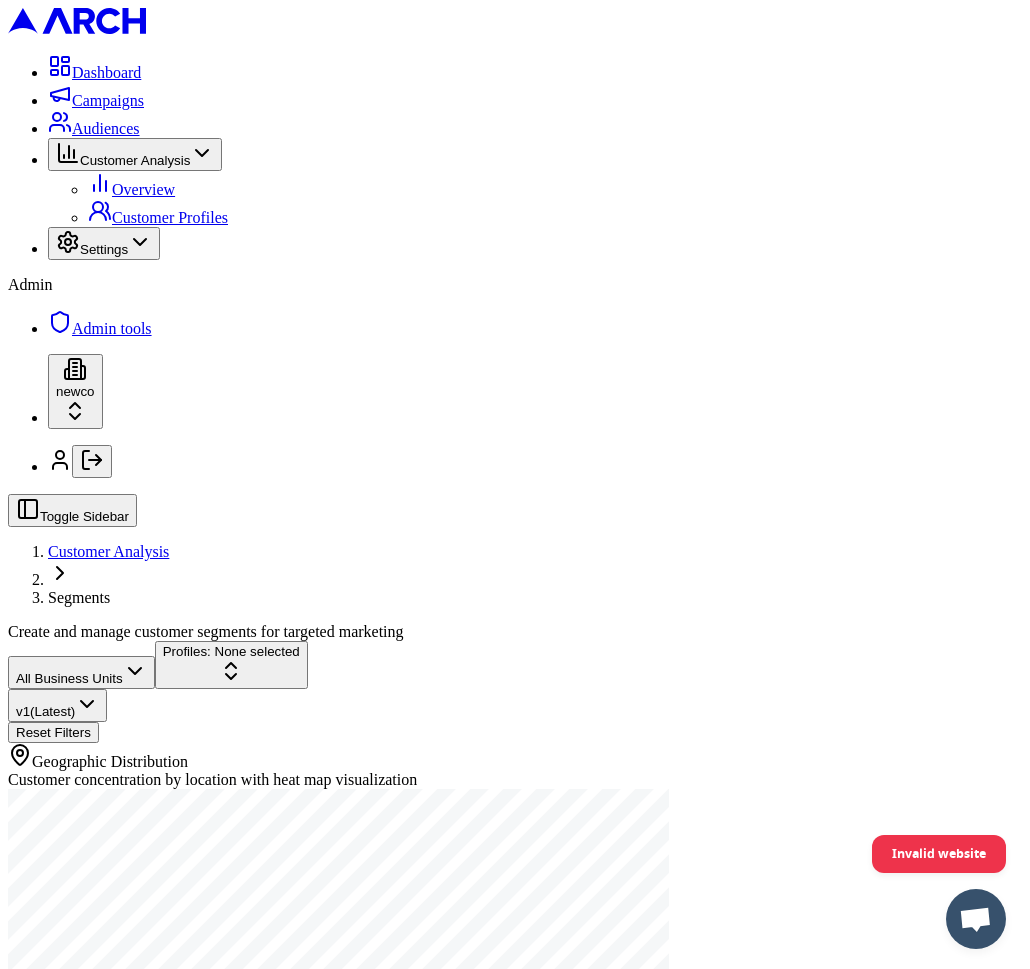 click on "Profiles:   None selected" at bounding box center [231, 651] 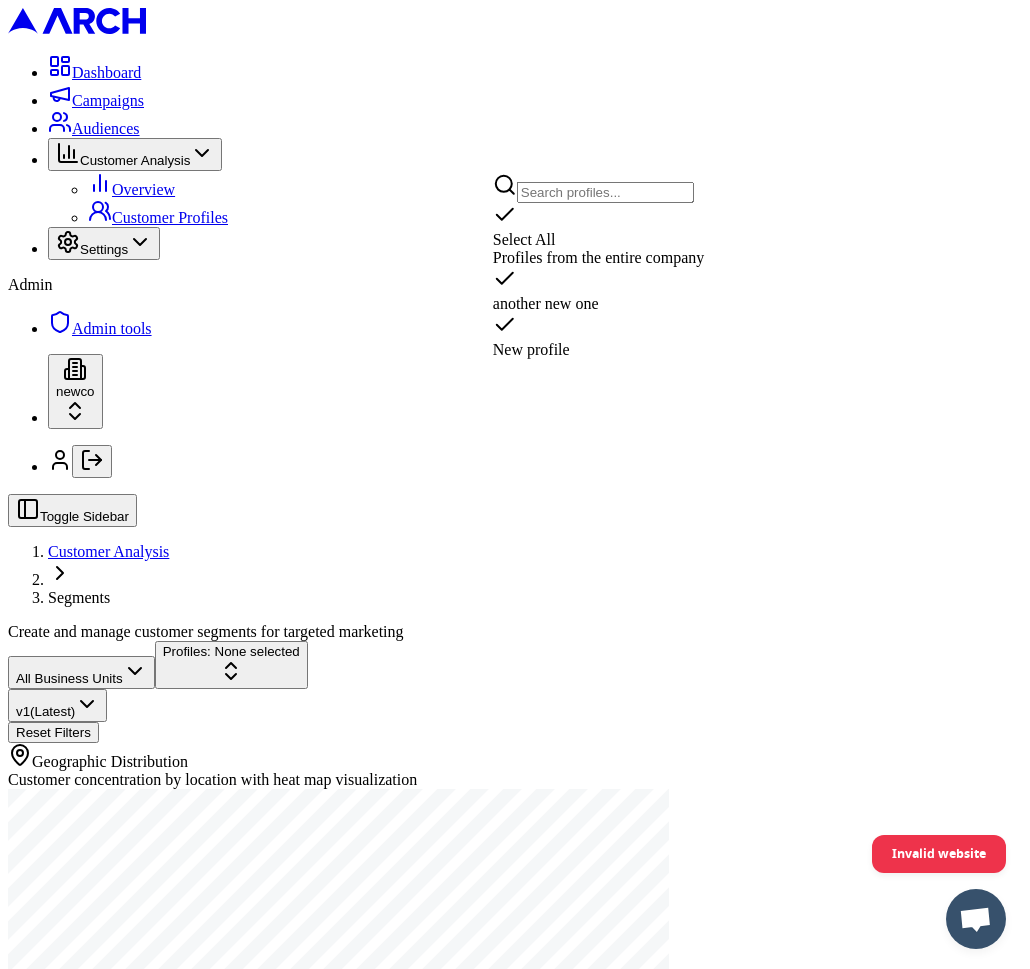 click on "Select All" at bounding box center [599, 226] 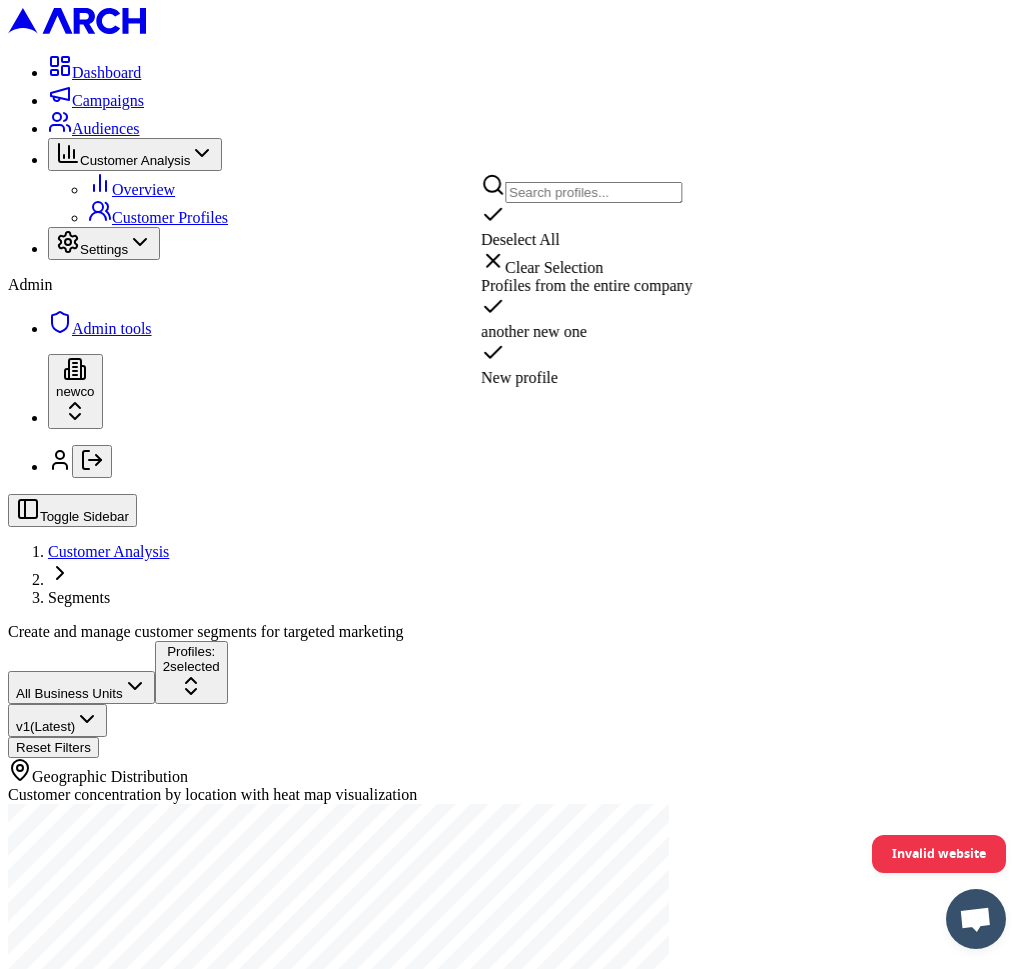 click on "Geographic Distribution Customer concentration by location with heat map visualization Selected Profiles another new one New profile" at bounding box center (515, 953) 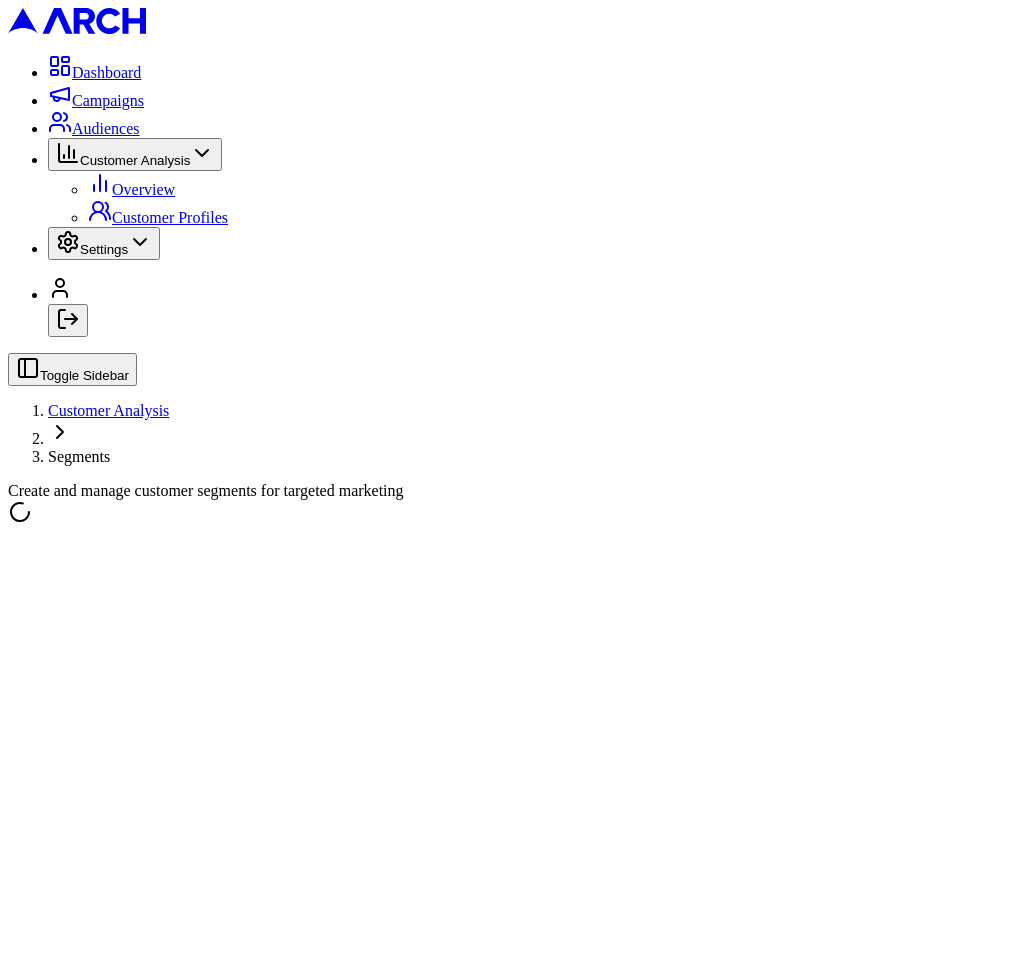 scroll, scrollTop: 0, scrollLeft: 0, axis: both 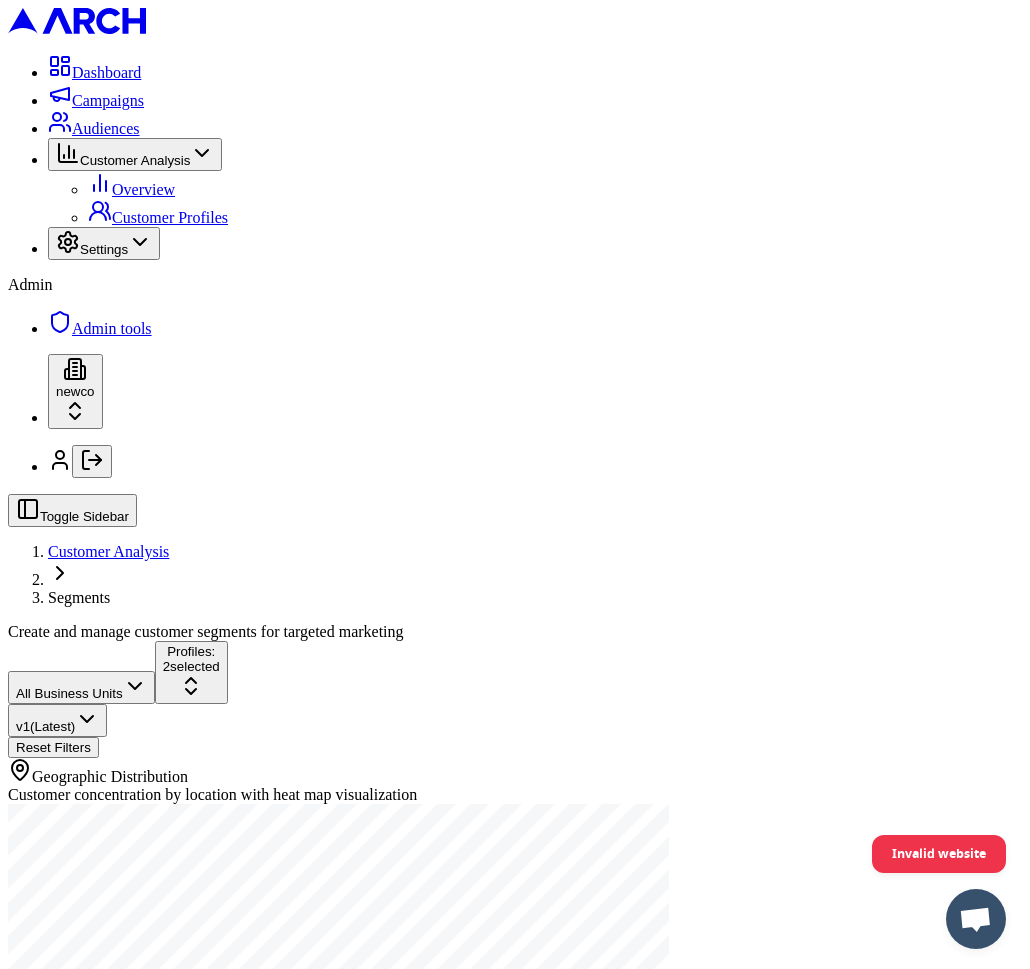 click on "Dashboard Campaigns Audiences Customer Analysis Overview Customer Profiles Settings Admin Admin tools newco Toggle Sidebar Customer Analysis Segments Create and manage customer segments for targeted marketing All Business Units Profiles:   2  selected v 1  (Latest) Reset Filters Geographic Distribution Customer concentration by location with heat map visualization Selected Profiles another new one New profile another new one 0  customers   Explore Profile New profile 0  customers   Explore Profile Square Footage Distribution Distribution of homes by square footage Home Age Distribution Distribution of homes by age Net Worth Distribution Distribution of homeowners by net worth Home Value Distribution Distribution of homes by value Invalid website" at bounding box center [515, 2290] 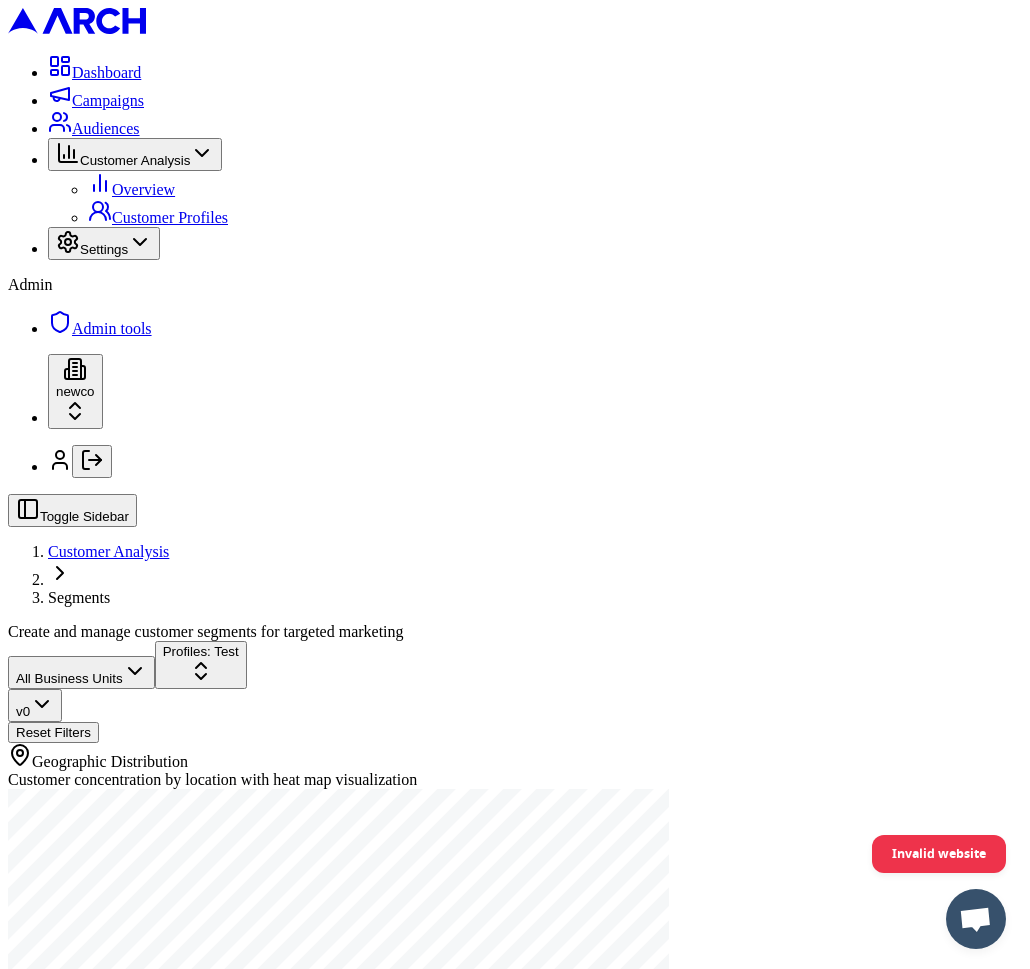 scroll, scrollTop: 375, scrollLeft: 0, axis: vertical 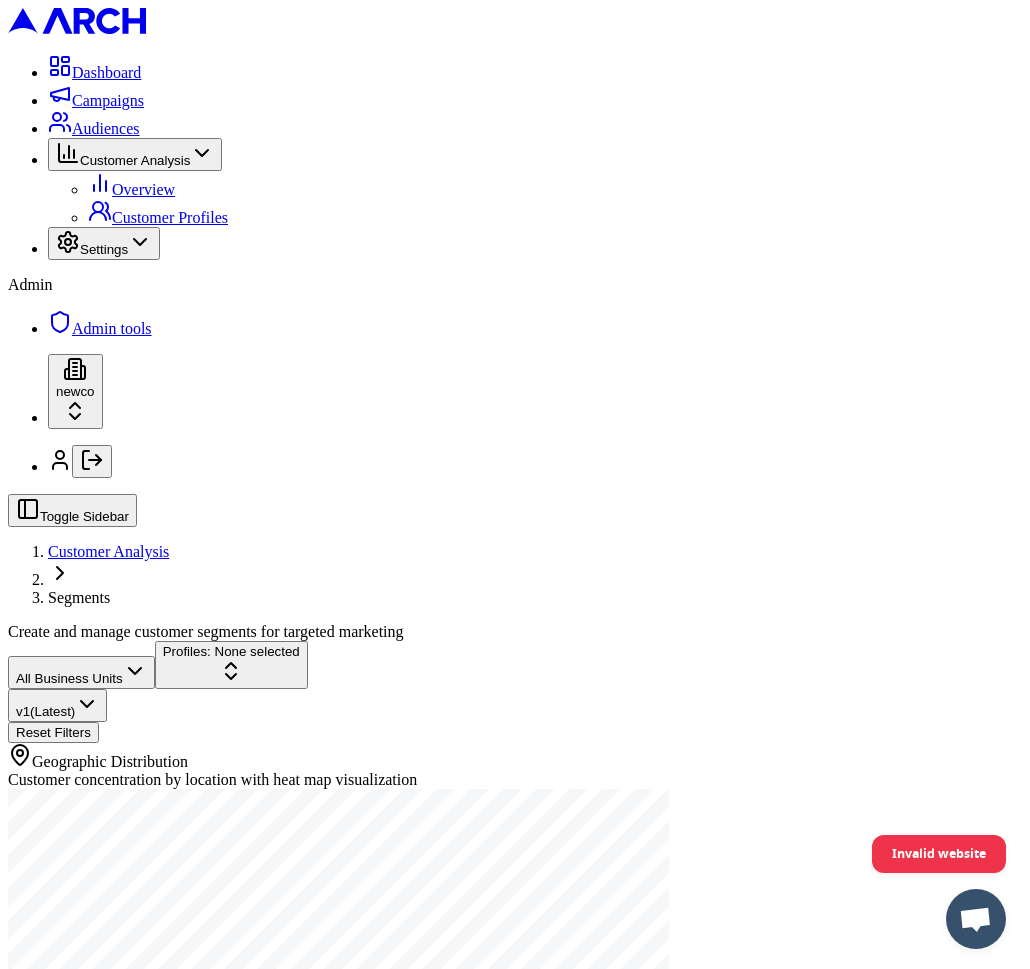 click on "Profiles:   None selected" at bounding box center [231, 665] 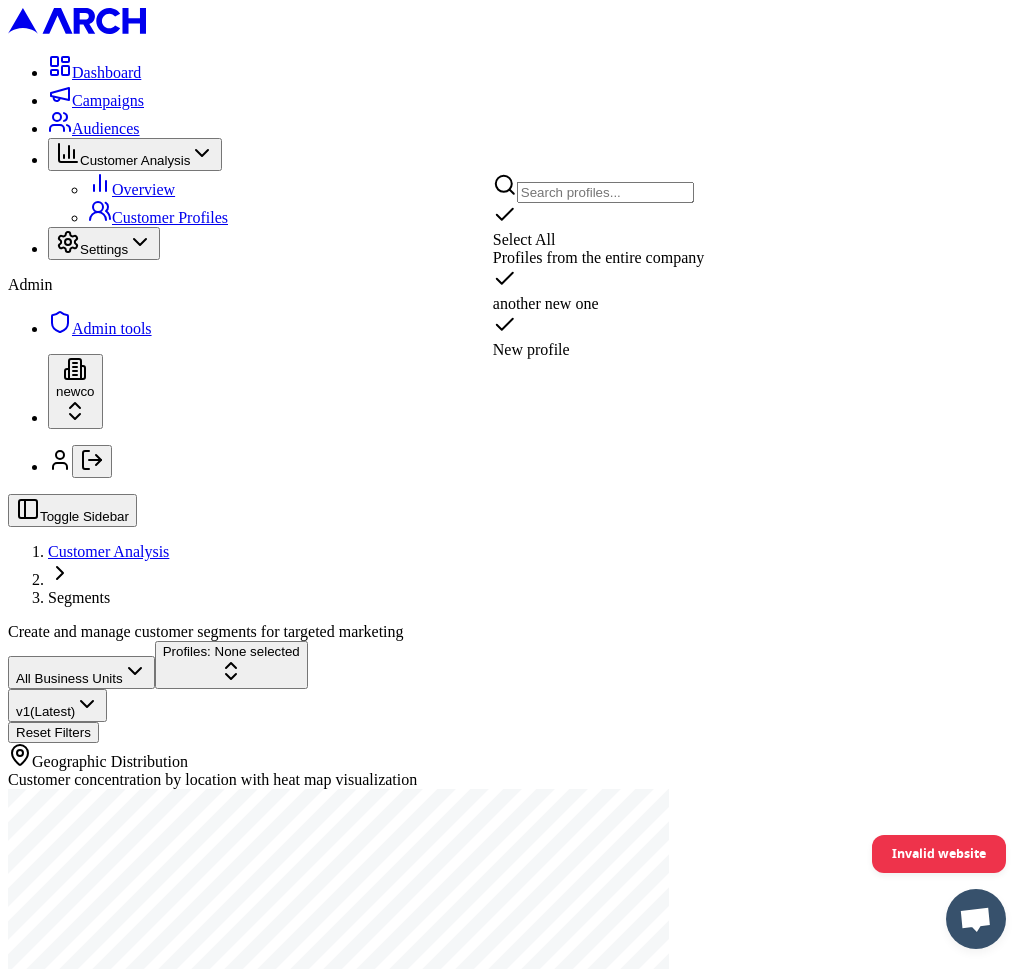 click on "Select All" at bounding box center (599, 226) 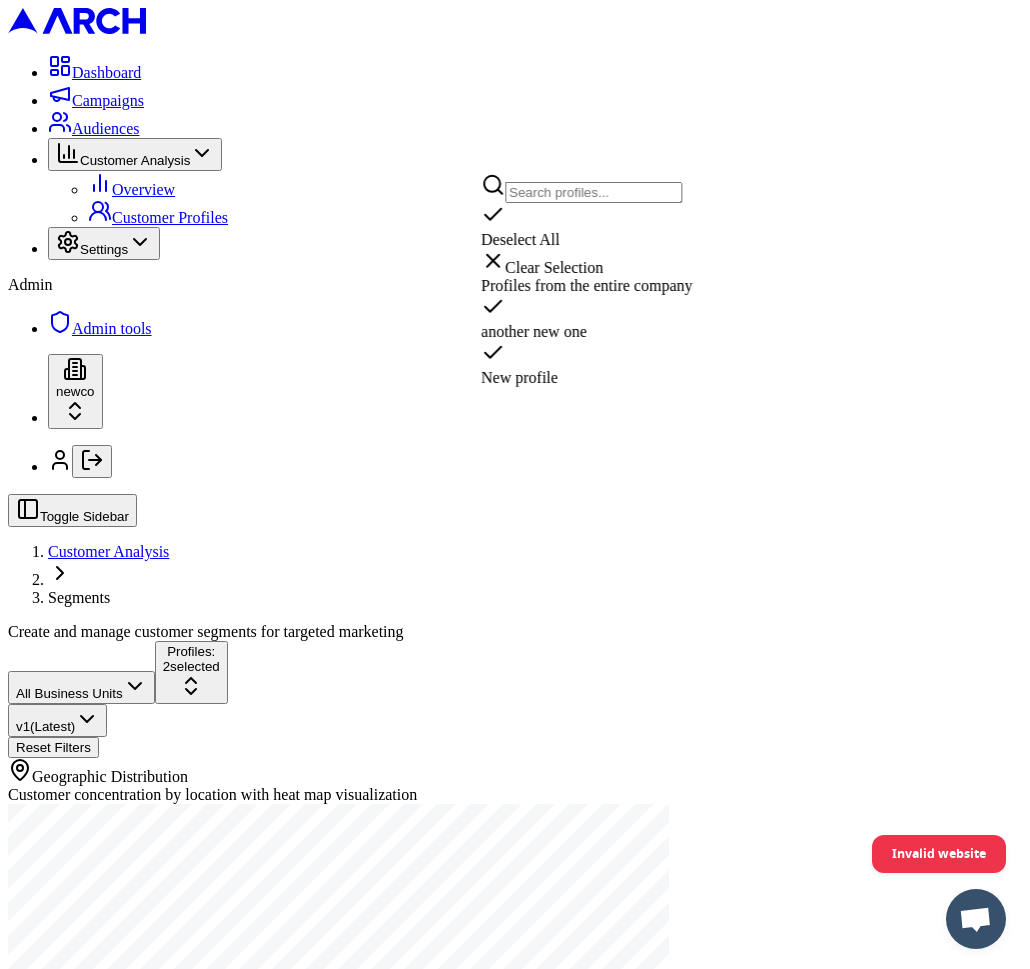 click on "All Business Units Profiles:   2  selected v 1  (Latest) Reset Filters Geographic Distribution Customer concentration by location with heat map visualization Selected Profiles another new one New profile another new one 0  customers   Explore Profile New profile 0  customers   Explore Profile Square Footage Distribution Distribution of homes by square footage Home Age Distribution Distribution of homes by age Net Worth Distribution Distribution of homeowners by net worth Home Value Distribution Distribution of homes by value" at bounding box center [515, 2602] 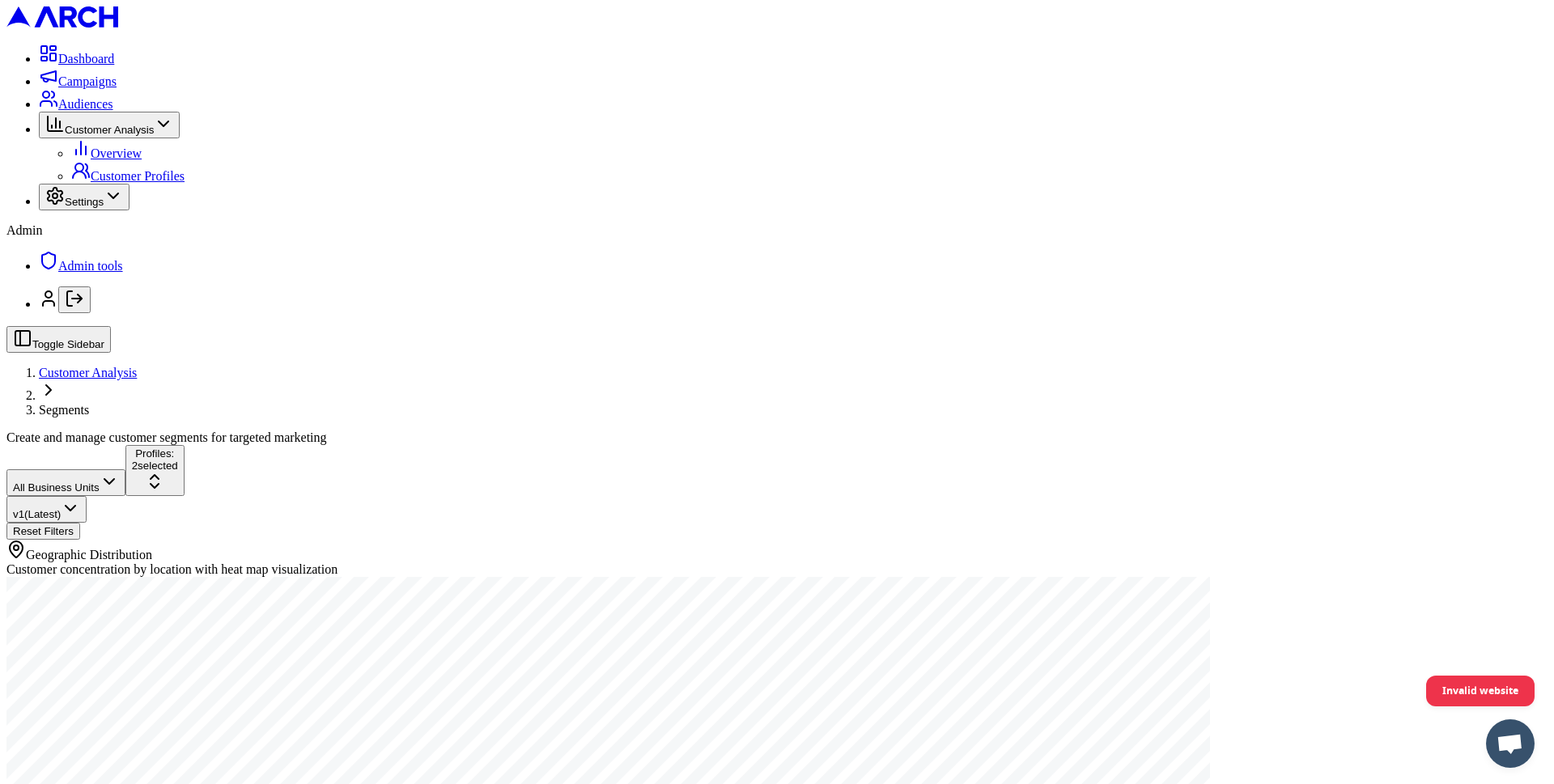 scroll, scrollTop: 0, scrollLeft: 0, axis: both 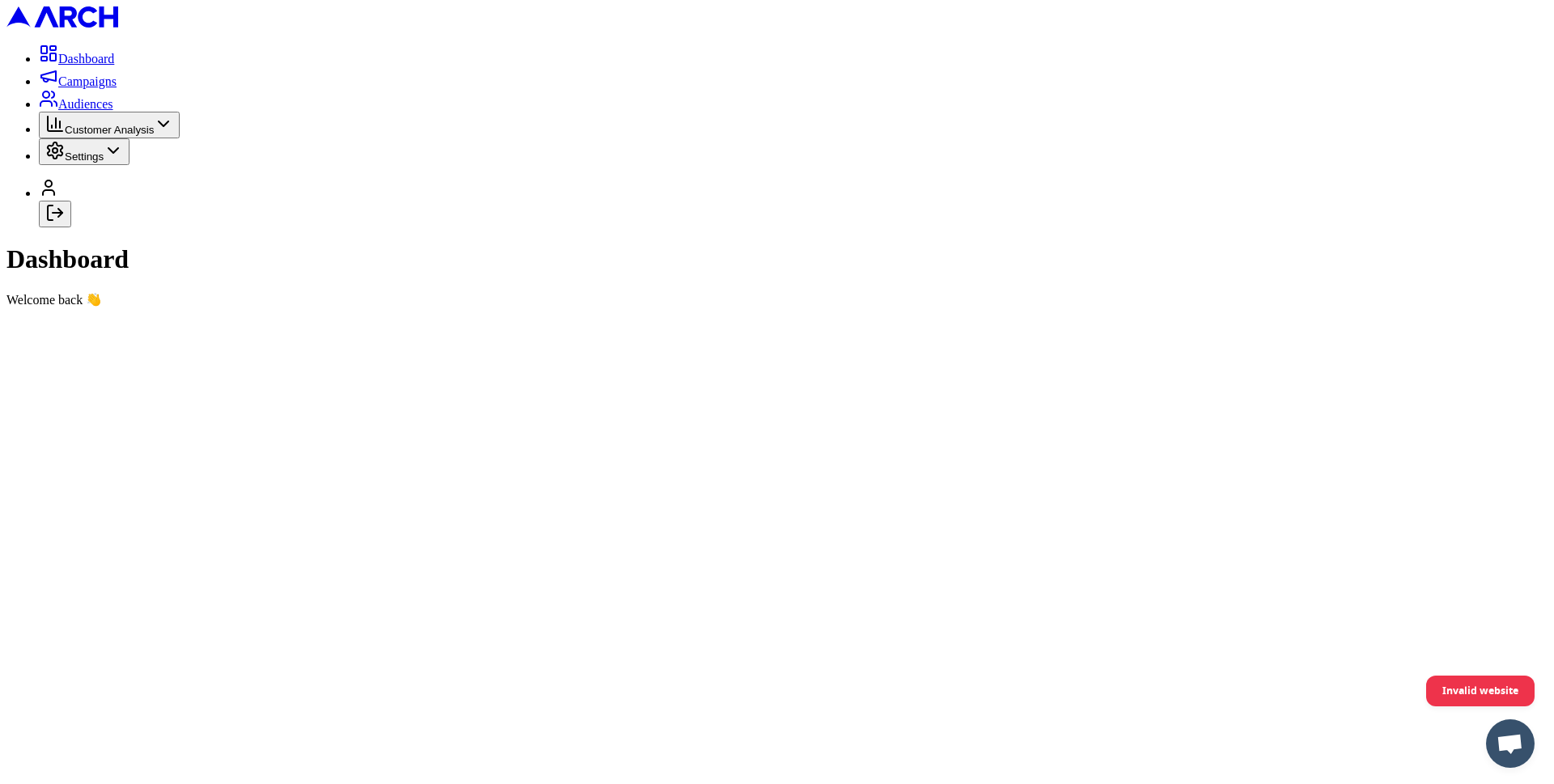 click 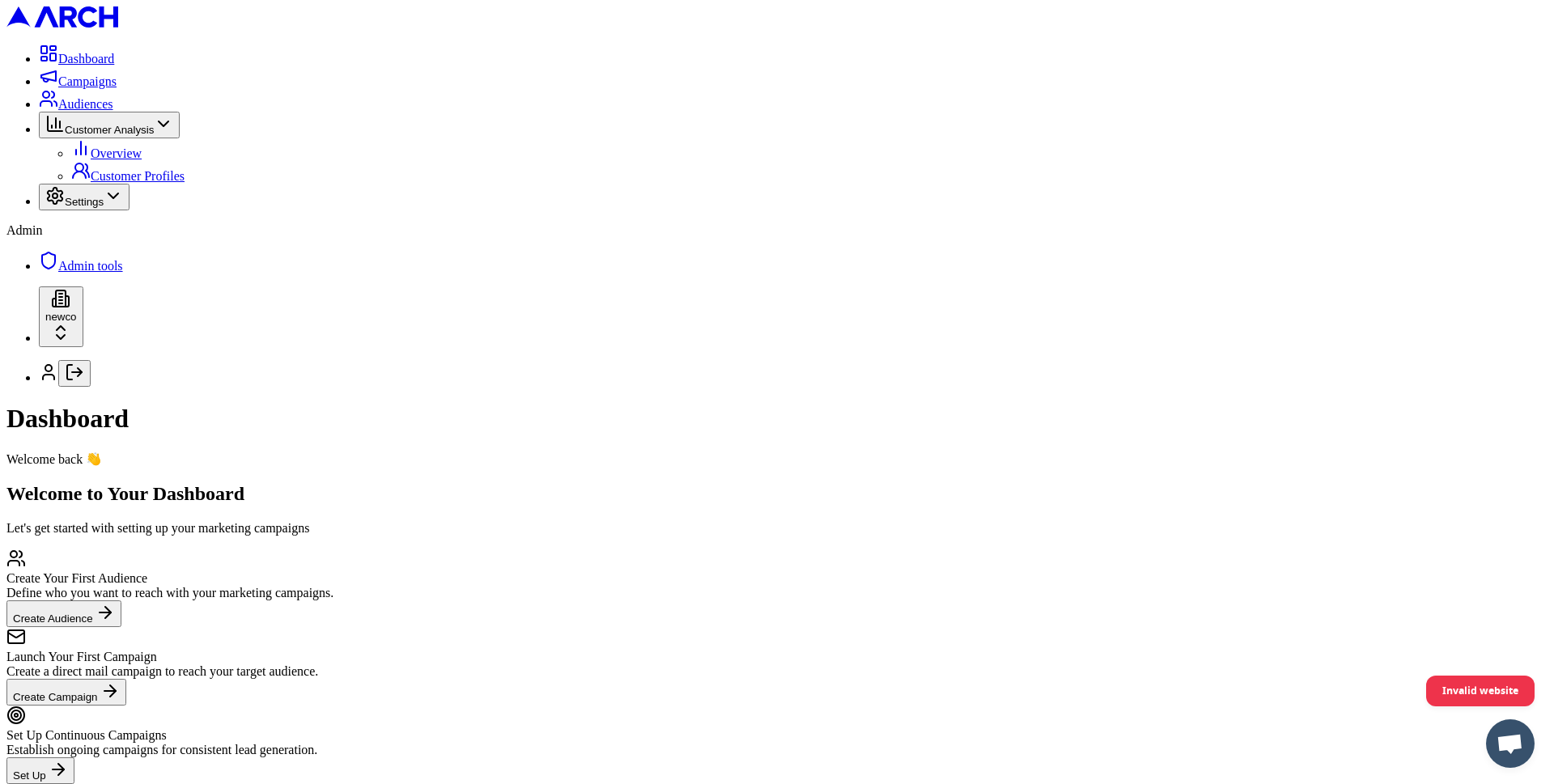 click on "Customer Profiles" at bounding box center [138, 176] 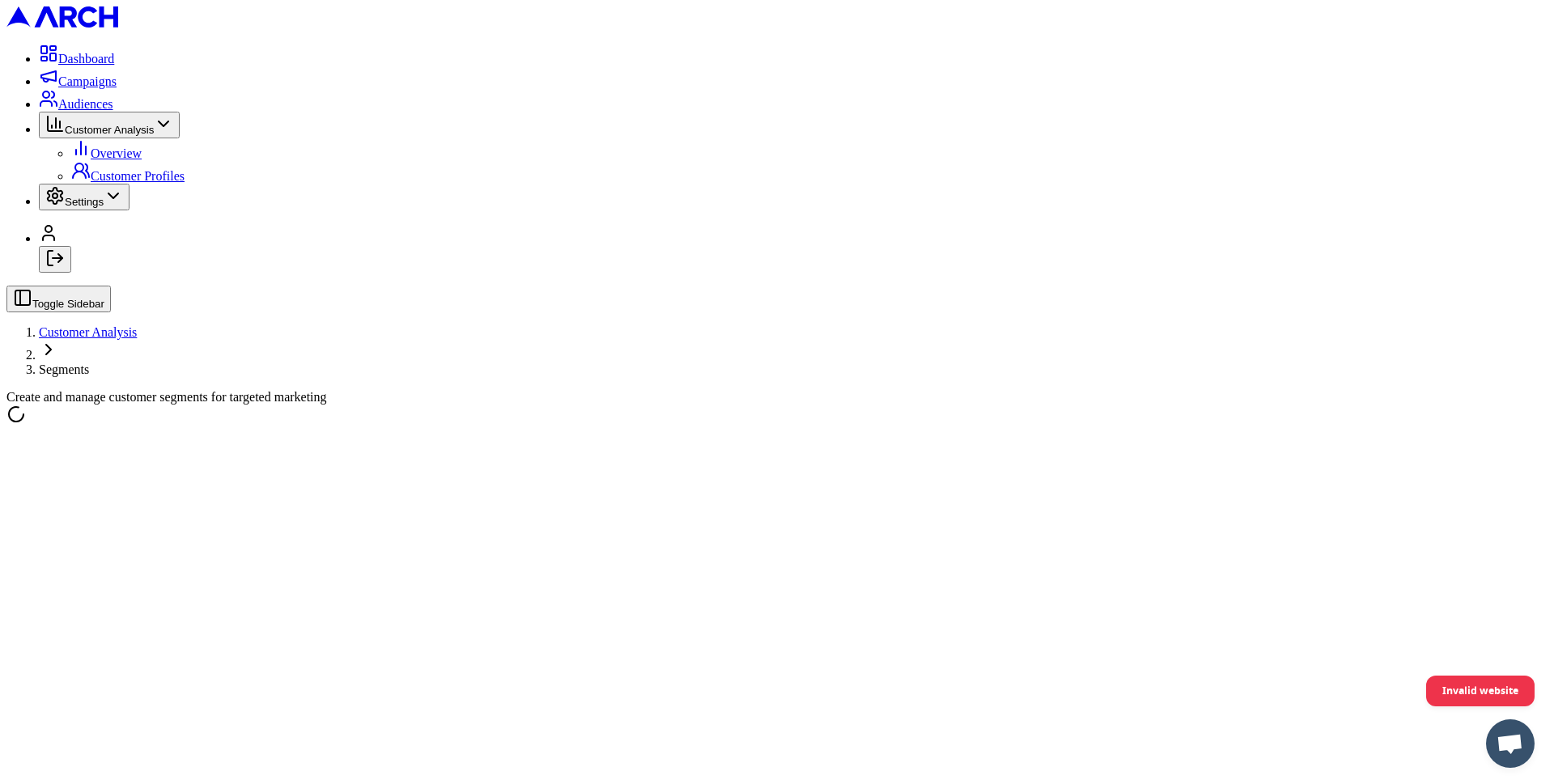 scroll, scrollTop: 0, scrollLeft: 0, axis: both 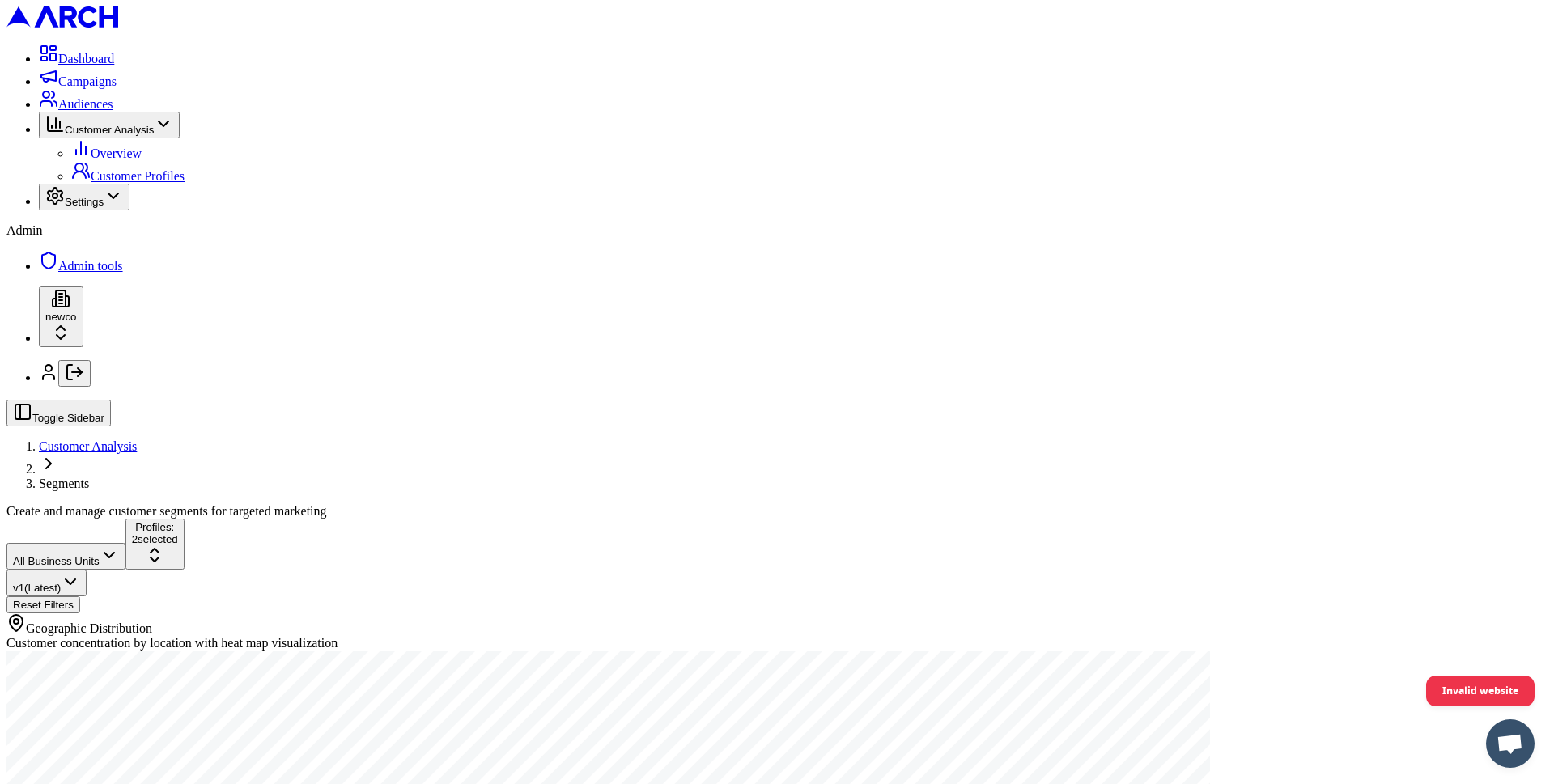 click on "Dashboard Campaigns Audiences Customer Analysis Overview Customer Profiles Settings Admin Admin tools newco Toggle Sidebar Customer Analysis Segments Create and manage customer segments for targeted marketing All Business Units Profiles:   2  selected v 1  (Latest) Reset Filters Geographic Distribution Customer concentration by location with heat map visualization Selected Profiles another new one New profile another new one 0  customers   Explore Profile New profile 0  customers   Explore Profile Square Footage Distribution Distribution of homes by square footage Home Age Distribution Distribution of homes by age Net Worth Distribution Distribution of homeowners by net worth Home Value Distribution Distribution of homes by value Invalid website" at bounding box center (777, 2573) 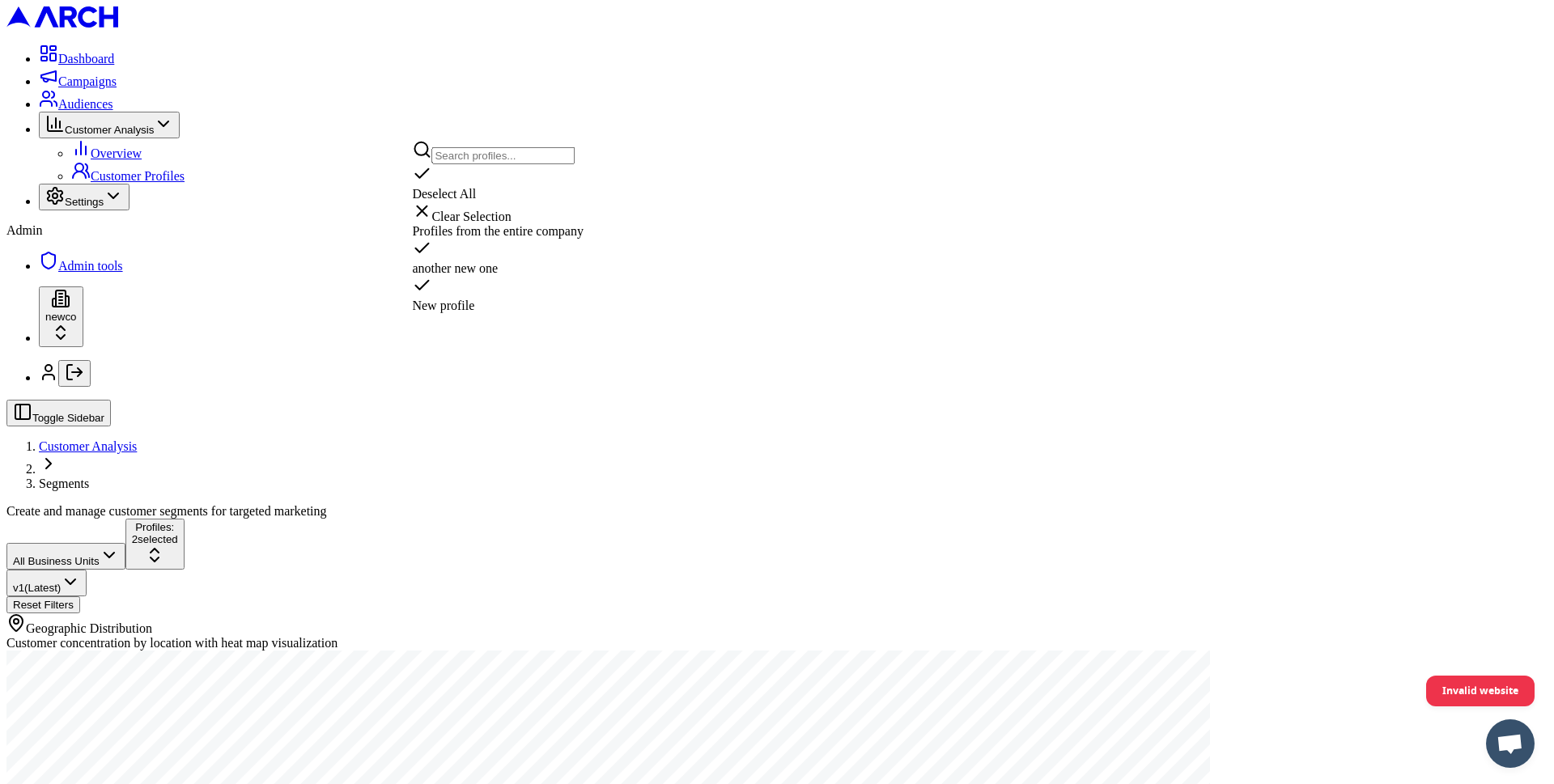 click on "Dashboard Campaigns Audiences Customer Analysis Overview Customer Profiles Settings Admin Admin tools newco Toggle Sidebar Customer Analysis Segments Create and manage customer segments for targeted marketing All Business Units Profiles:   2  selected v 1  (Latest) Reset Filters Geographic Distribution Customer concentration by location with heat map visualization Selected Profiles another new one New profile another new one 0  customers   Explore Profile New profile 0  customers   Explore Profile Square Footage Distribution Distribution of homes by square footage Home Age Distribution Distribution of homes by age Net Worth Distribution Distribution of homeowners by net worth Home Value Distribution Distribution of homes by value Invalid website Deselect All Clear Selection Profiles from the entire company another new one New profile" at bounding box center (777, 2573) 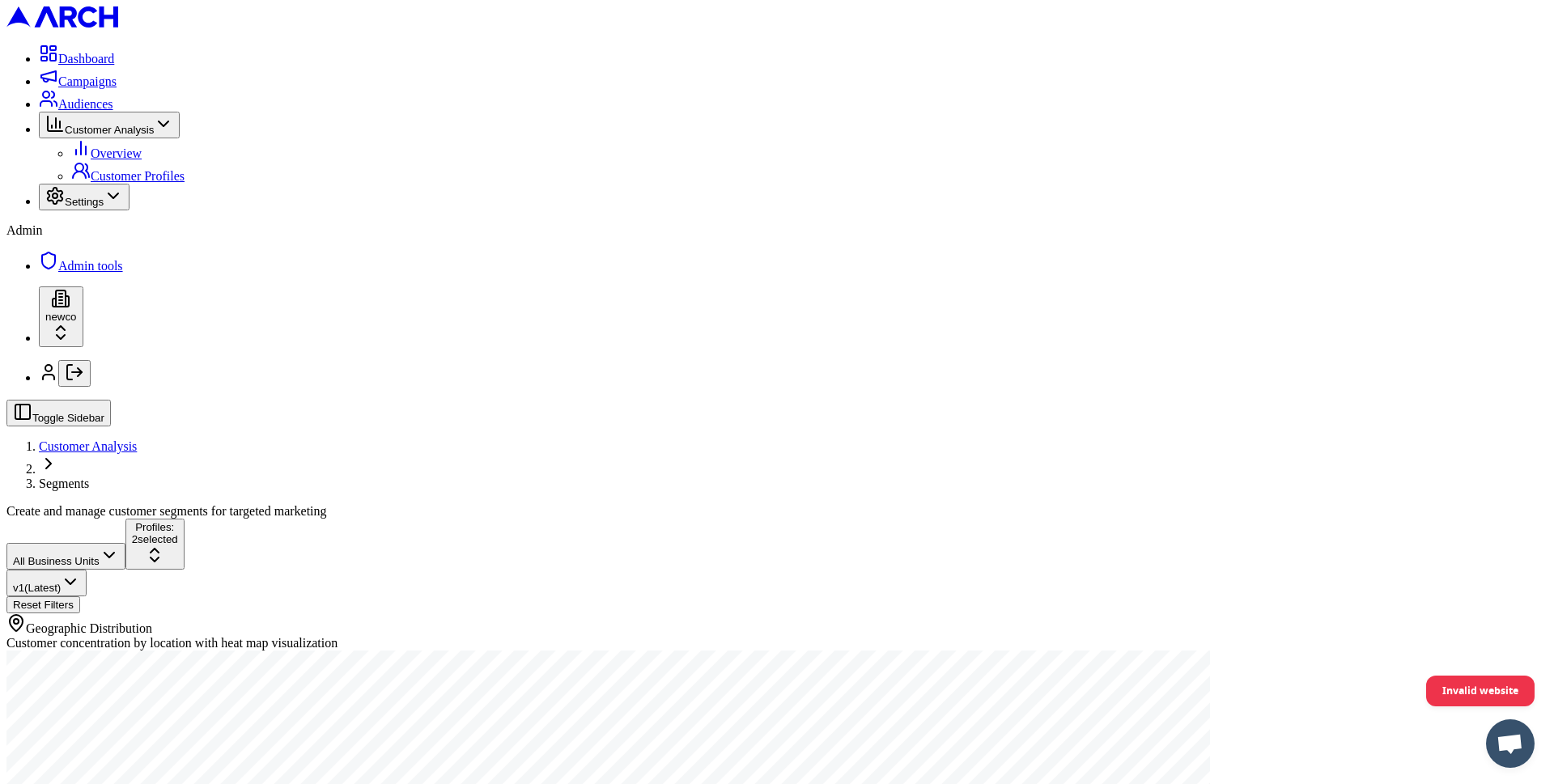 scroll, scrollTop: 464, scrollLeft: 0, axis: vertical 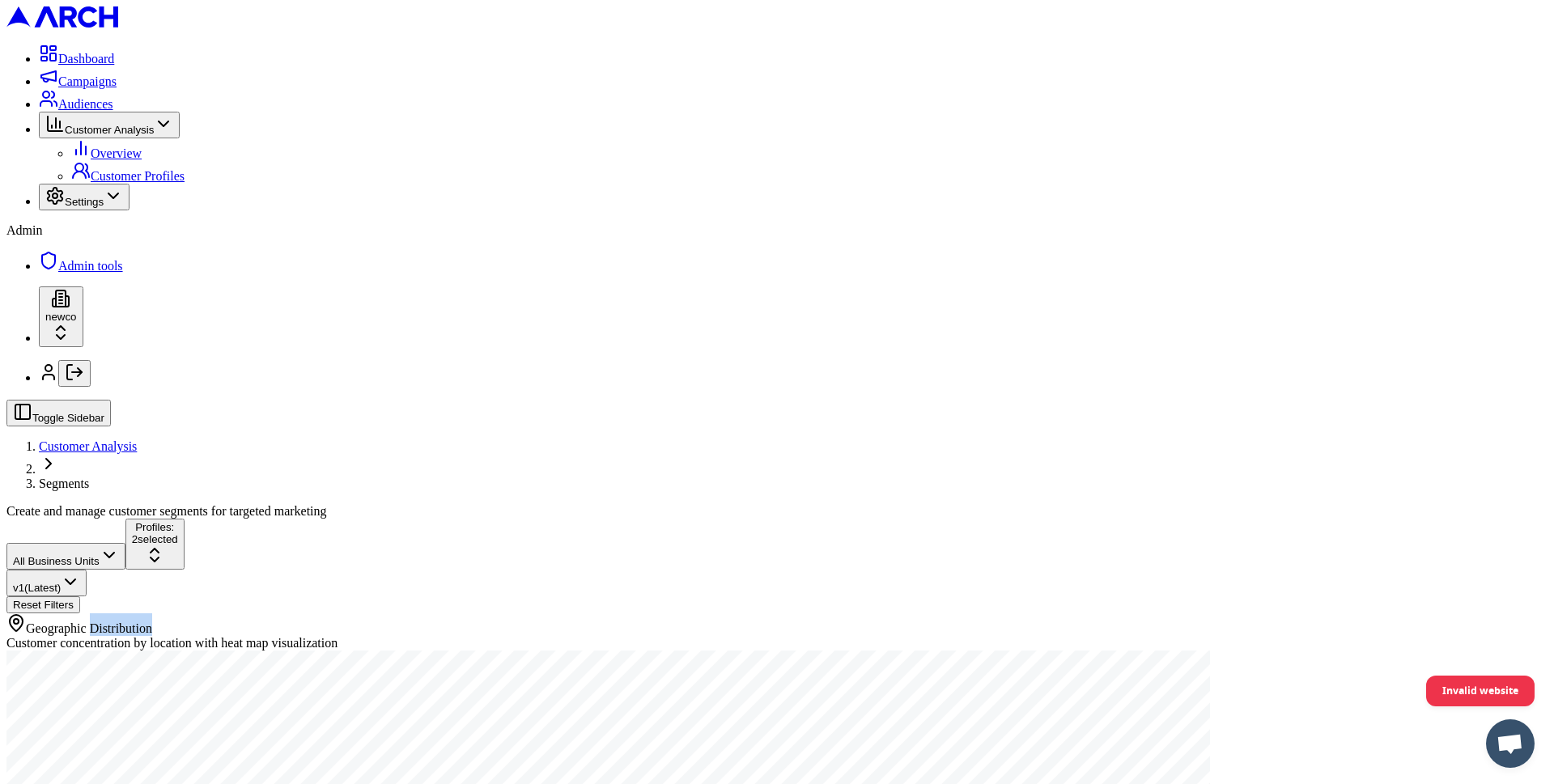 click on "Geographic Distribution" at bounding box center [777, 625] 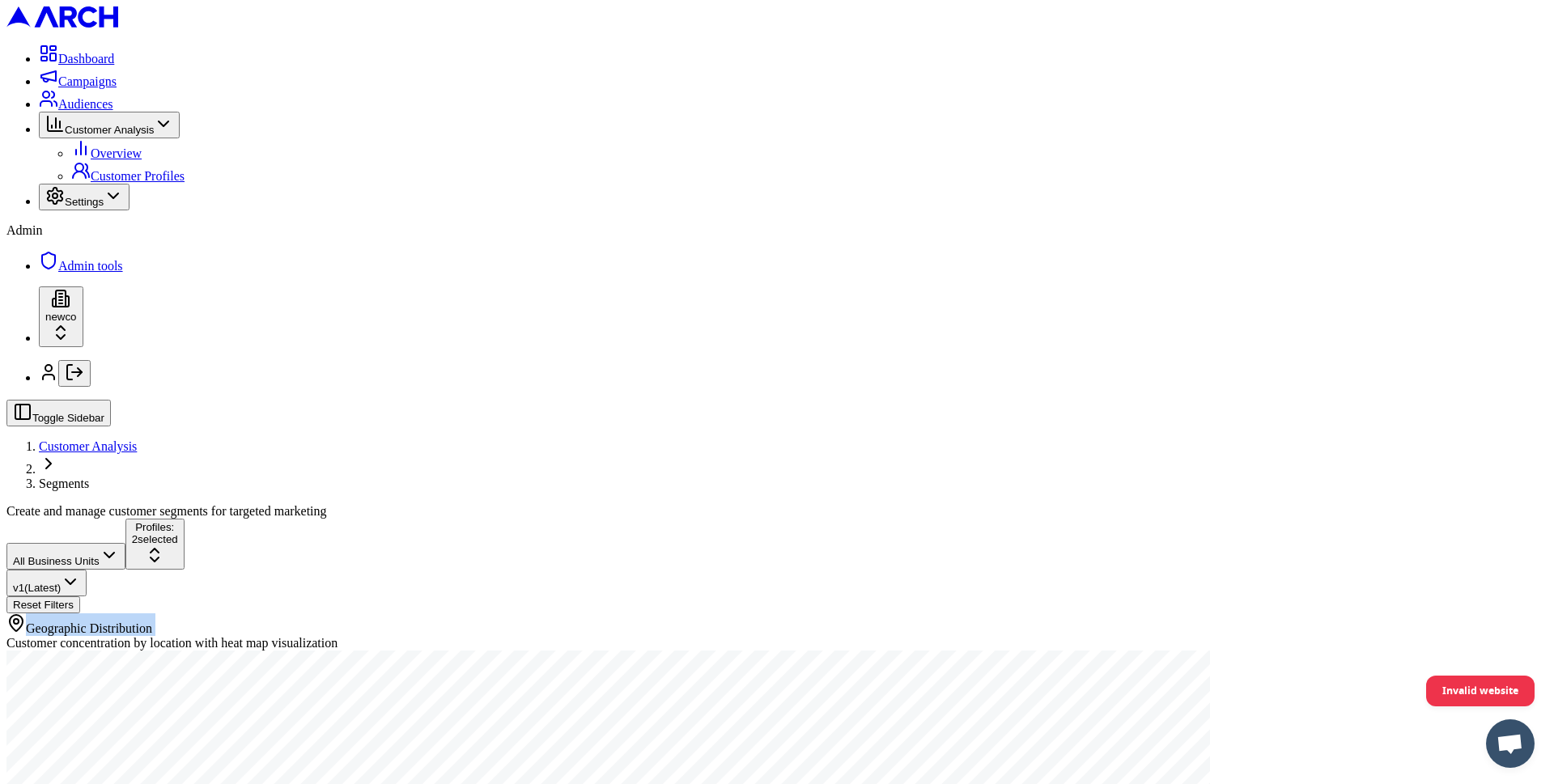 click on "Geographic Distribution" at bounding box center (777, 625) 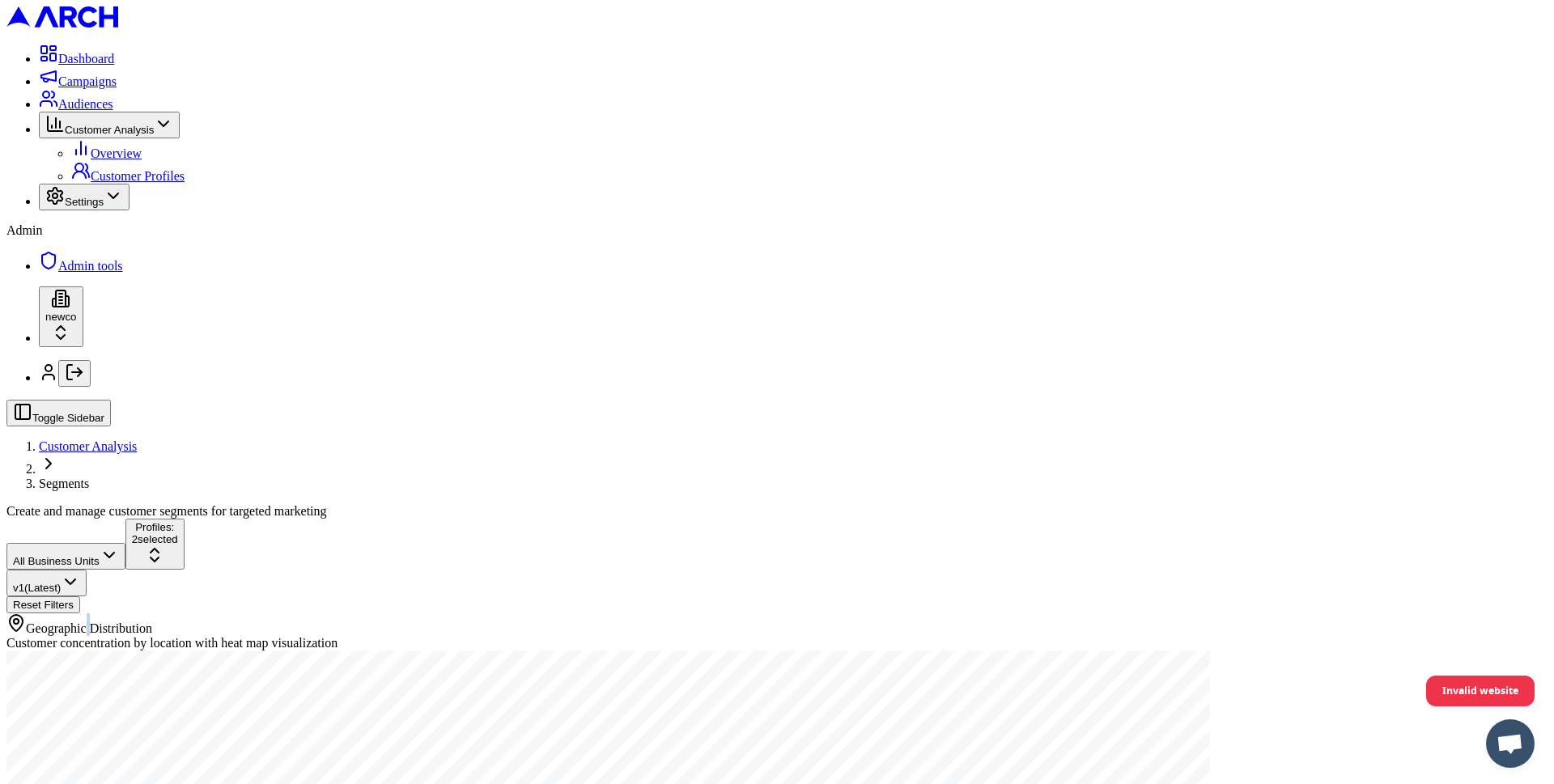 click on "Geographic Distribution" at bounding box center (777, 625) 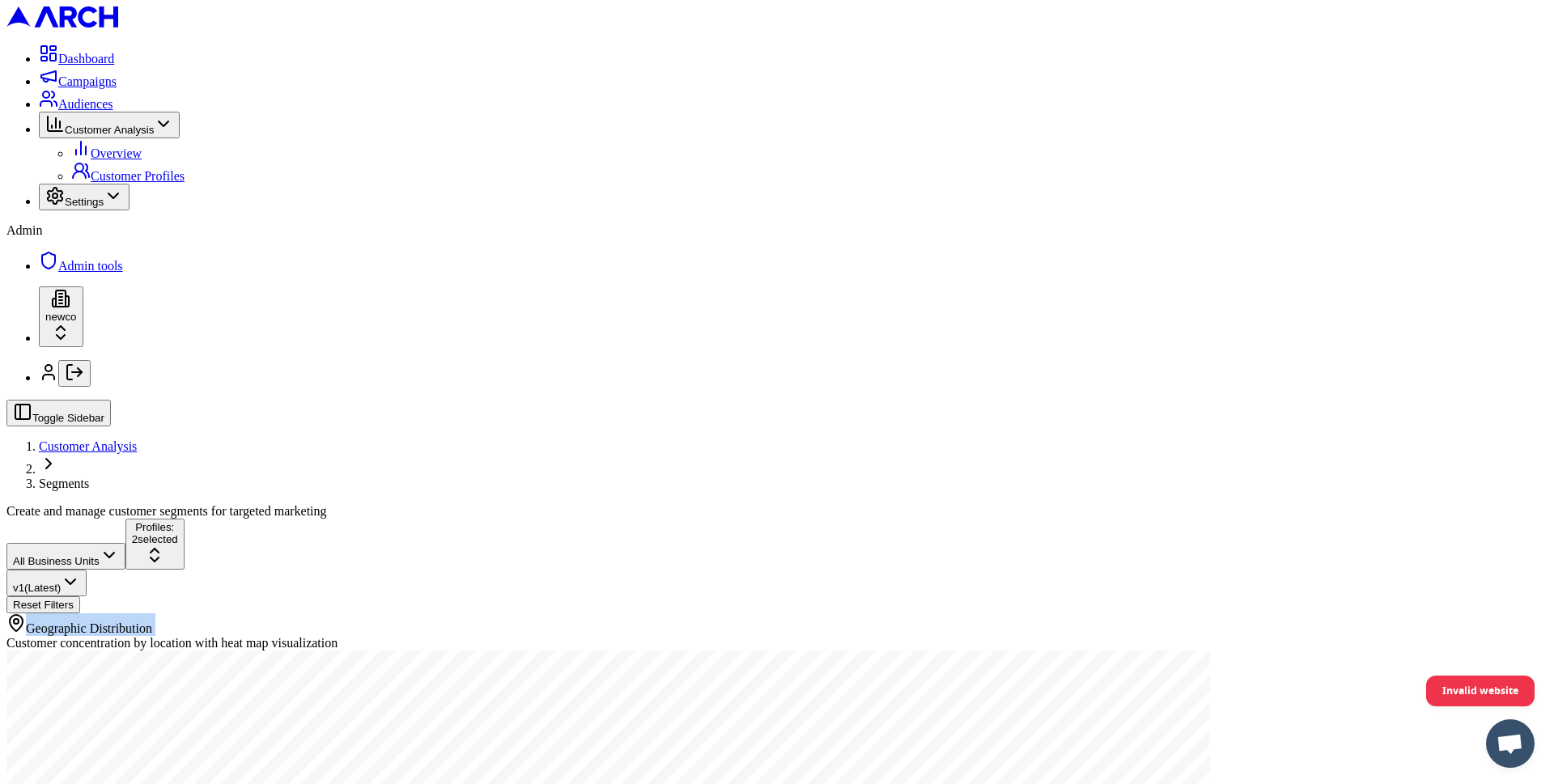 click on "Geographic Distribution" at bounding box center [777, 625] 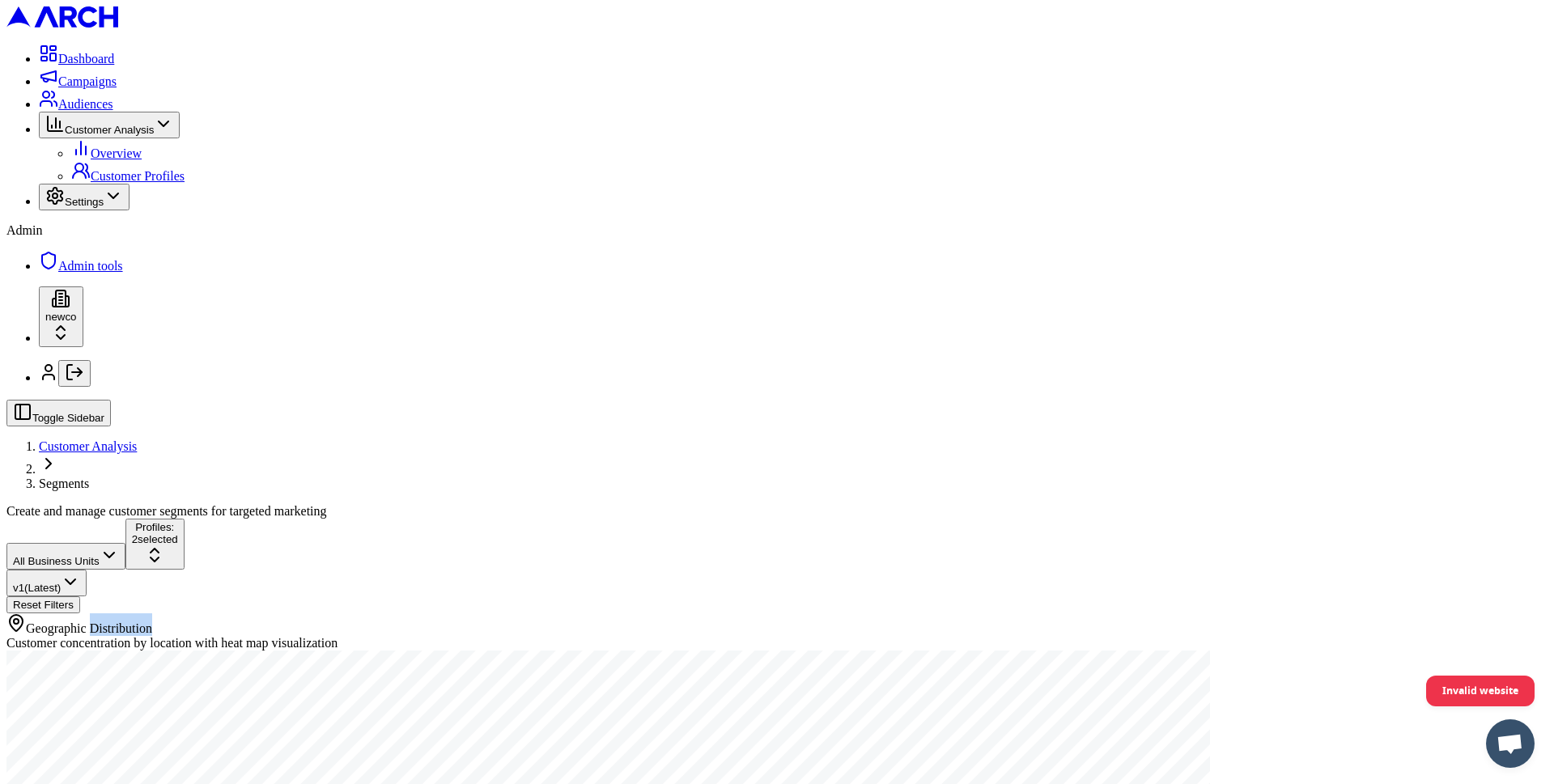 click on "Geographic Distribution" at bounding box center (777, 625) 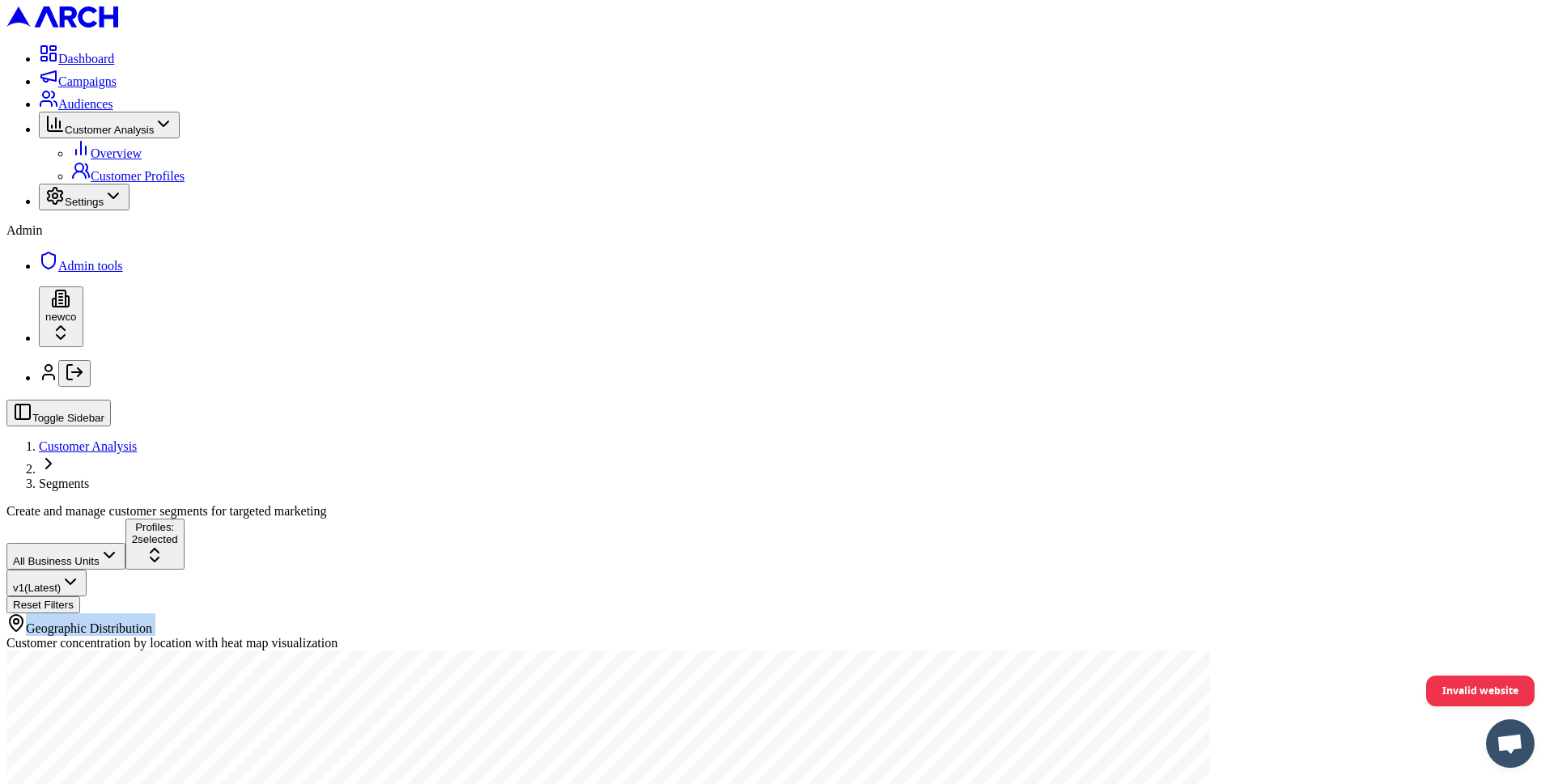 click on "Geographic Distribution" at bounding box center [777, 625] 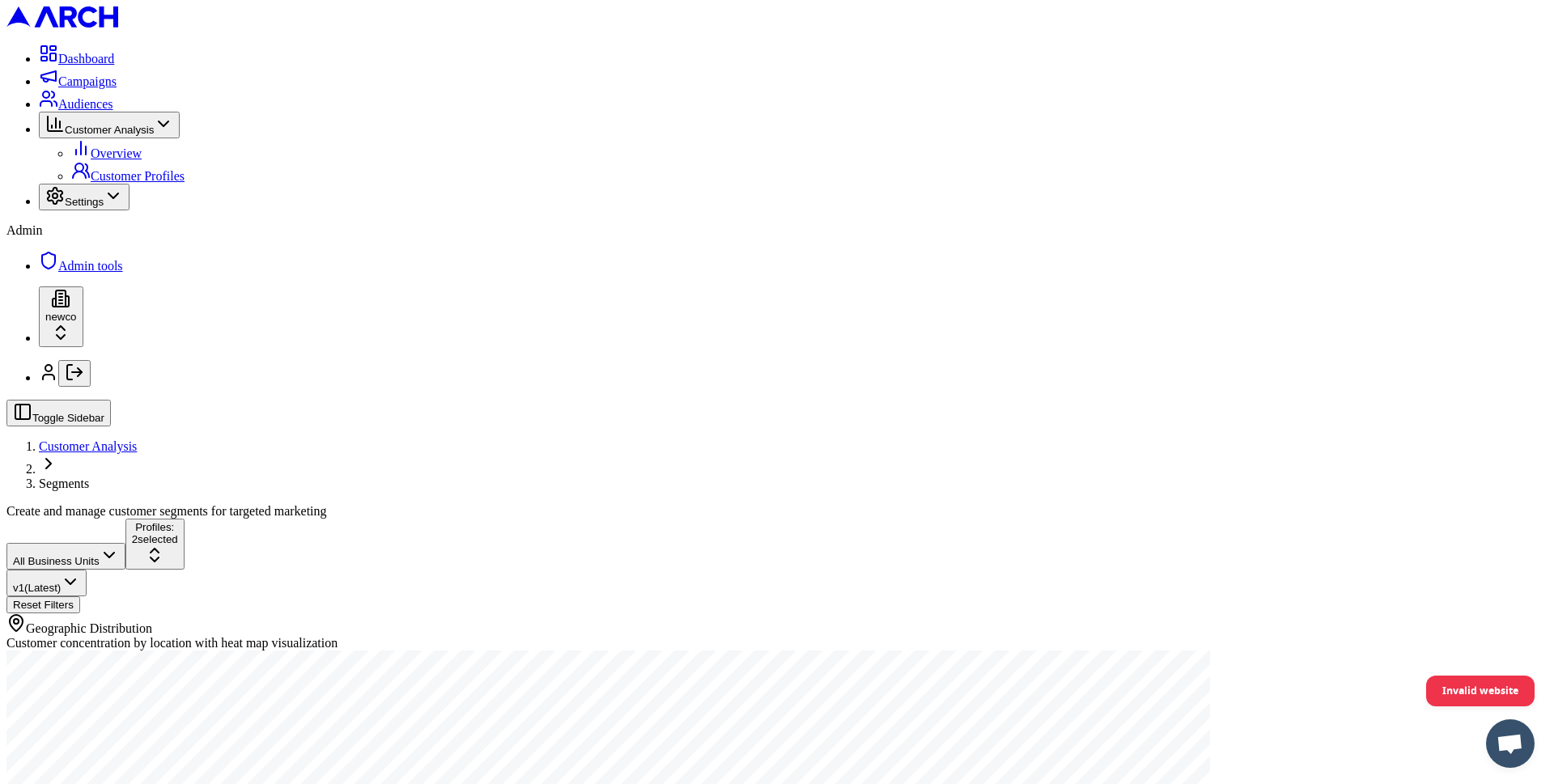 click on "Geographic Distribution" at bounding box center [777, 625] 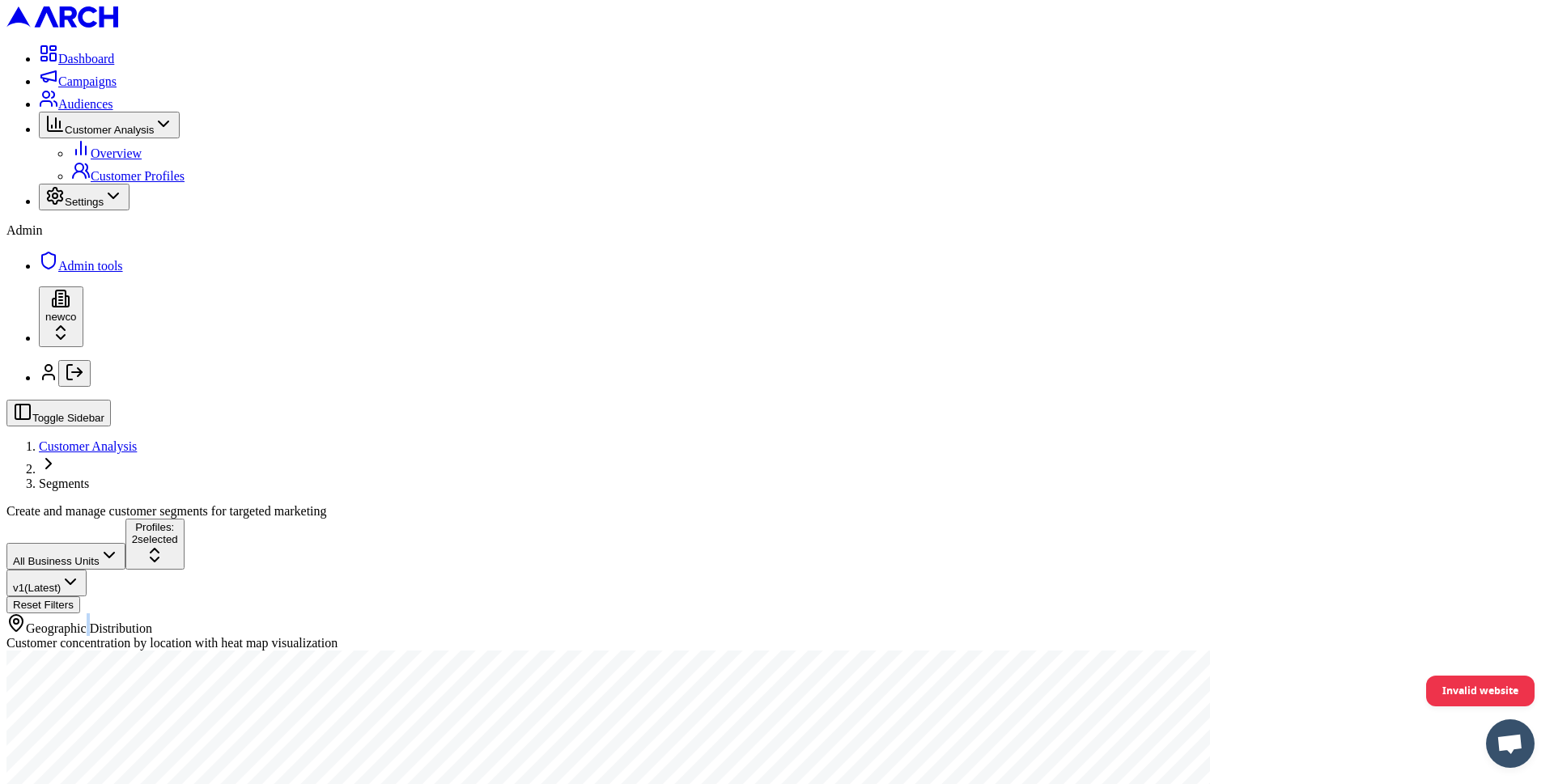 click on "Geographic Distribution" at bounding box center [777, 625] 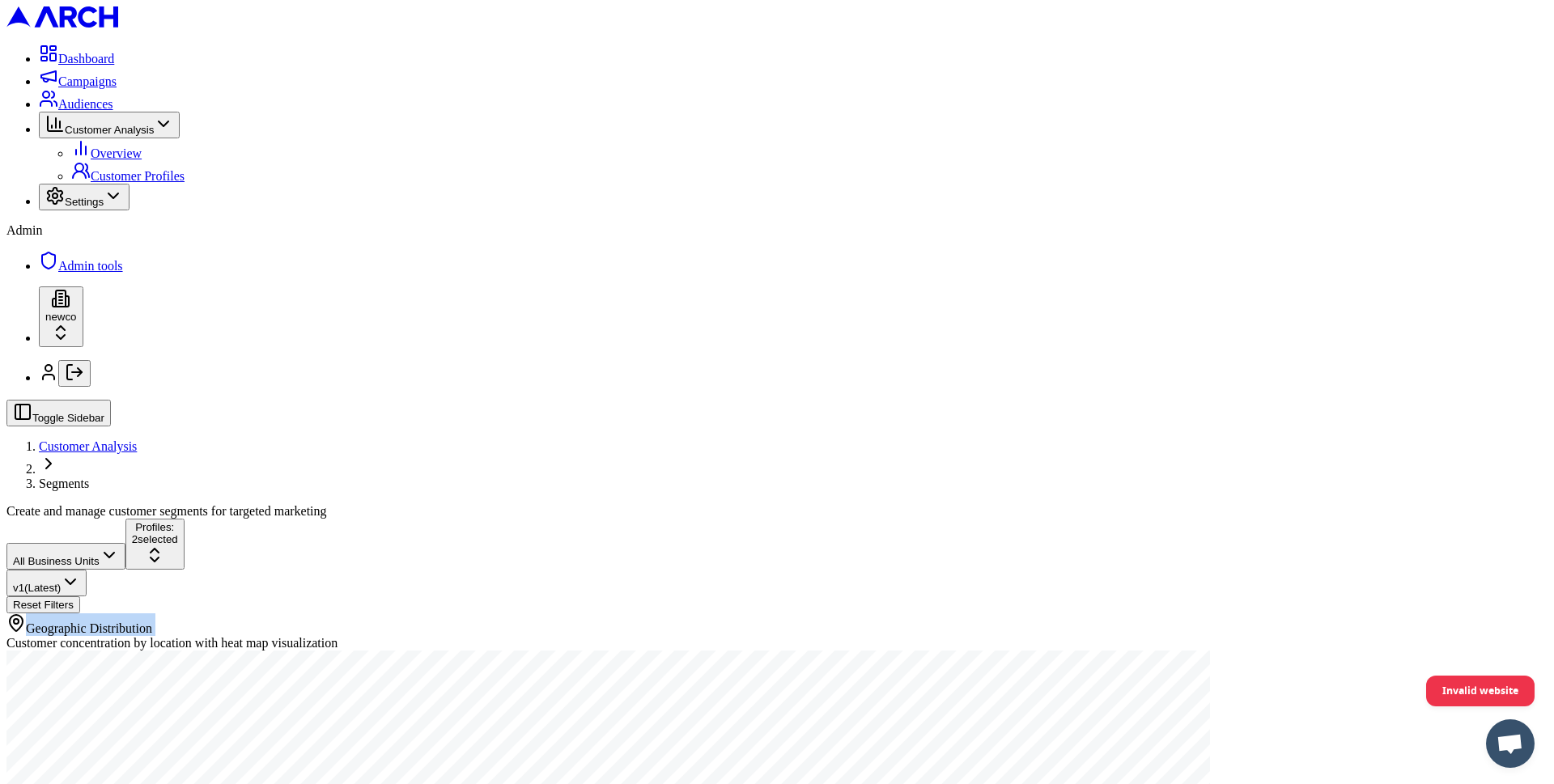 click on "Geographic Distribution" at bounding box center [777, 625] 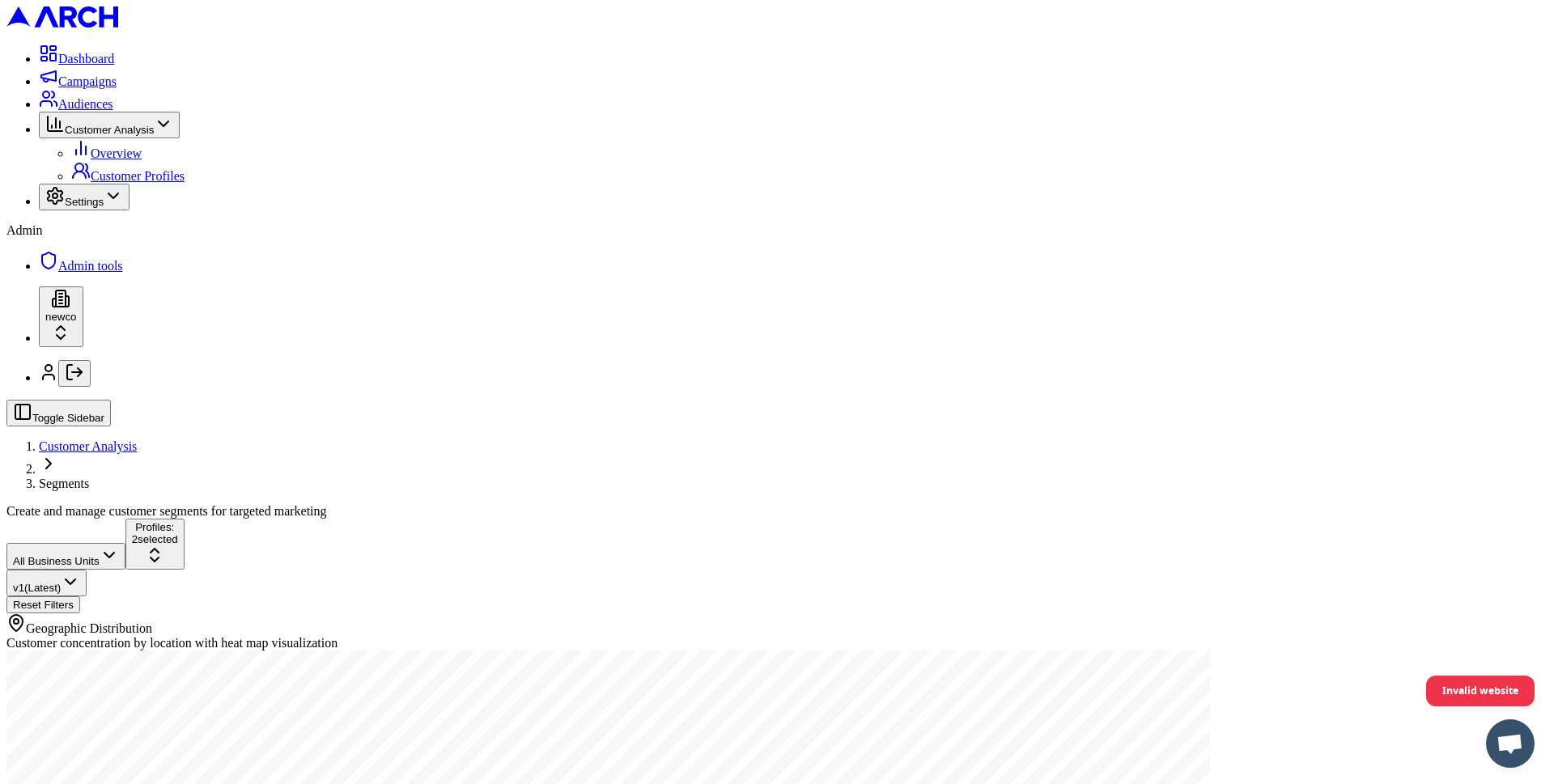 click on "Dashboard Campaigns Audiences Customer Analysis Overview Customer Profiles Settings Admin Admin tools newco Toggle Sidebar Customer Analysis Segments Create and manage customer segments for targeted marketing All Business Units Profiles:   2  selected v 1  (Latest) Reset Filters Geographic Distribution Customer concentration by location with heat map visualization Selected Profiles another new one New profile another new one 0  customers   Explore Profile New profile 0  customers   Explore Profile Square Footage Distribution Distribution of homes by square footage Home Age Distribution Distribution of homes by age Net Worth Distribution Distribution of homeowners by net worth Home Value Distribution Distribution of homes by value Invalid website" at bounding box center (777, 2573) 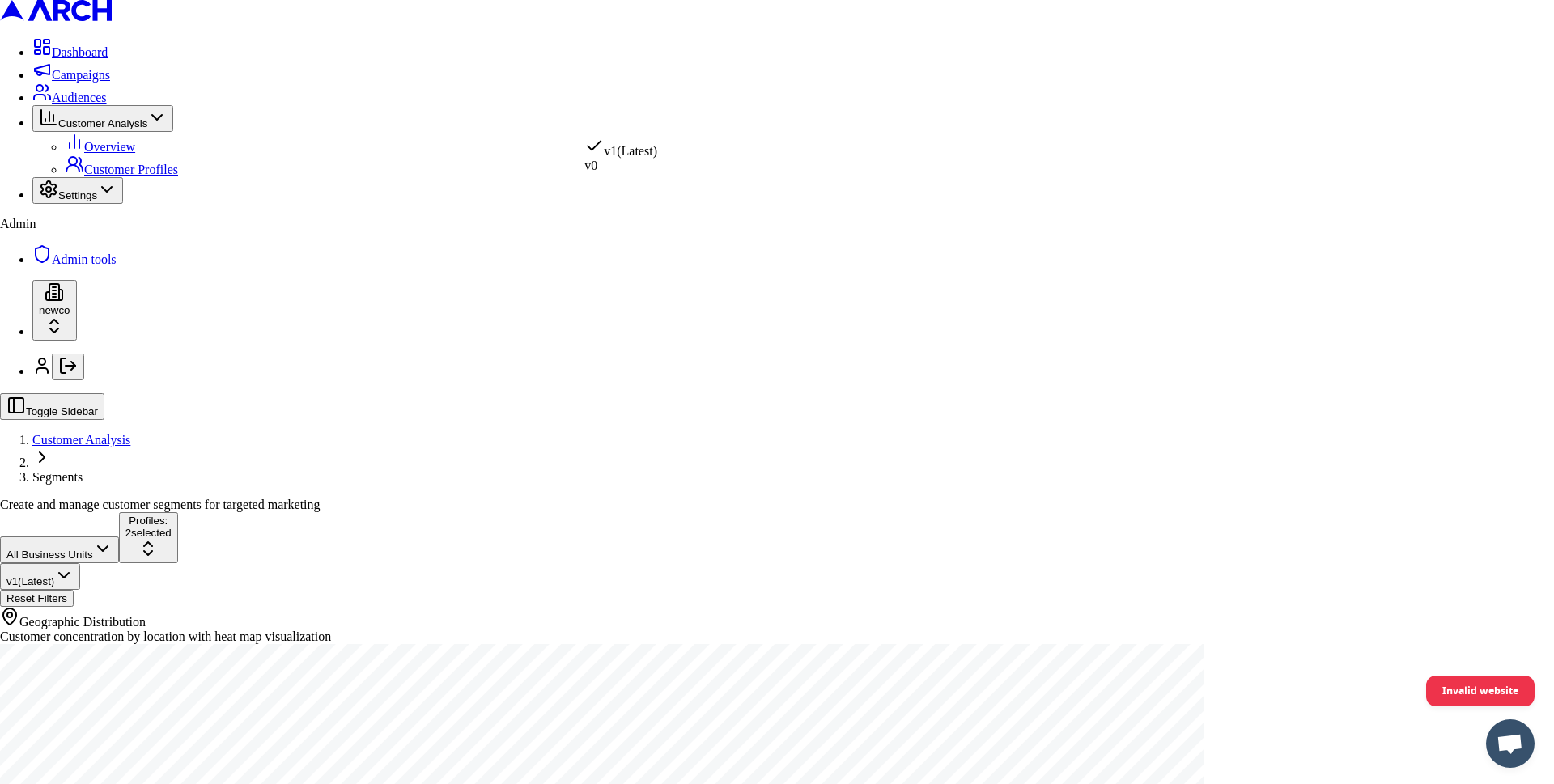 click on "Dashboard Campaigns Audiences Customer Analysis Overview Customer Profiles Settings Admin Admin tools newco Toggle Sidebar Customer Analysis Segments Create and manage customer segments for targeted marketing All Business Units Profiles:   2  selected v 1  (Latest) Reset Filters Geographic Distribution Customer concentration by location with heat map visualization Selected Profiles another new one New profile another new one 0  customers   Explore Profile New profile 0  customers   Explore Profile Square Footage Distribution Distribution of homes by square footage Home Age Distribution Distribution of homes by age Net Worth Distribution Distribution of homeowners by net worth Home Value Distribution Distribution of homes by value Invalid website v 1  (Latest) v 0" at bounding box center [777, 2583] 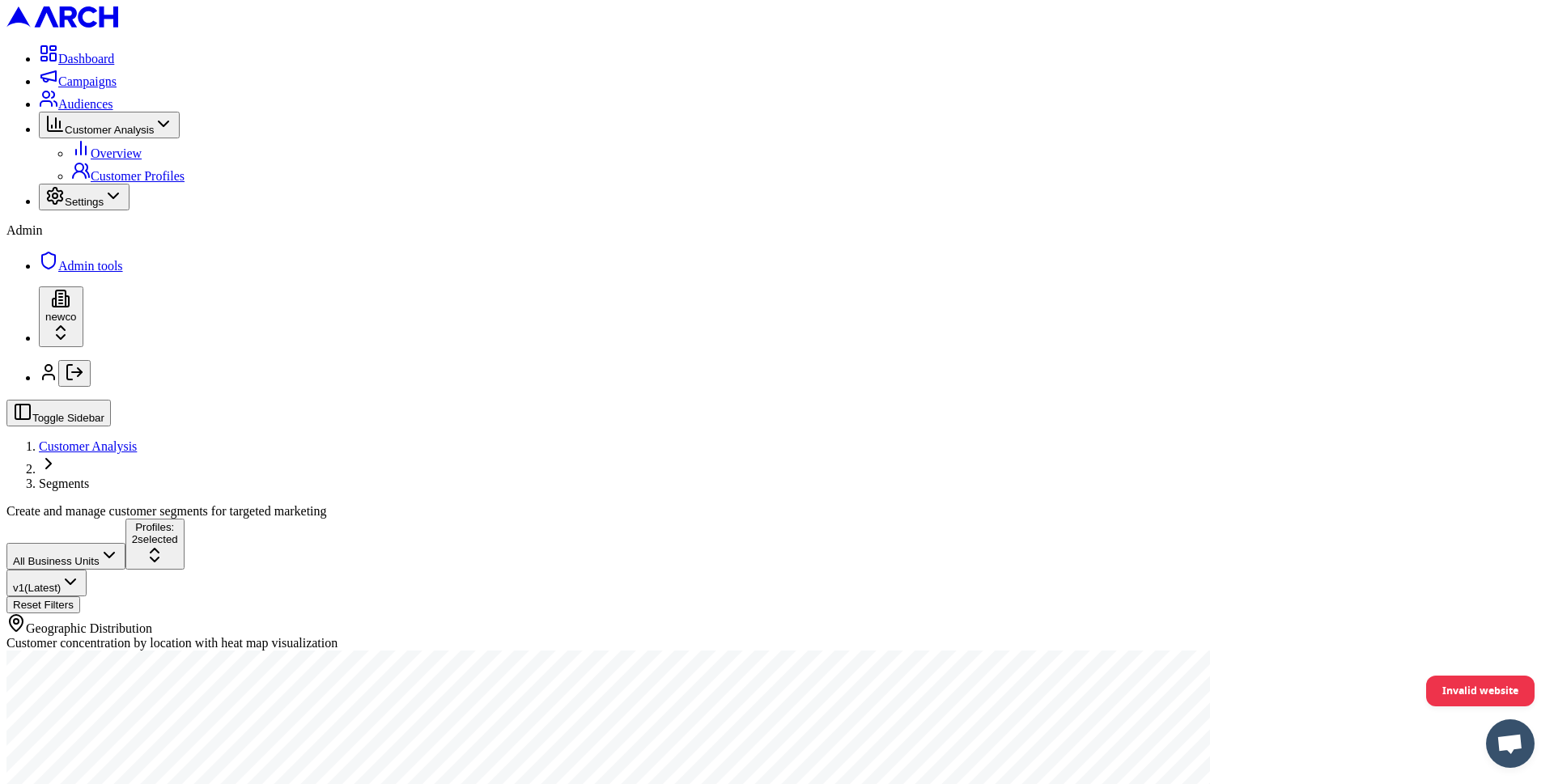 click on "Toggle Sidebar Customer Analysis Segments Create and manage customer segments for targeted marketing" at bounding box center [777, 459] 